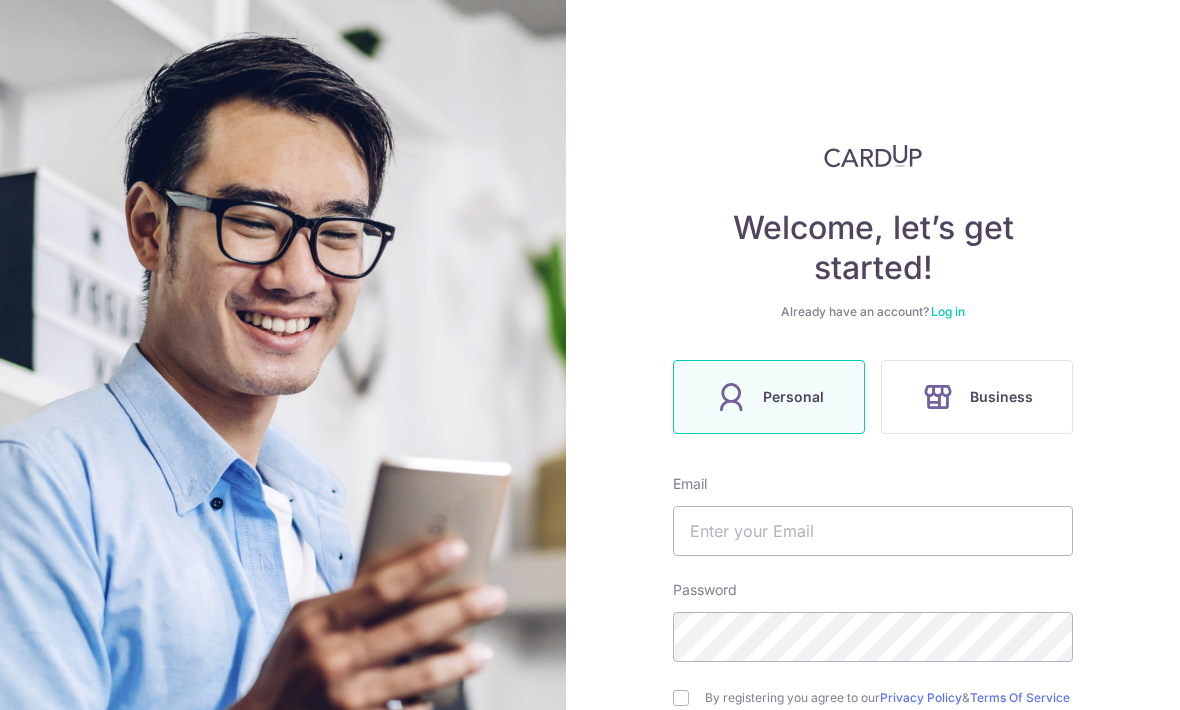 scroll, scrollTop: 0, scrollLeft: 0, axis: both 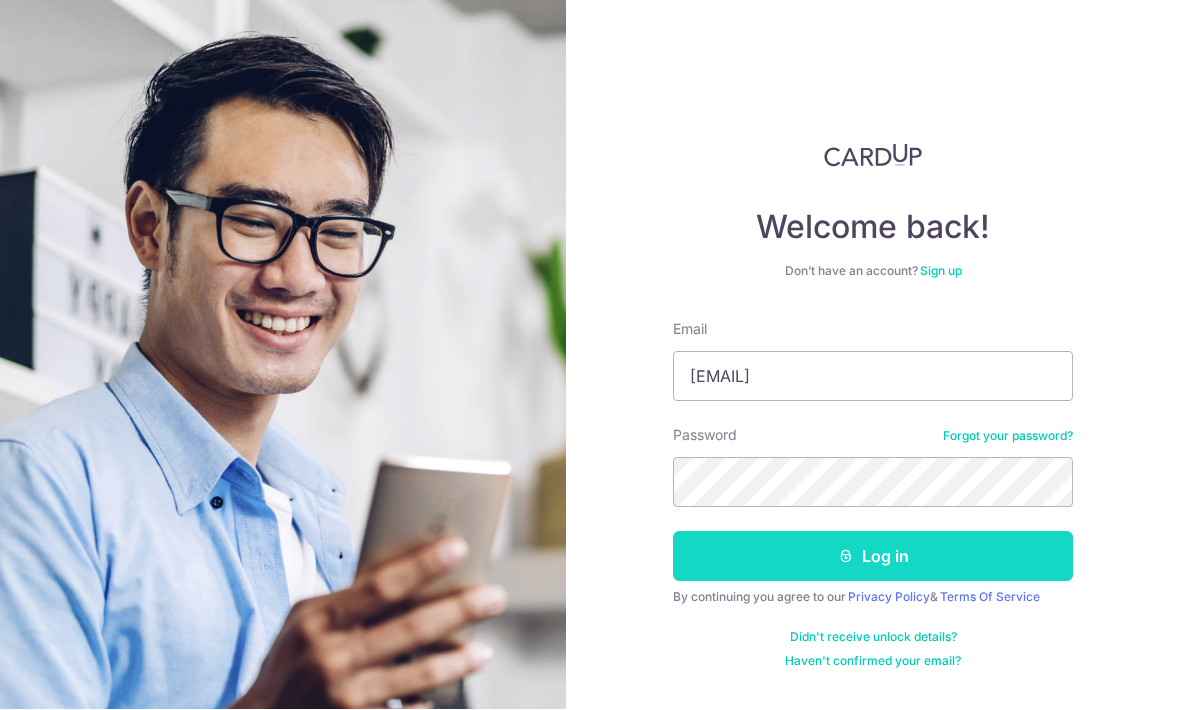 click on "Log in" at bounding box center (873, 557) 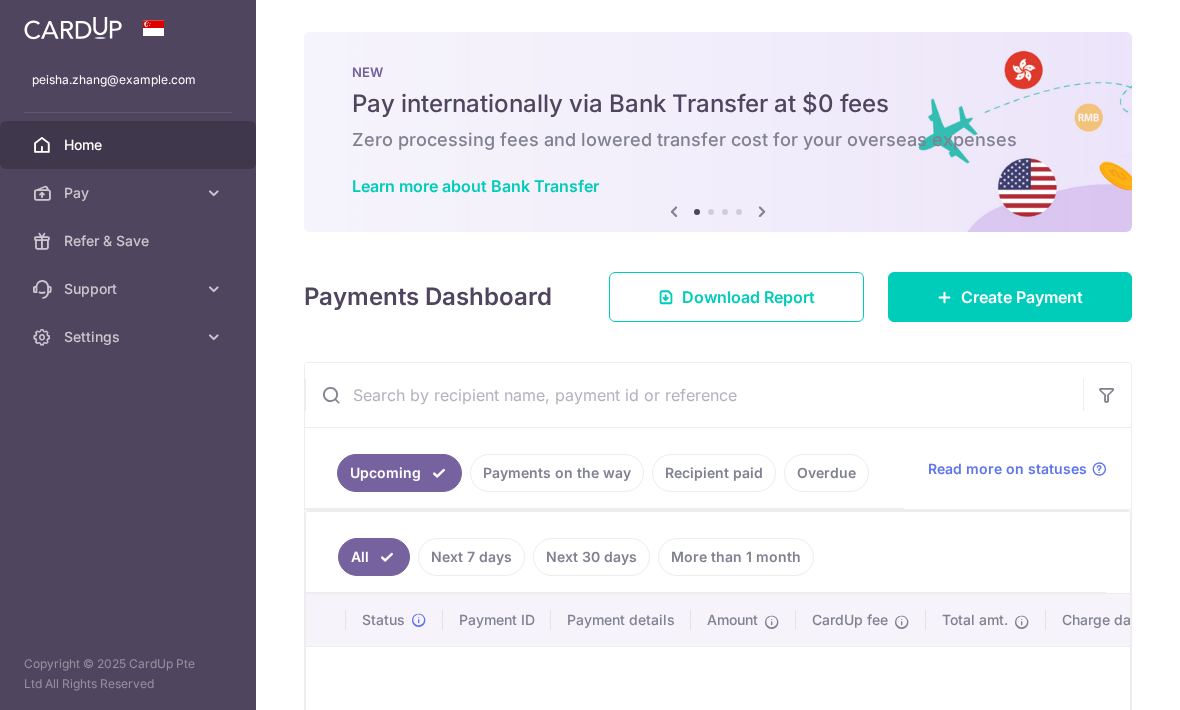 scroll, scrollTop: 0, scrollLeft: 0, axis: both 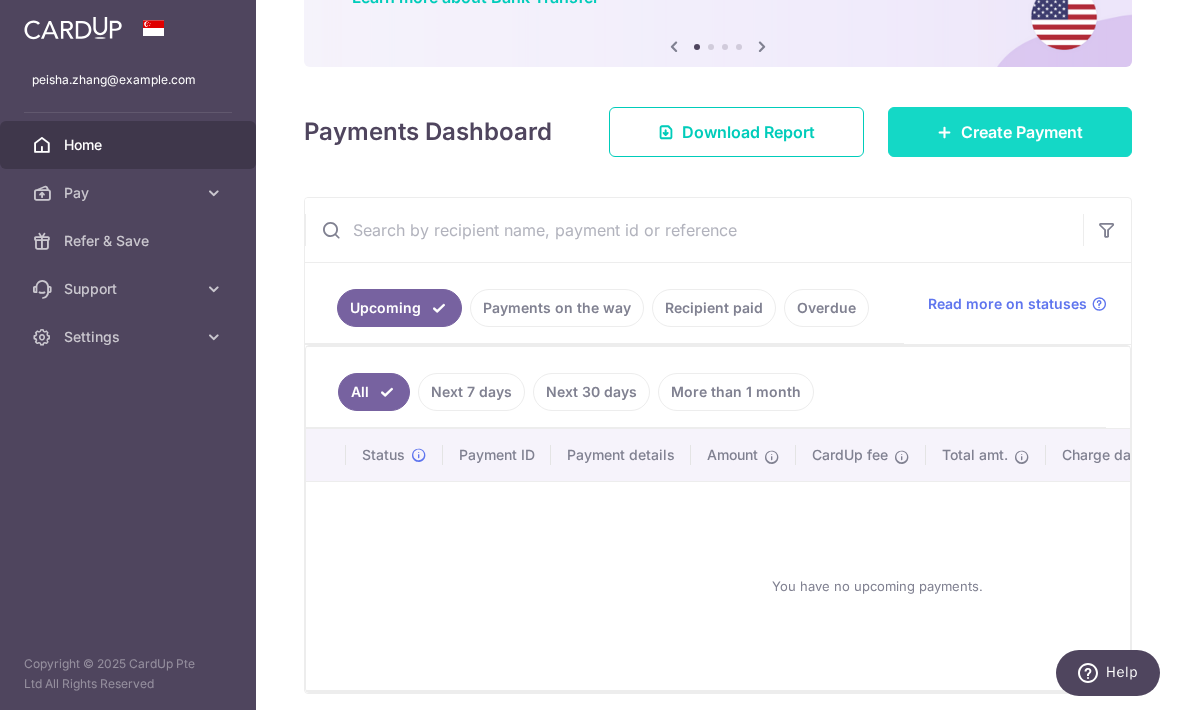 click on "Create Payment" at bounding box center (1022, 132) 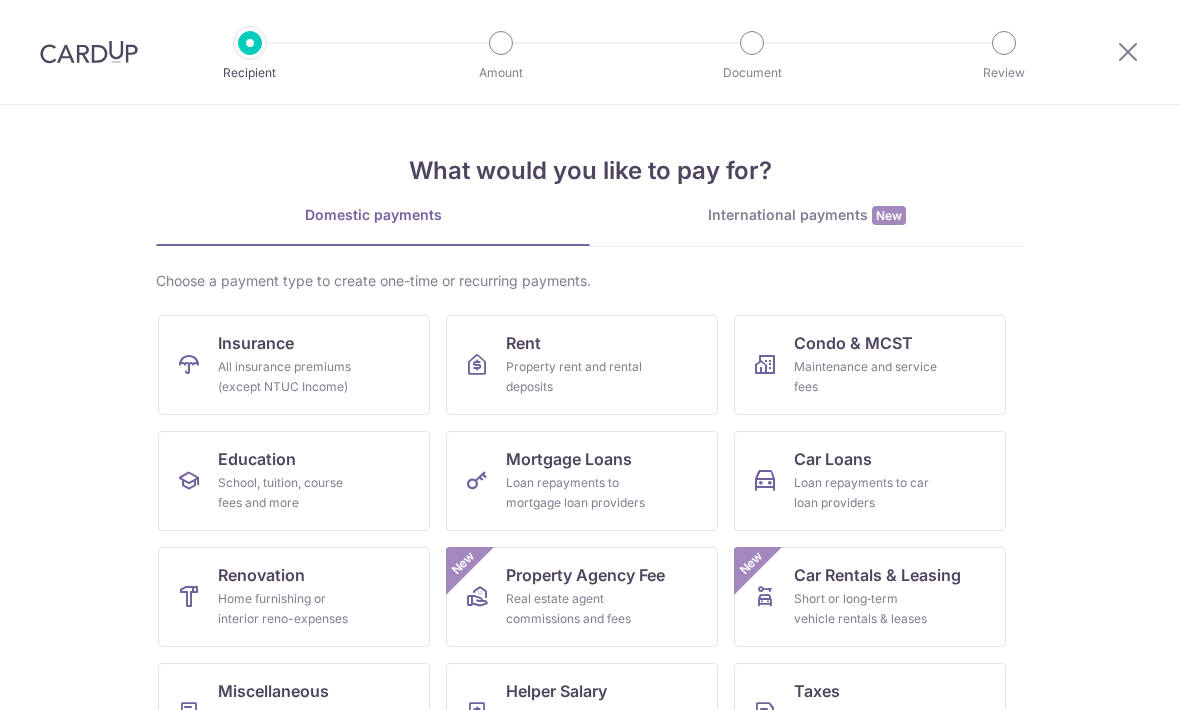 scroll, scrollTop: 0, scrollLeft: 0, axis: both 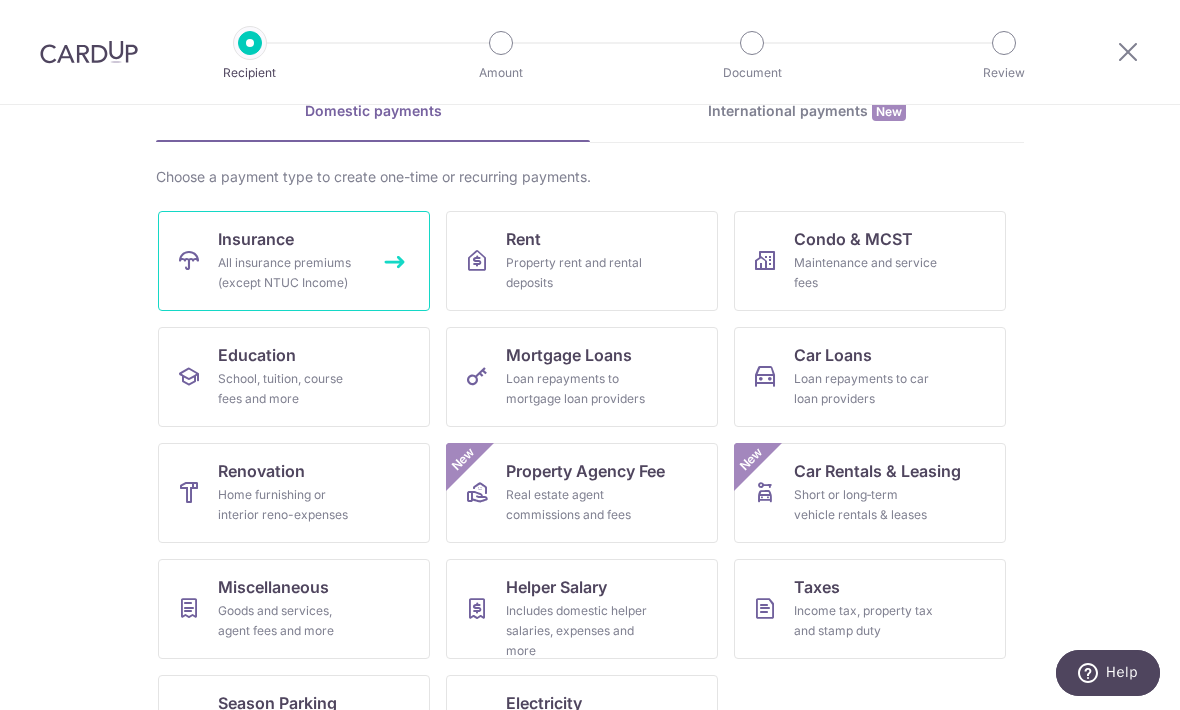 click on "All insurance premiums (except NTUC Income)" at bounding box center [290, 273] 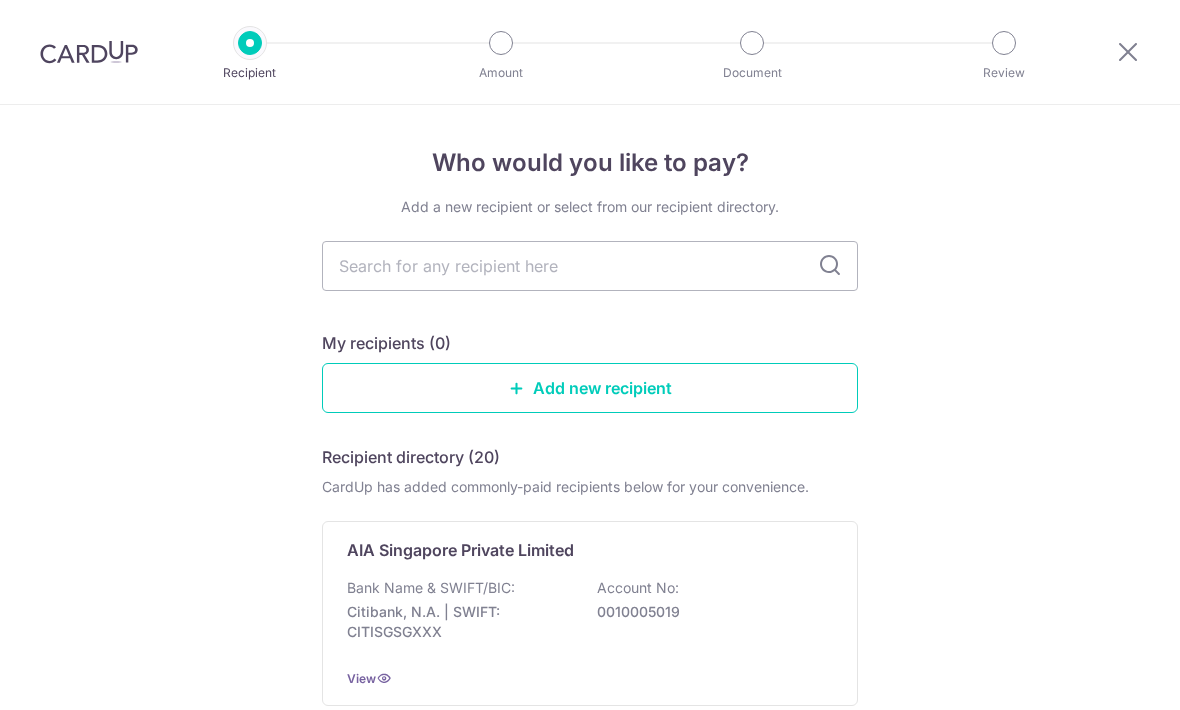 scroll, scrollTop: 0, scrollLeft: 0, axis: both 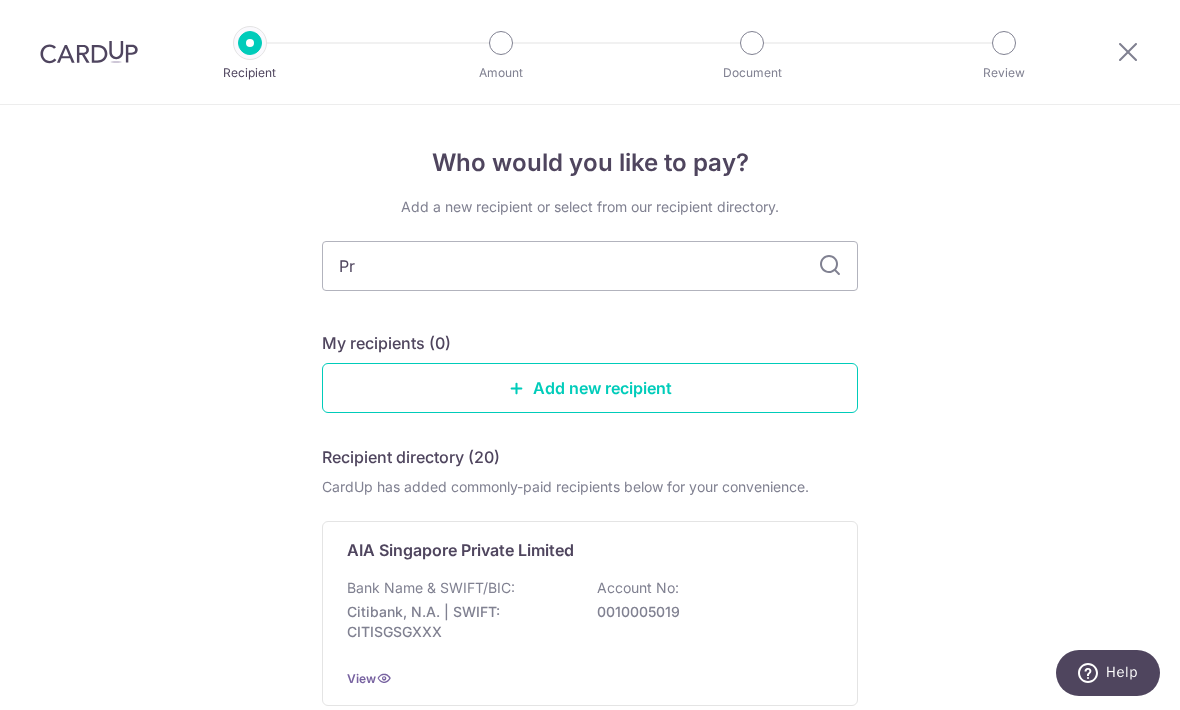 type on "Pru" 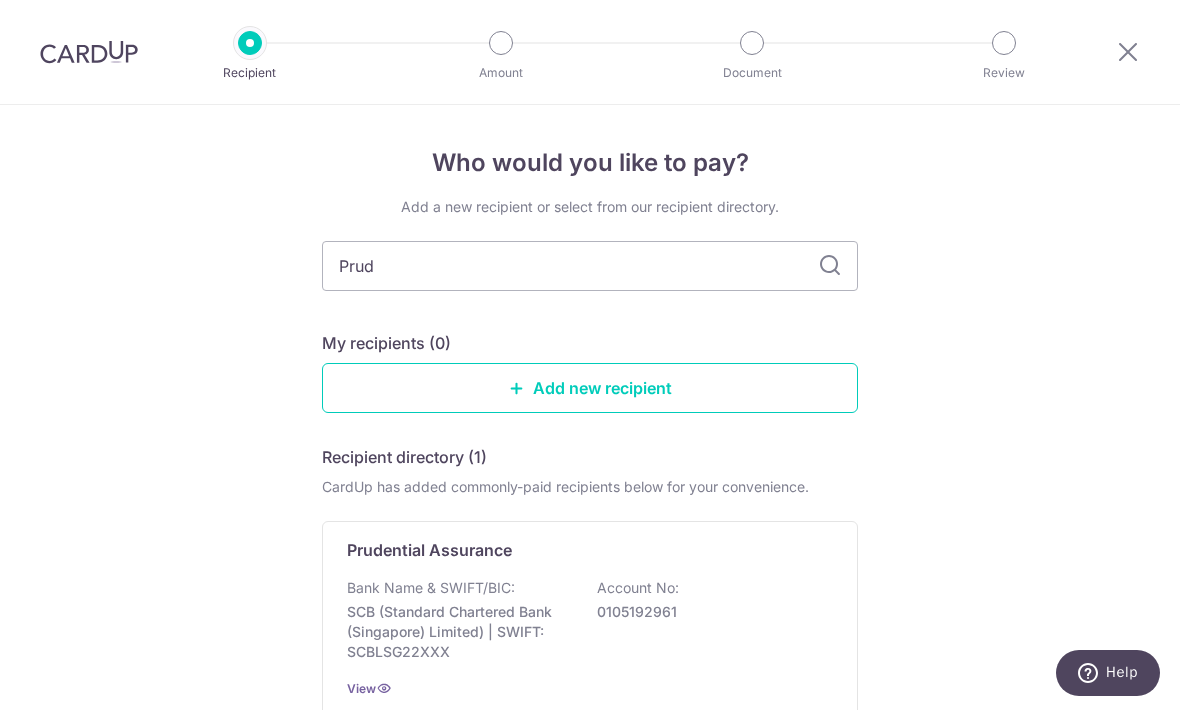 type on "Prude" 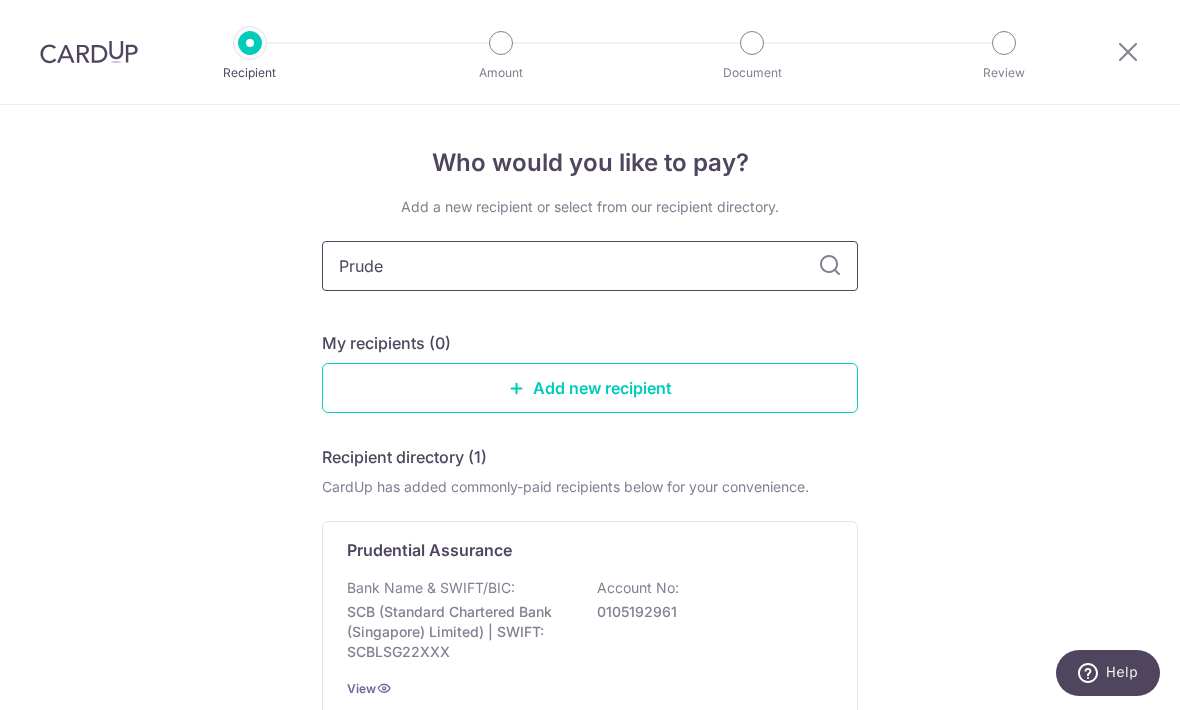 click on "Prude" at bounding box center [590, 266] 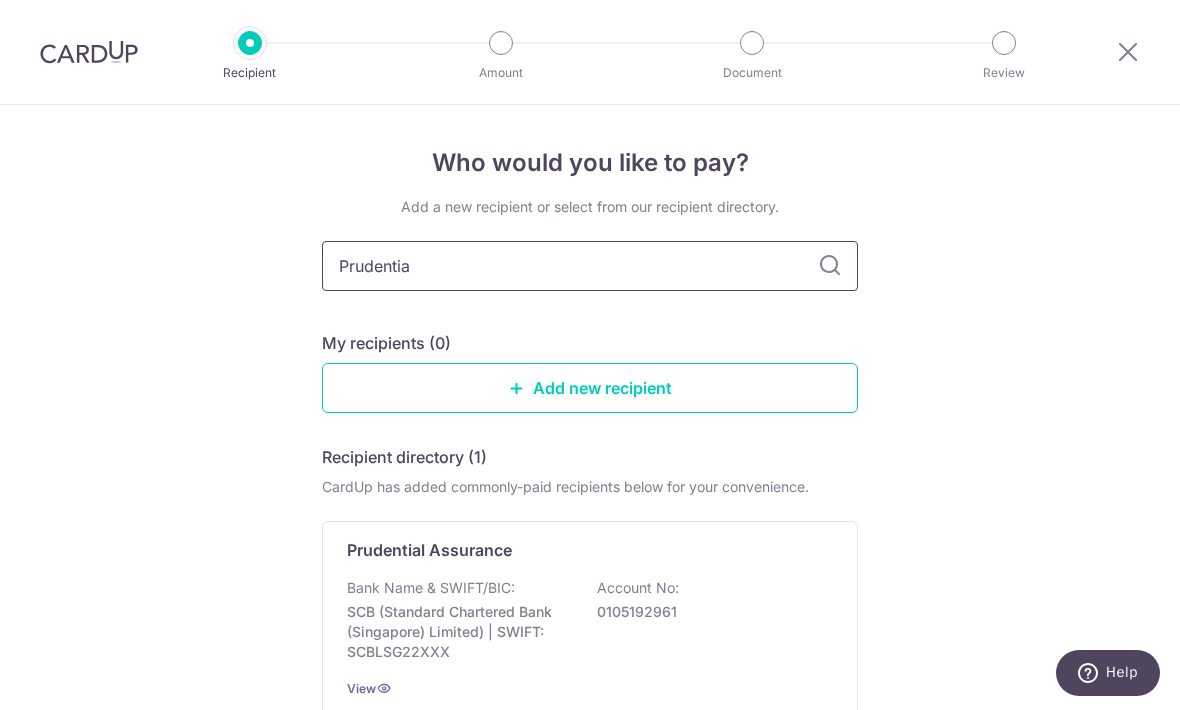 type on "Prudential" 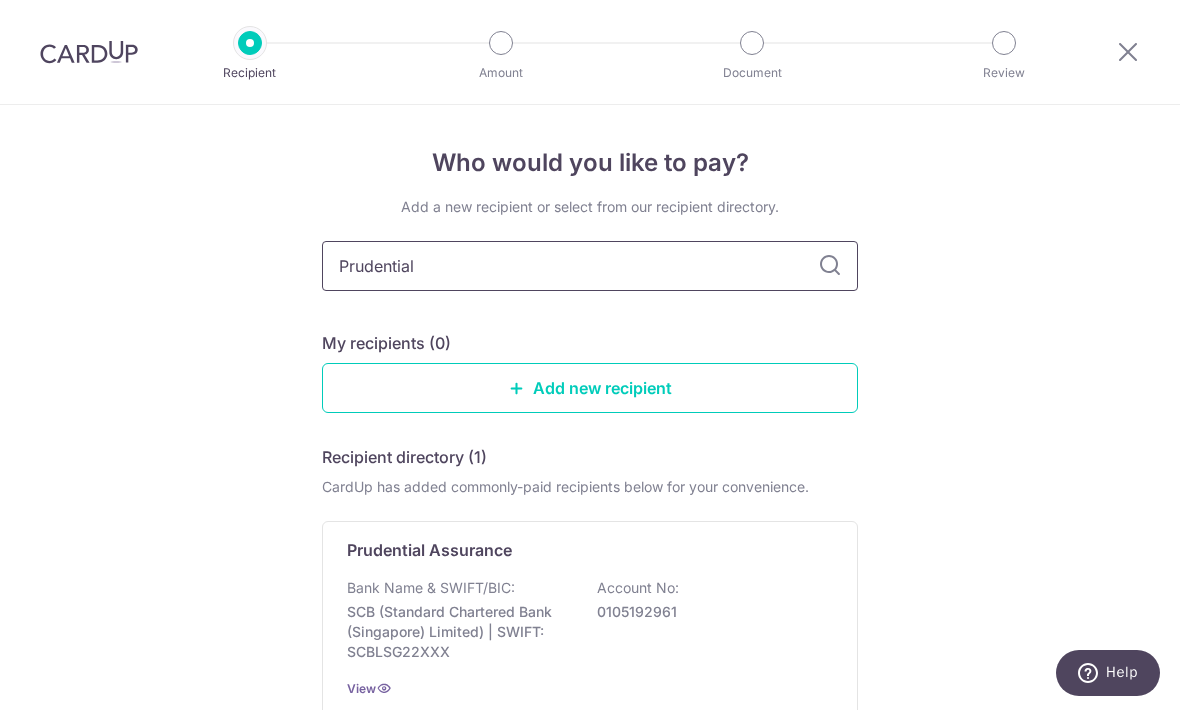 click on "Prudential" at bounding box center (590, 266) 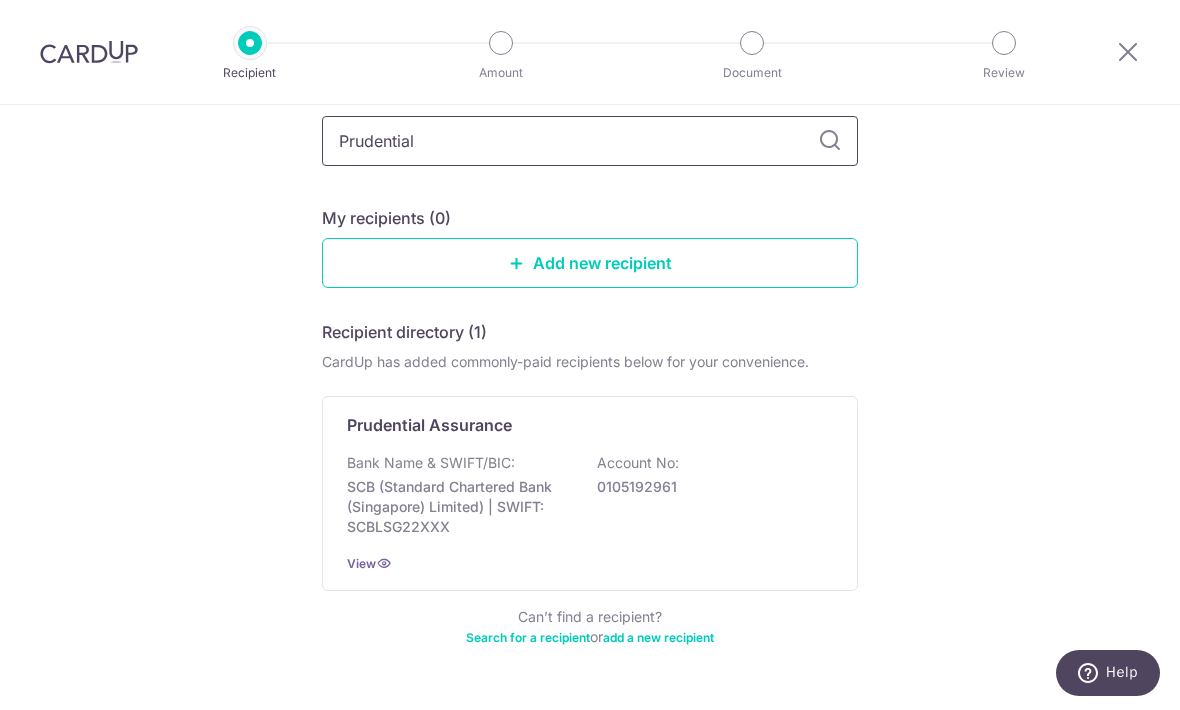 scroll, scrollTop: 122, scrollLeft: 0, axis: vertical 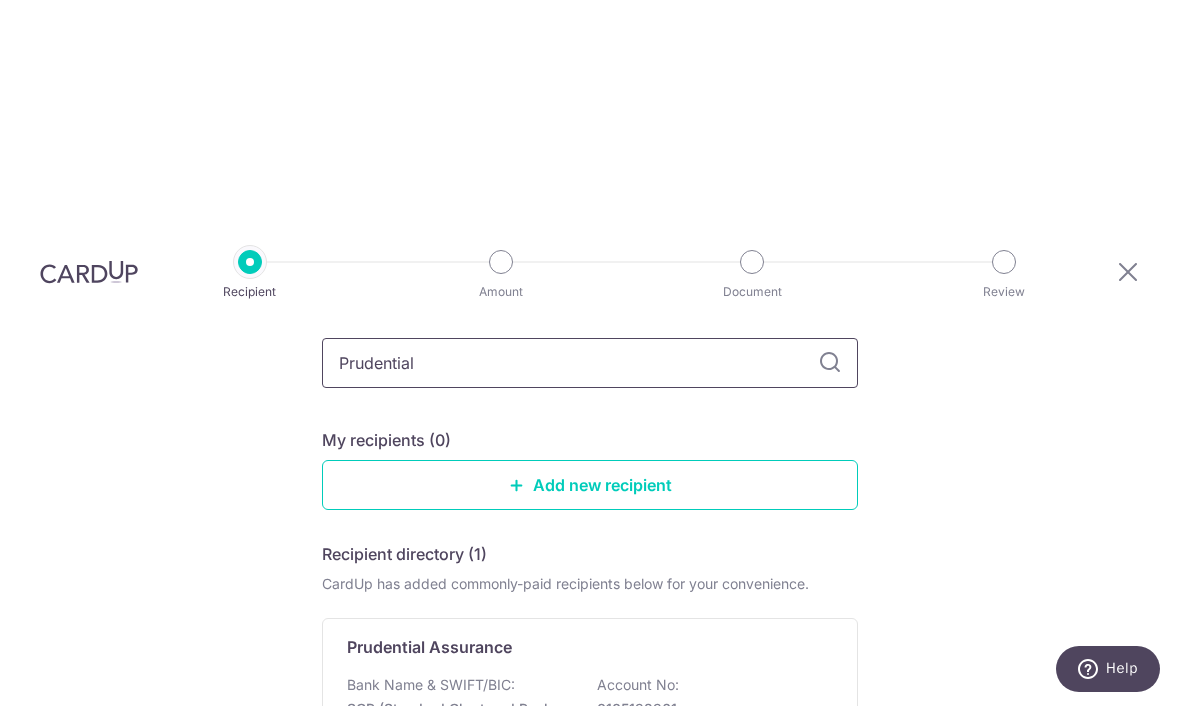 click on "Prudential" at bounding box center (590, 367) 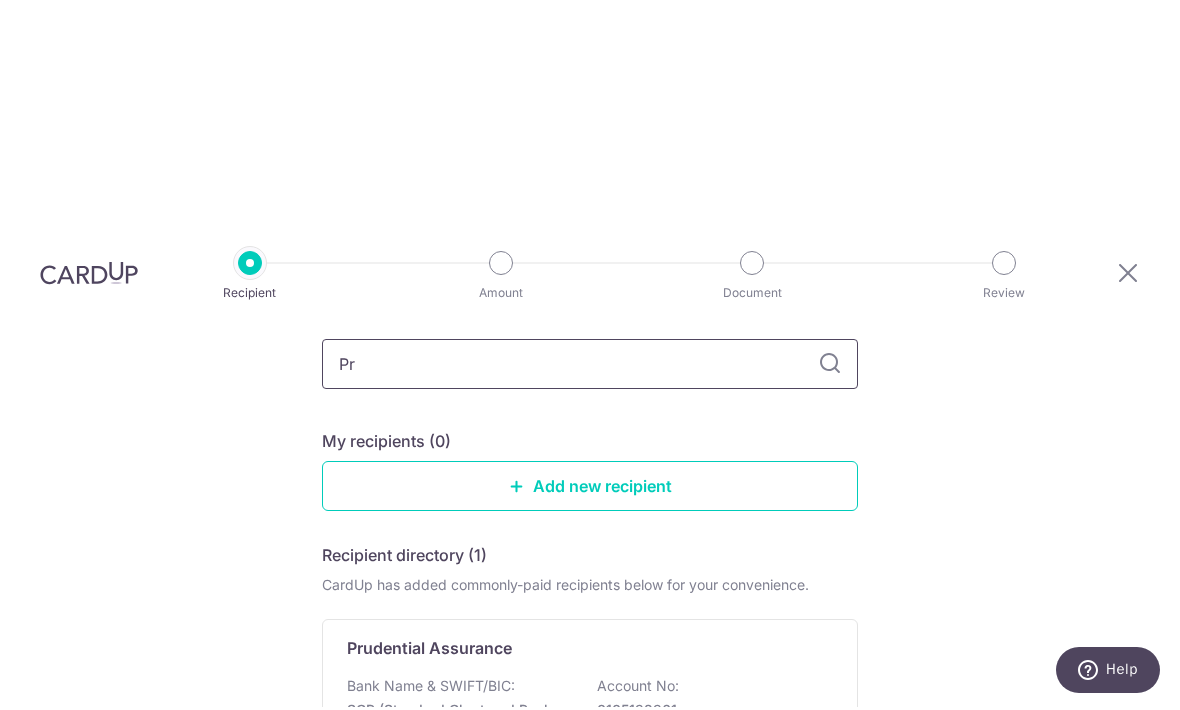 type on "P" 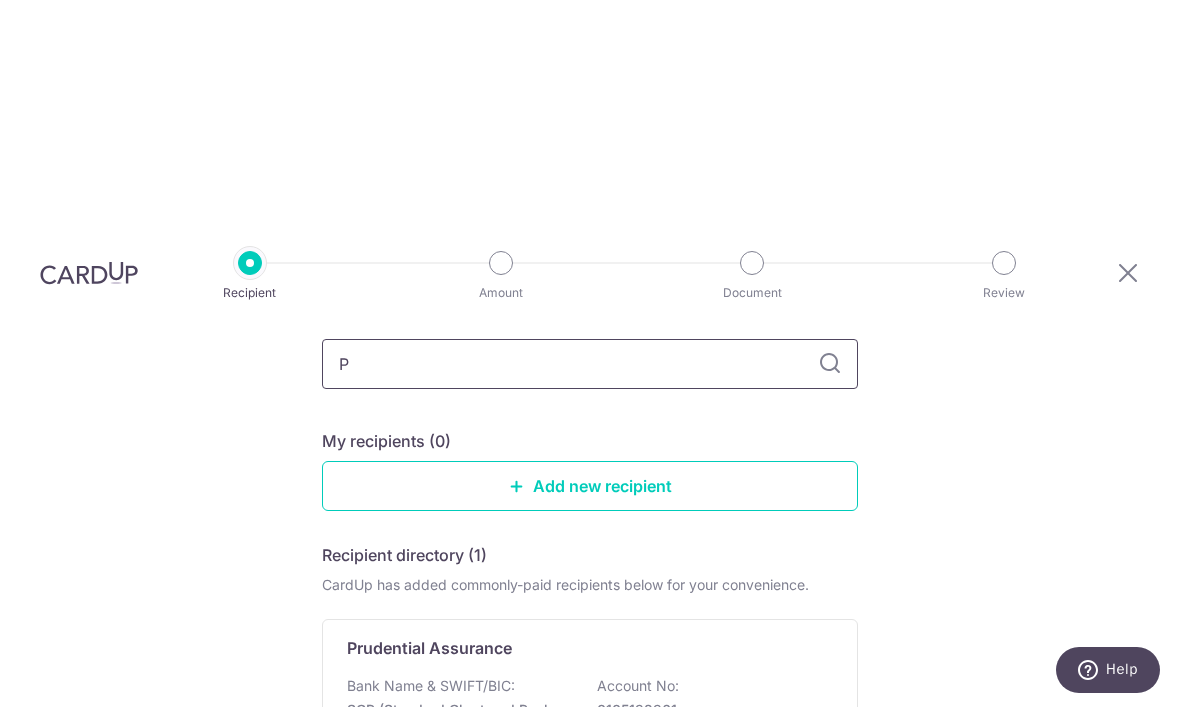 type 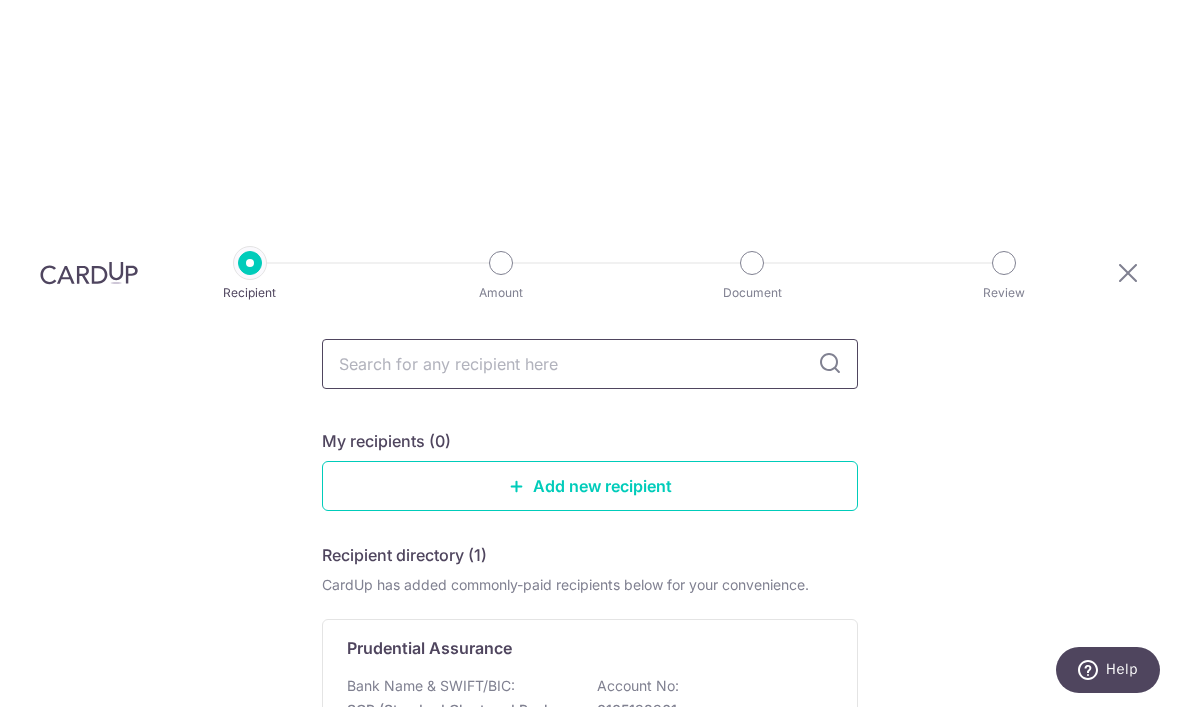 click at bounding box center (590, 367) 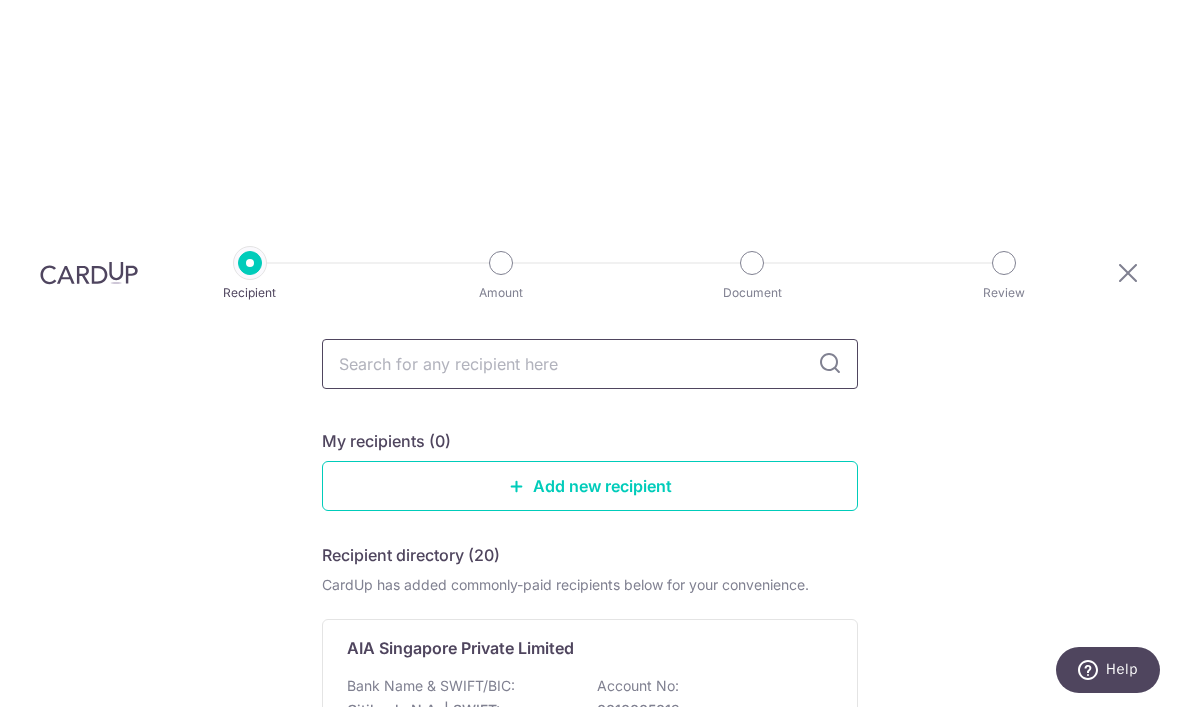 click at bounding box center [590, 367] 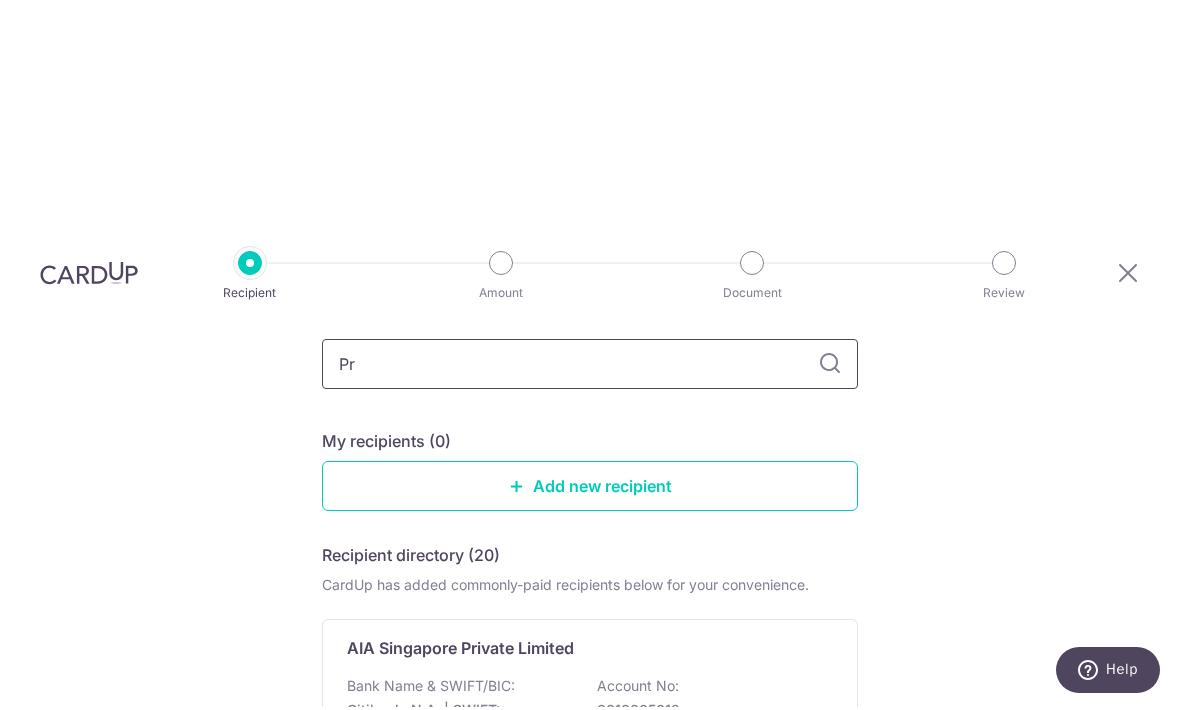 type on "Pru" 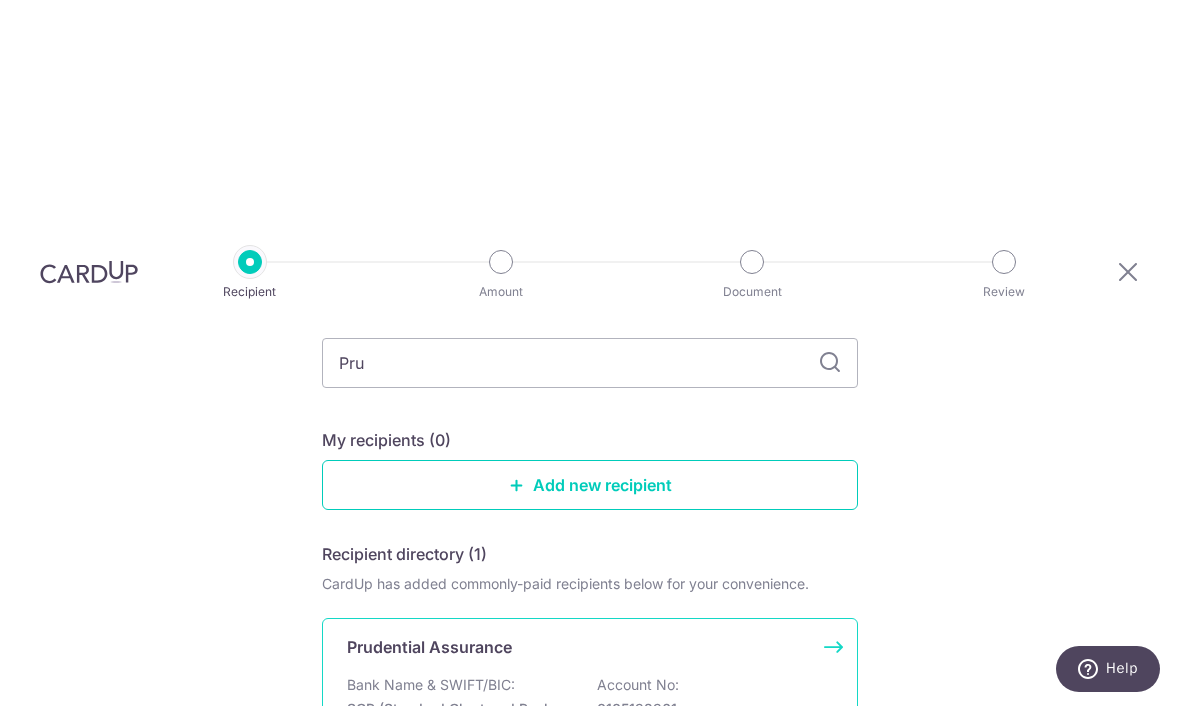 click on "Prudential Assurance
Bank Name & SWIFT/BIC:
SCB (Standard Chartered Bank (Singapore) Limited) | SWIFT: SCBLSG22XXX
Account No:
0105192961
View" at bounding box center (590, 719) 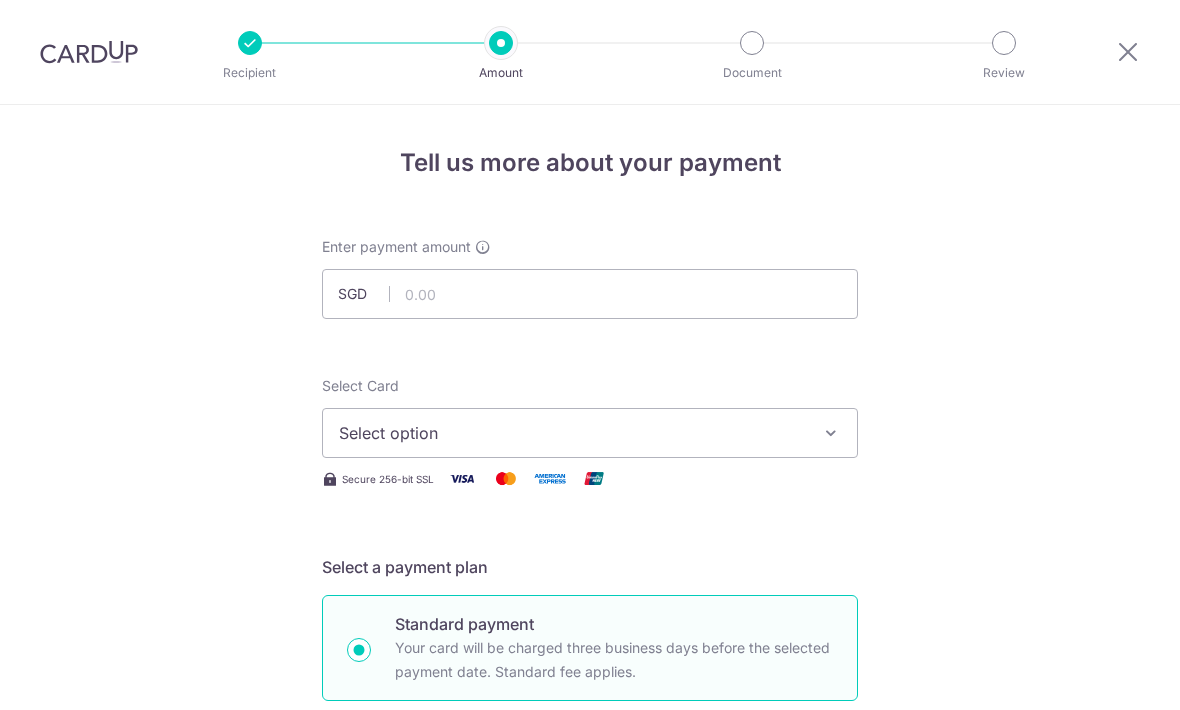scroll, scrollTop: 0, scrollLeft: 0, axis: both 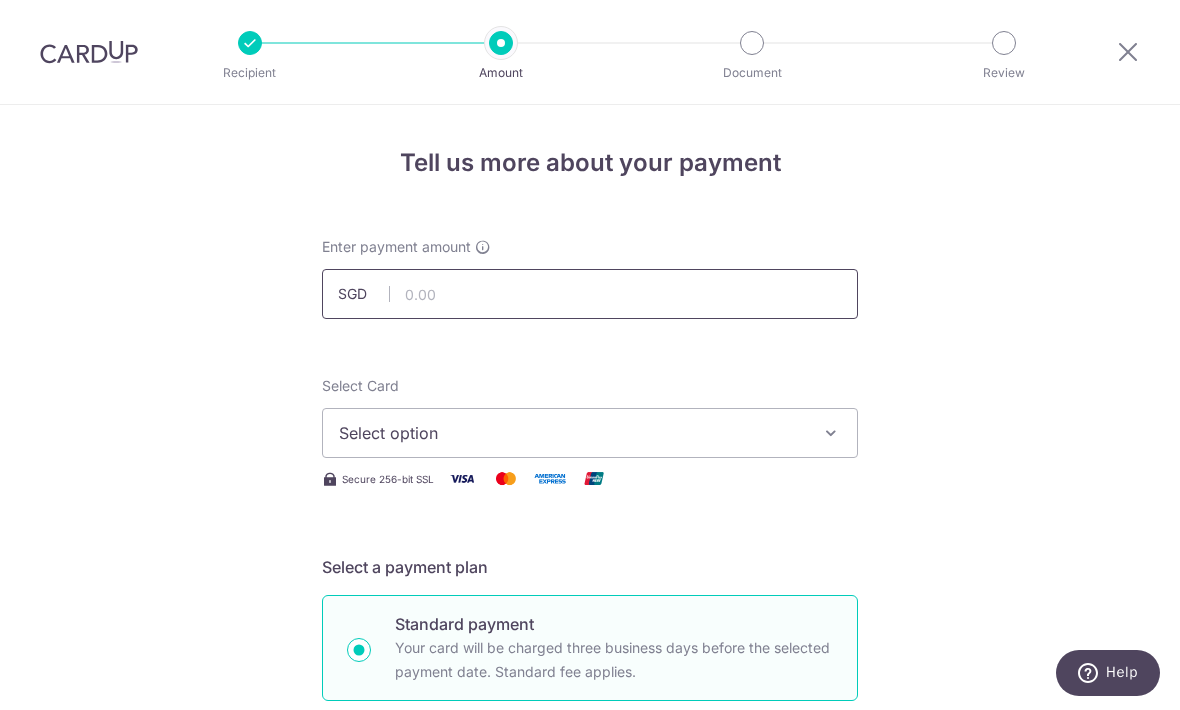 click at bounding box center [590, 294] 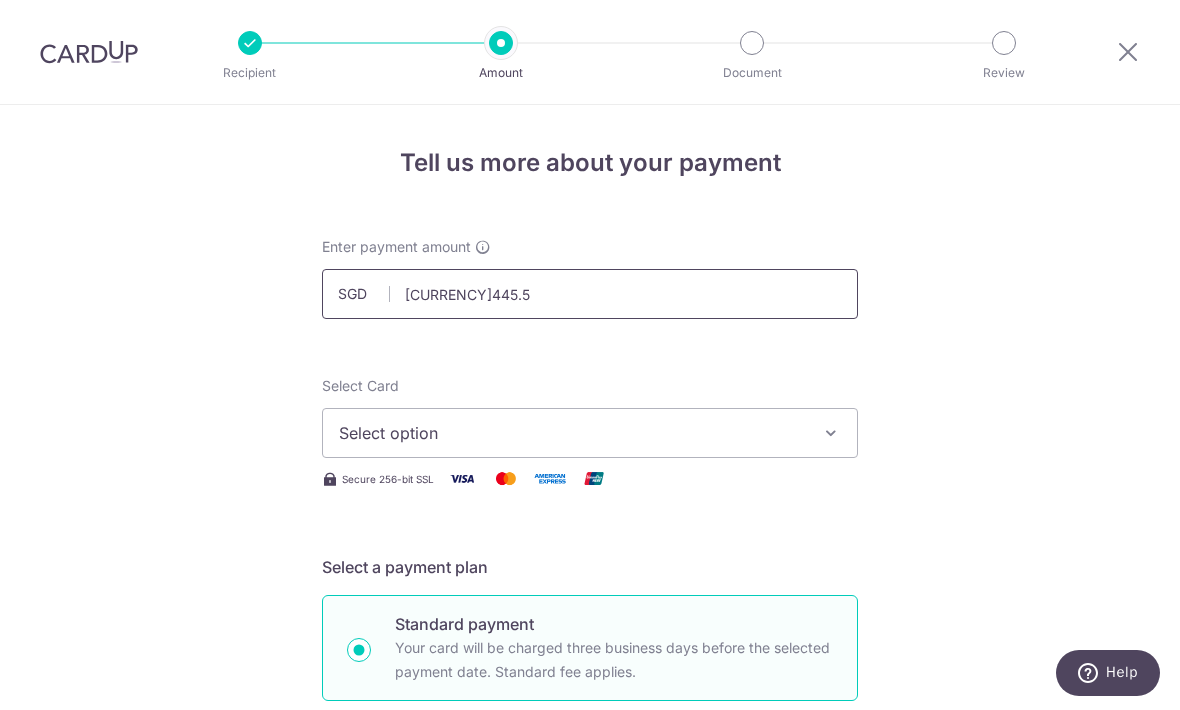 type on "445.50" 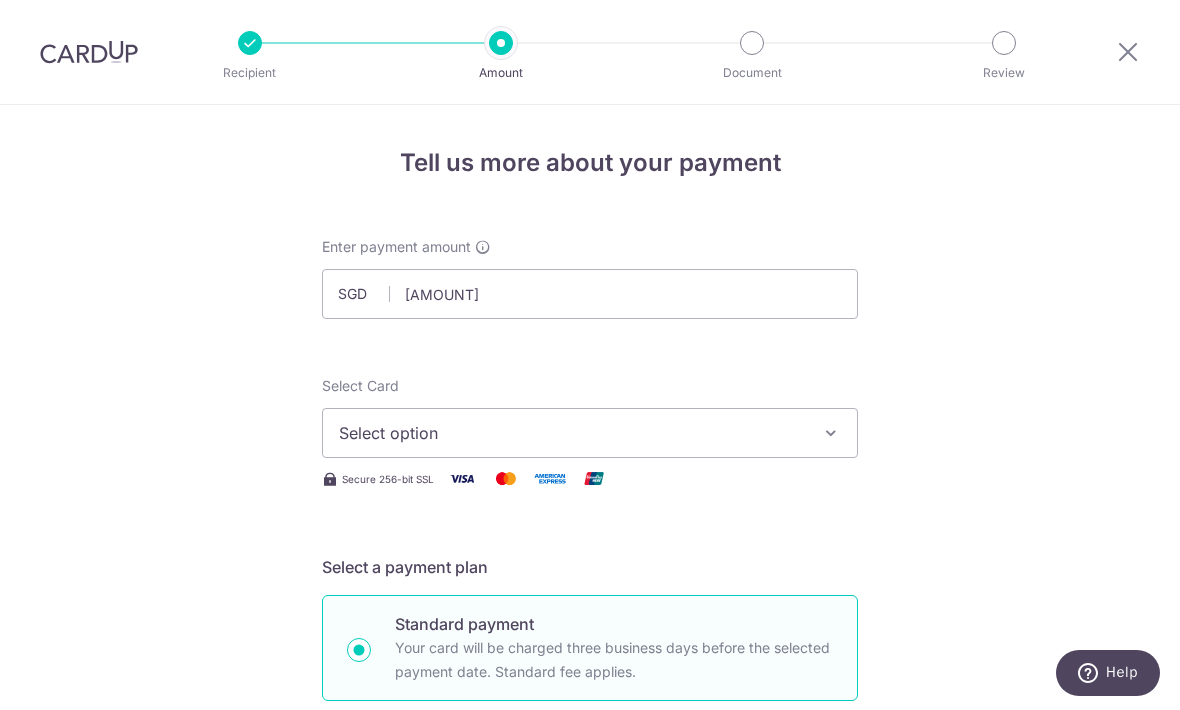 click on "Select option" at bounding box center [572, 433] 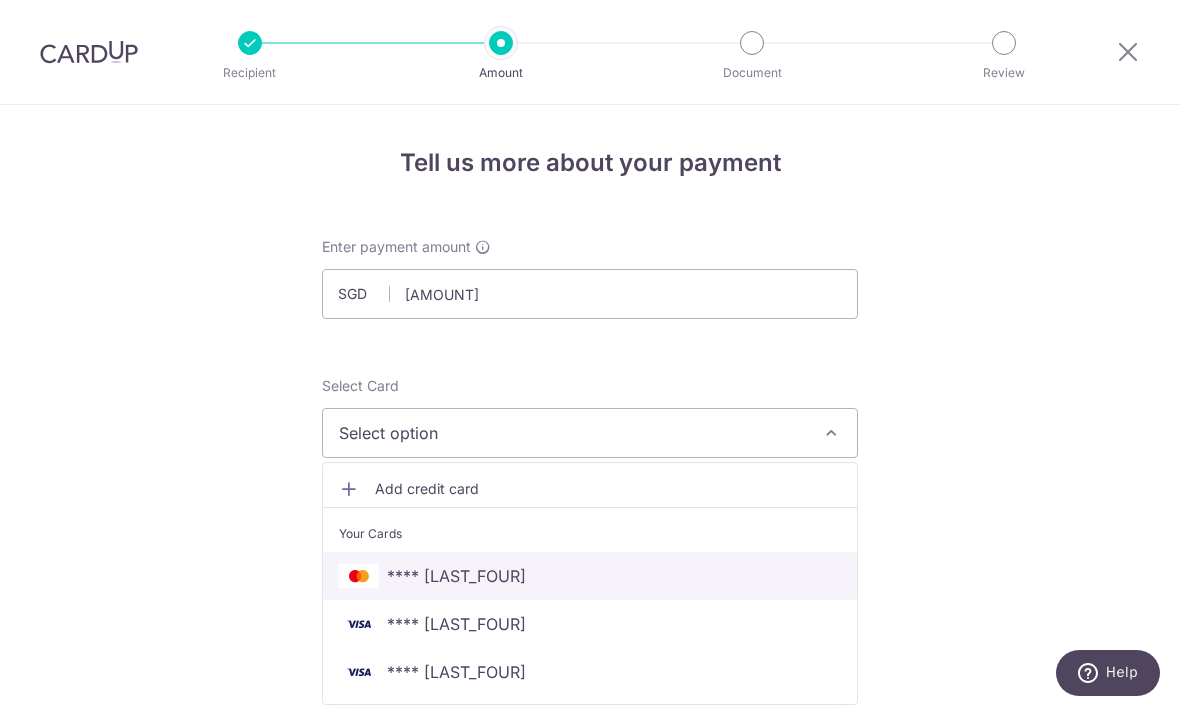 click on "**** 1515" at bounding box center [456, 576] 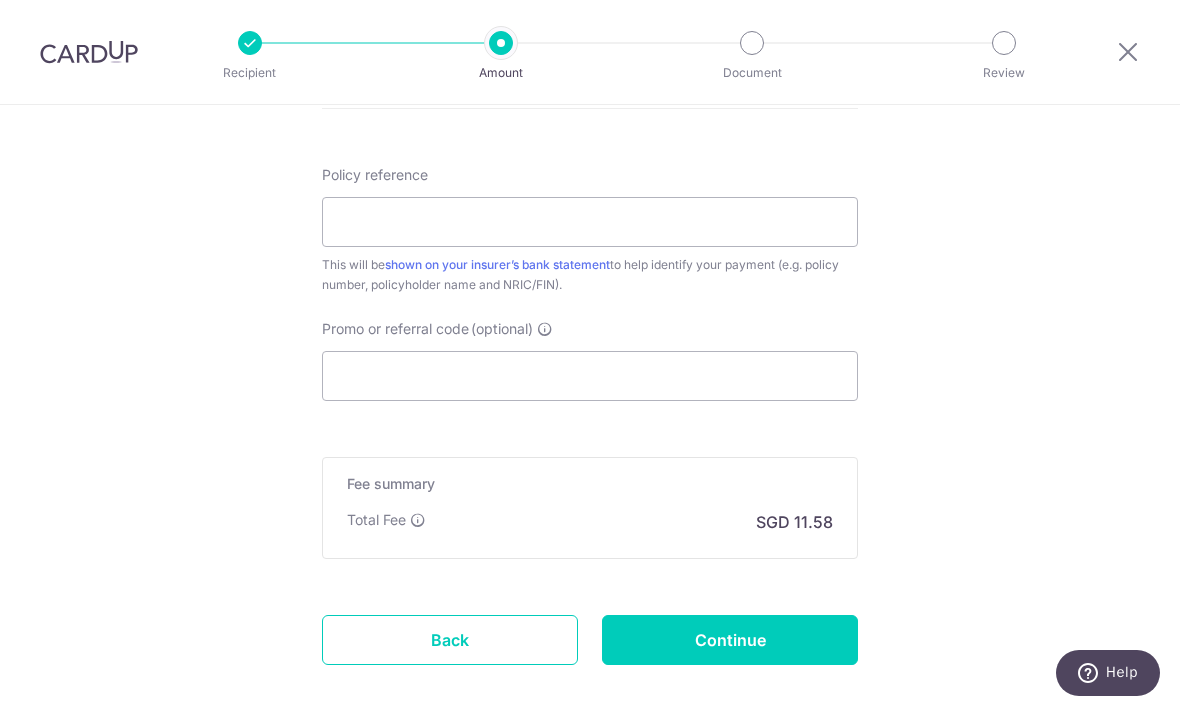 scroll, scrollTop: 1138, scrollLeft: 0, axis: vertical 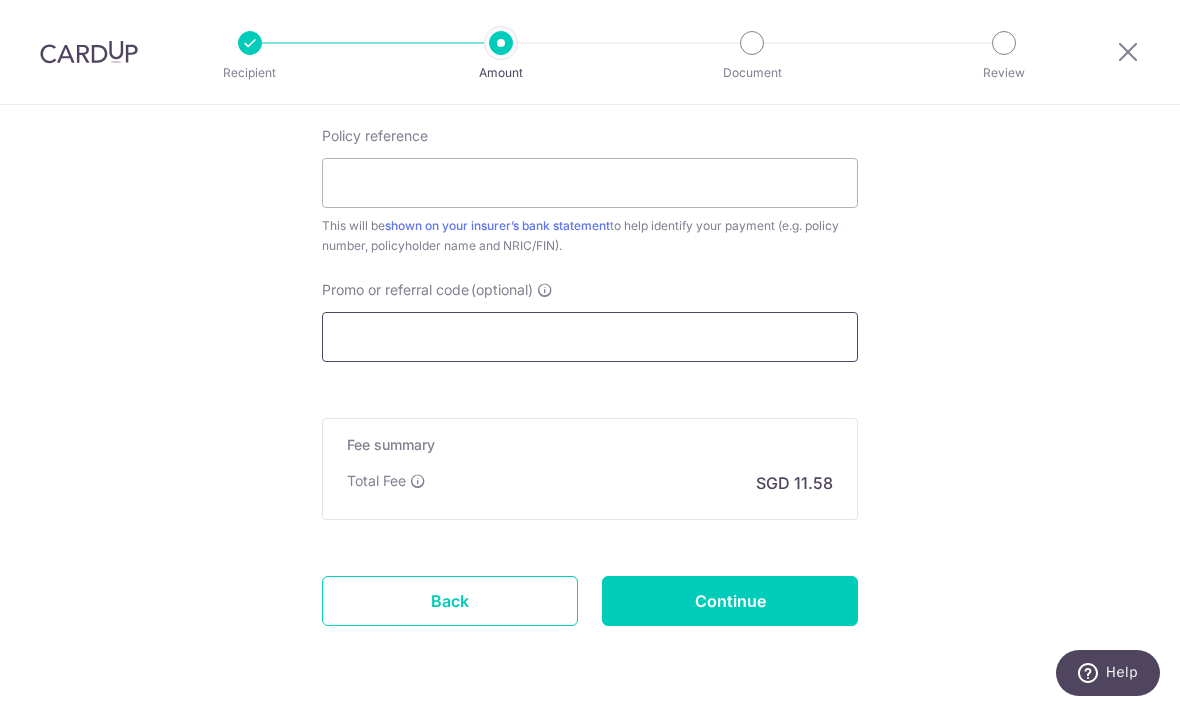 click on "Promo or referral code
(optional)" at bounding box center [590, 337] 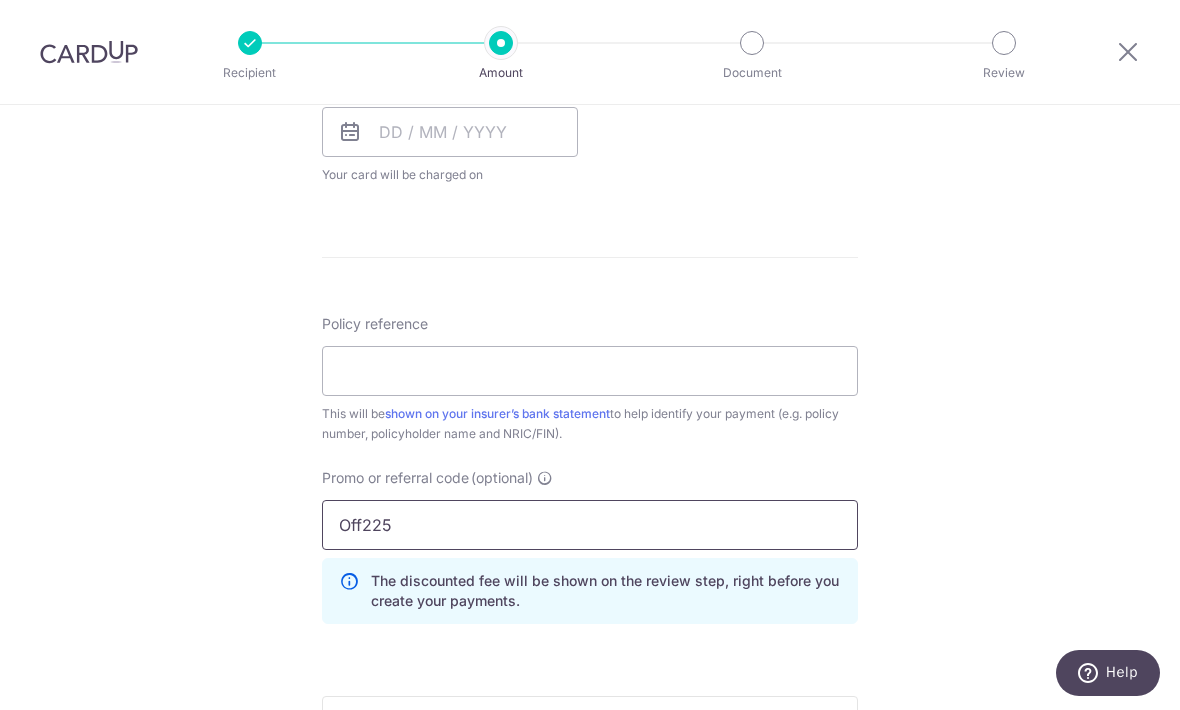 scroll, scrollTop: 938, scrollLeft: 0, axis: vertical 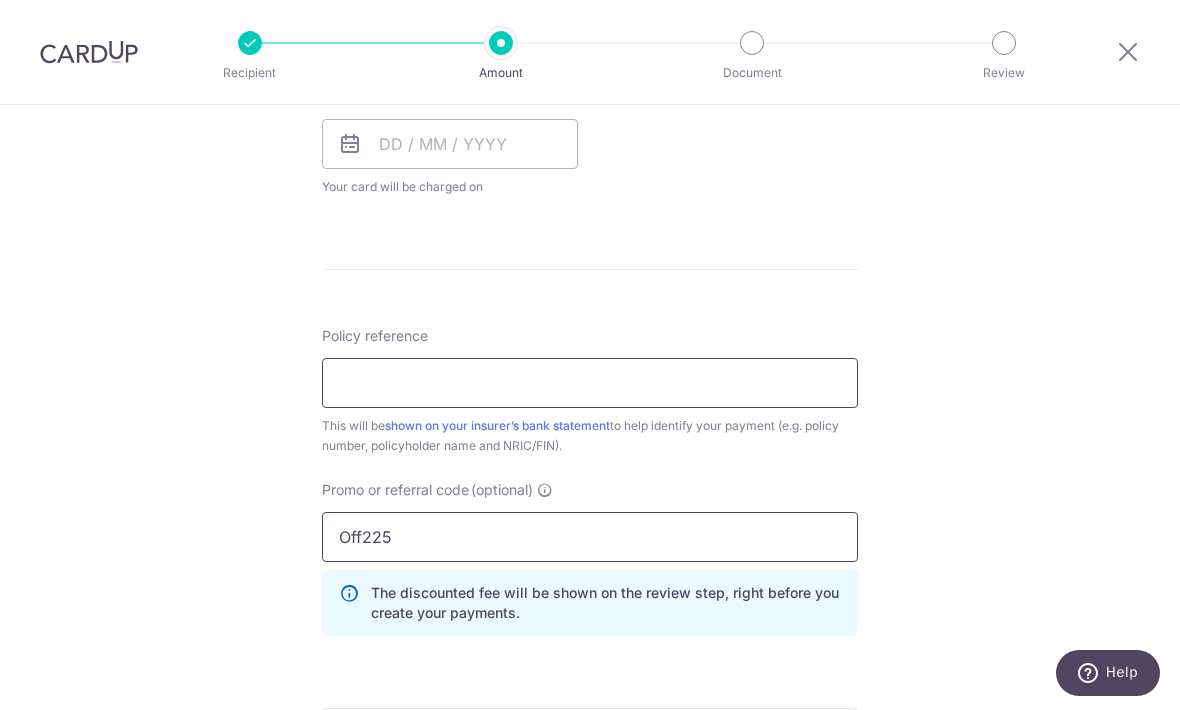 type on "Off225" 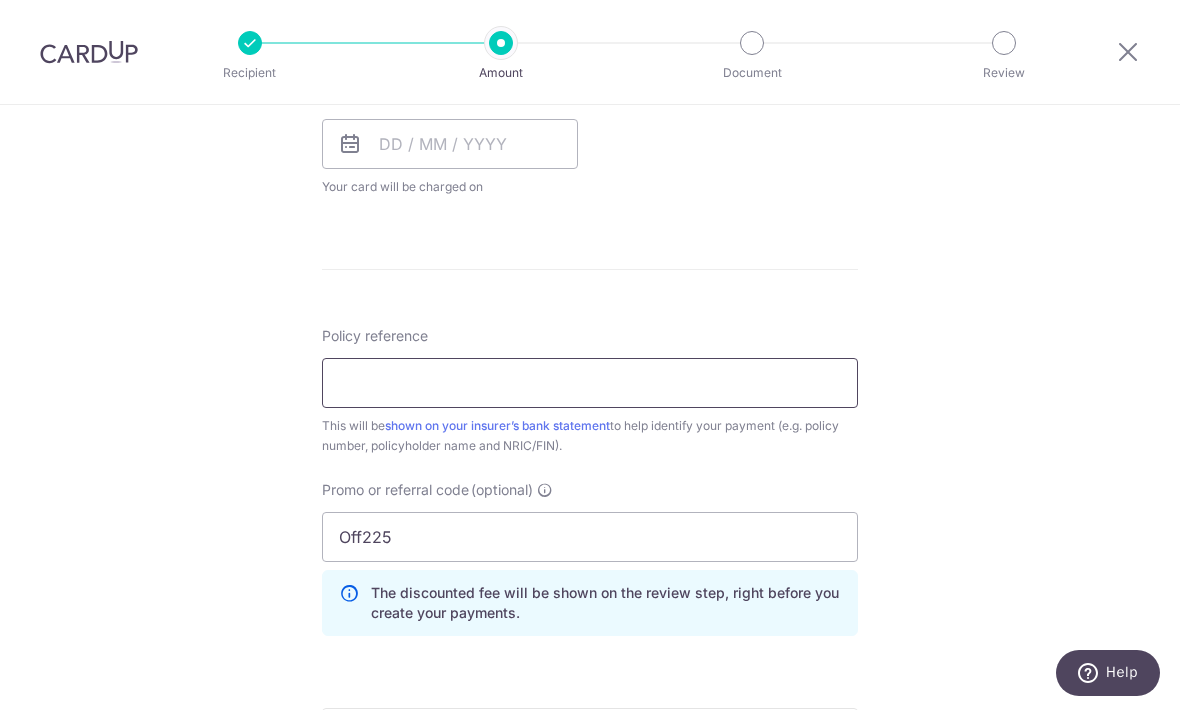 click on "Policy reference" at bounding box center [590, 383] 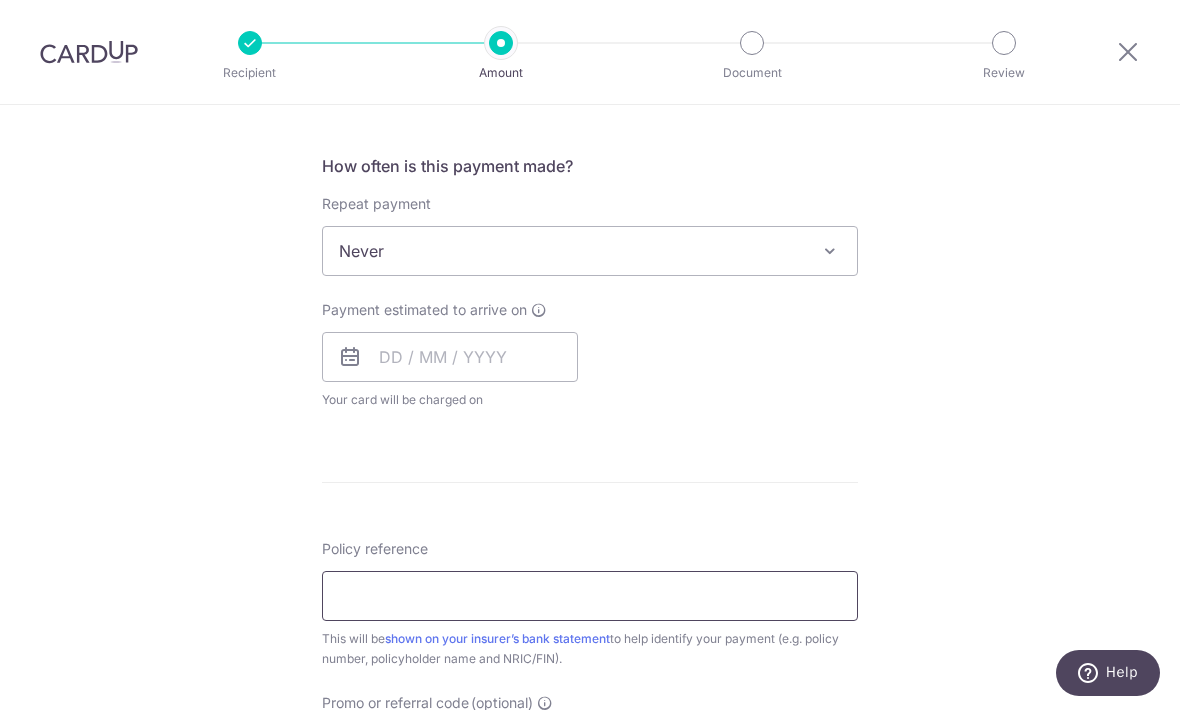 scroll, scrollTop: 724, scrollLeft: 0, axis: vertical 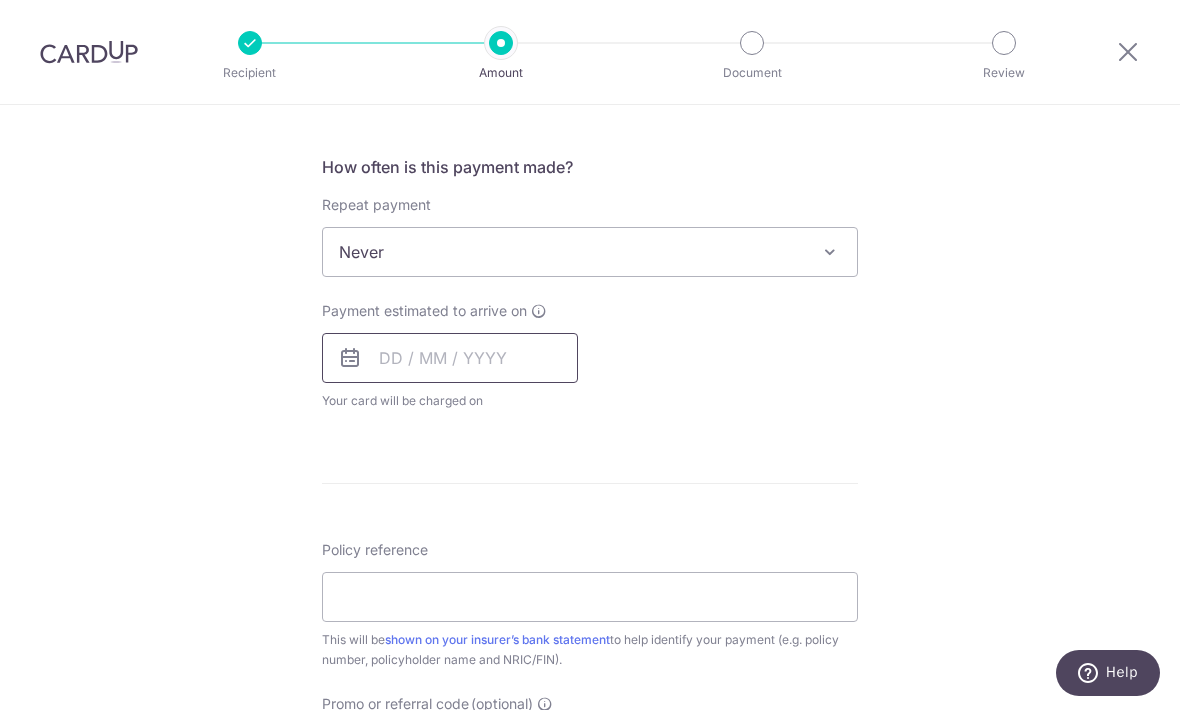 click at bounding box center (450, 358) 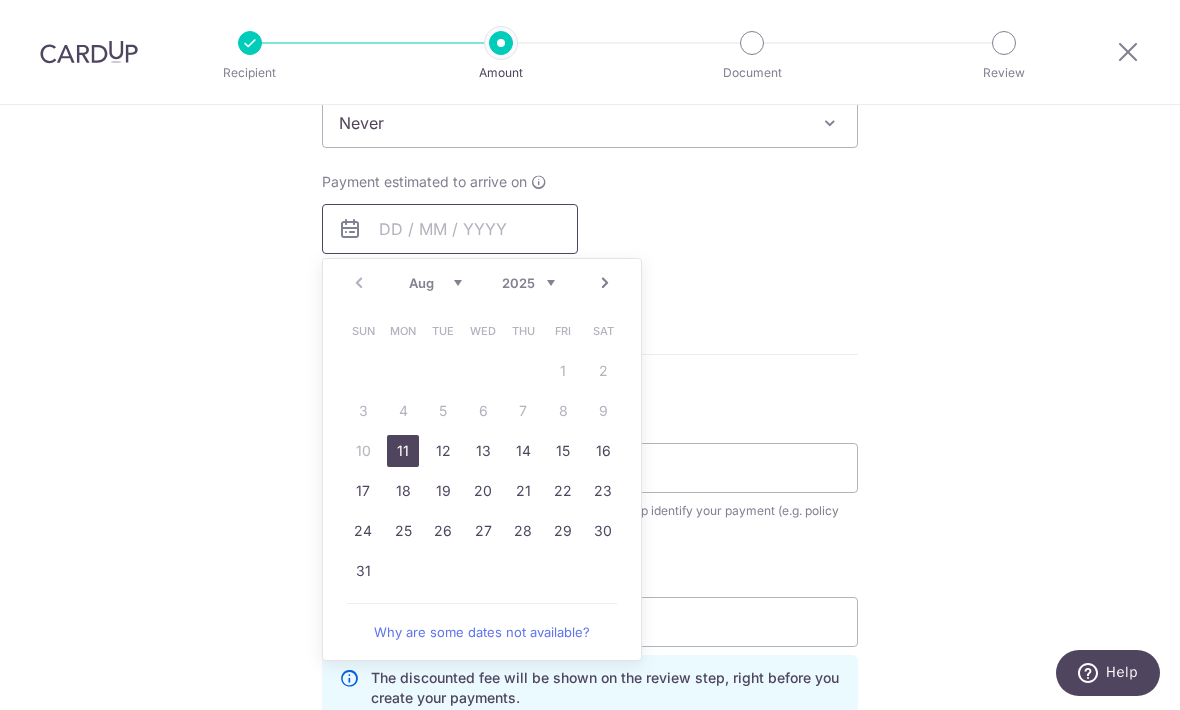 scroll, scrollTop: 859, scrollLeft: 0, axis: vertical 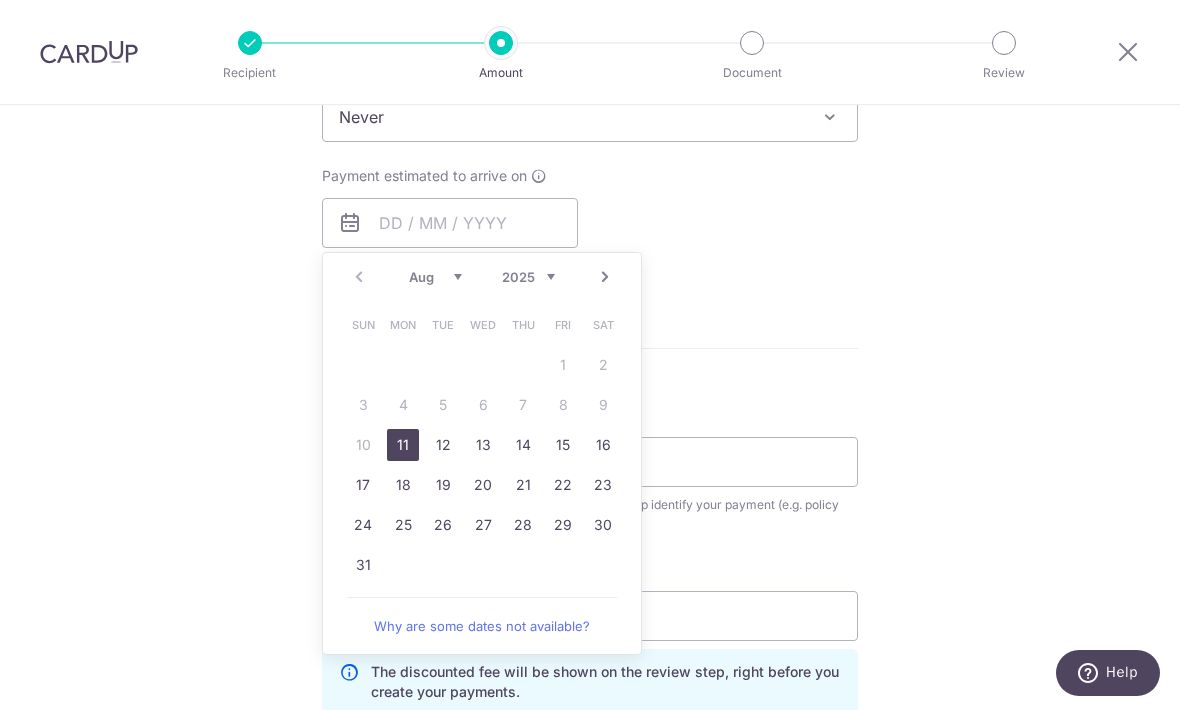 click on "11" at bounding box center (403, 445) 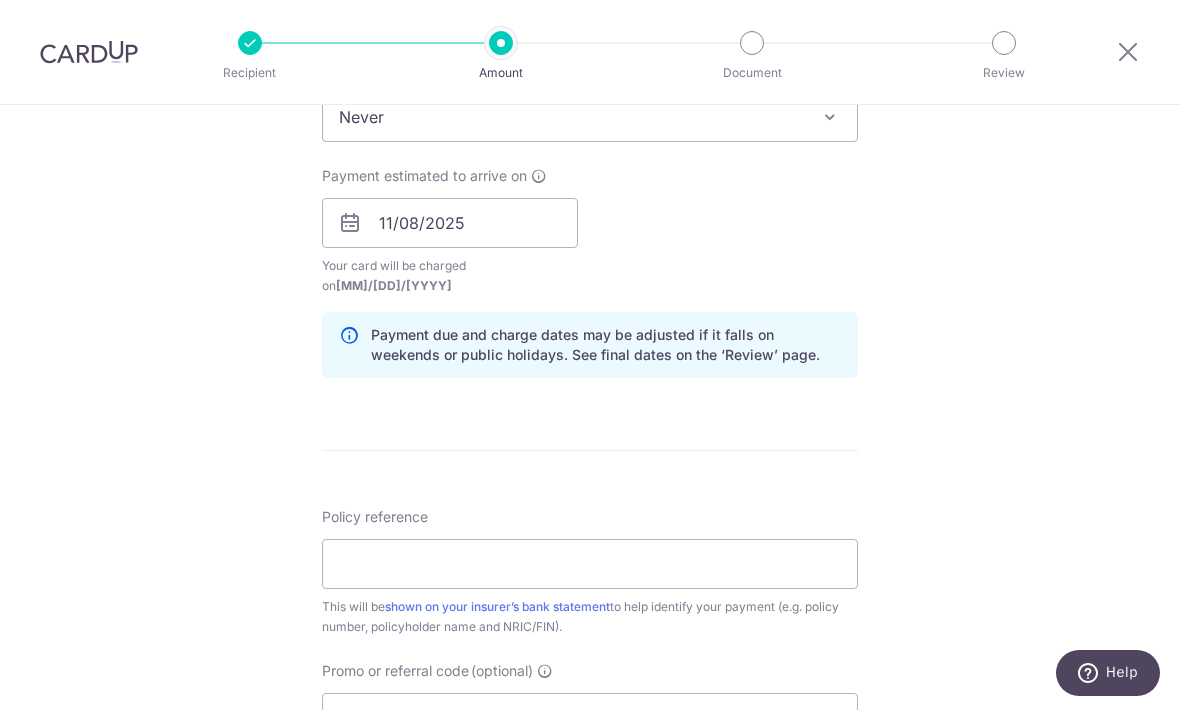 scroll, scrollTop: 780, scrollLeft: 0, axis: vertical 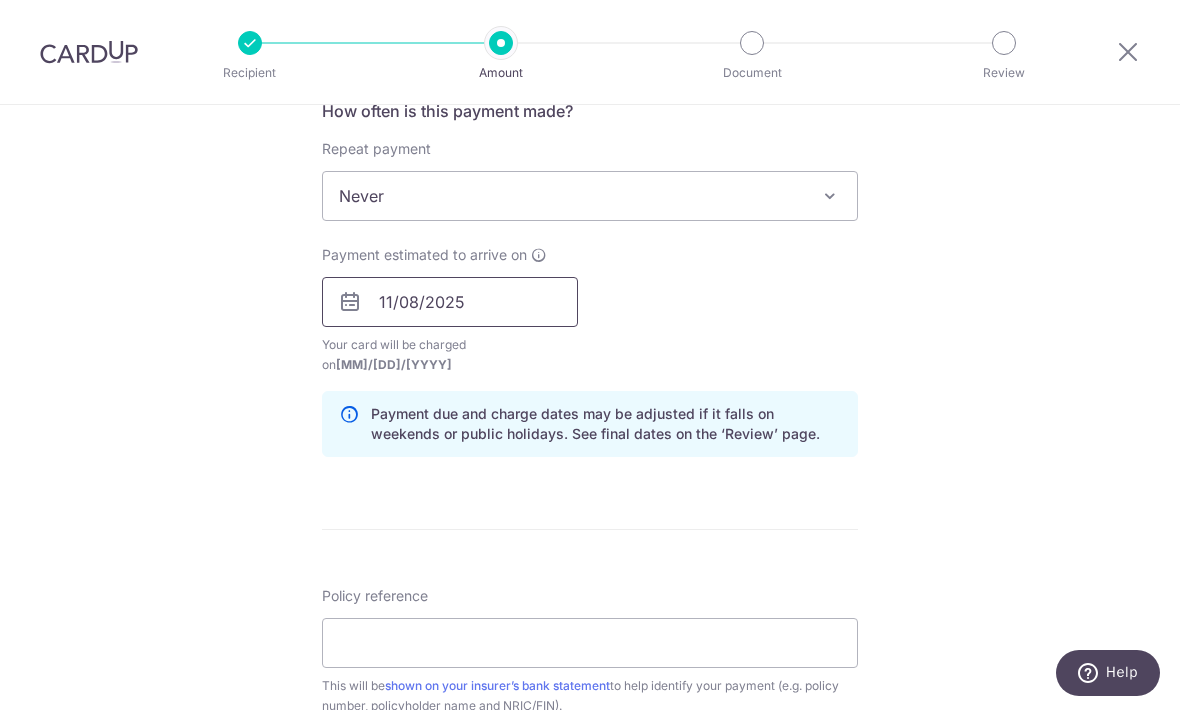 click on "11/08/2025" at bounding box center (450, 302) 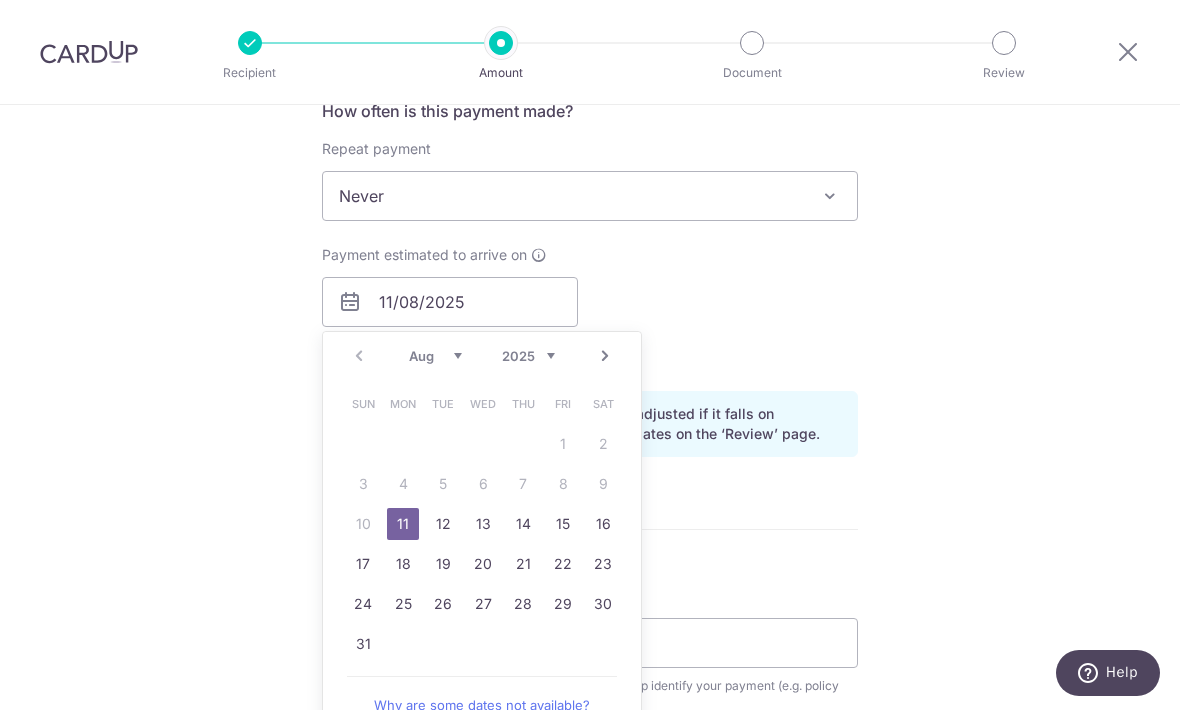 click on "Tell us more about your payment
Enter payment amount
SGD
445.50
445.50
Select Card
**** 1515
Add credit card
Your Cards
**** 1515
**** 2770
**** 3415
Secure 256-bit SSL
Text
New card details
Card" at bounding box center (590, 325) 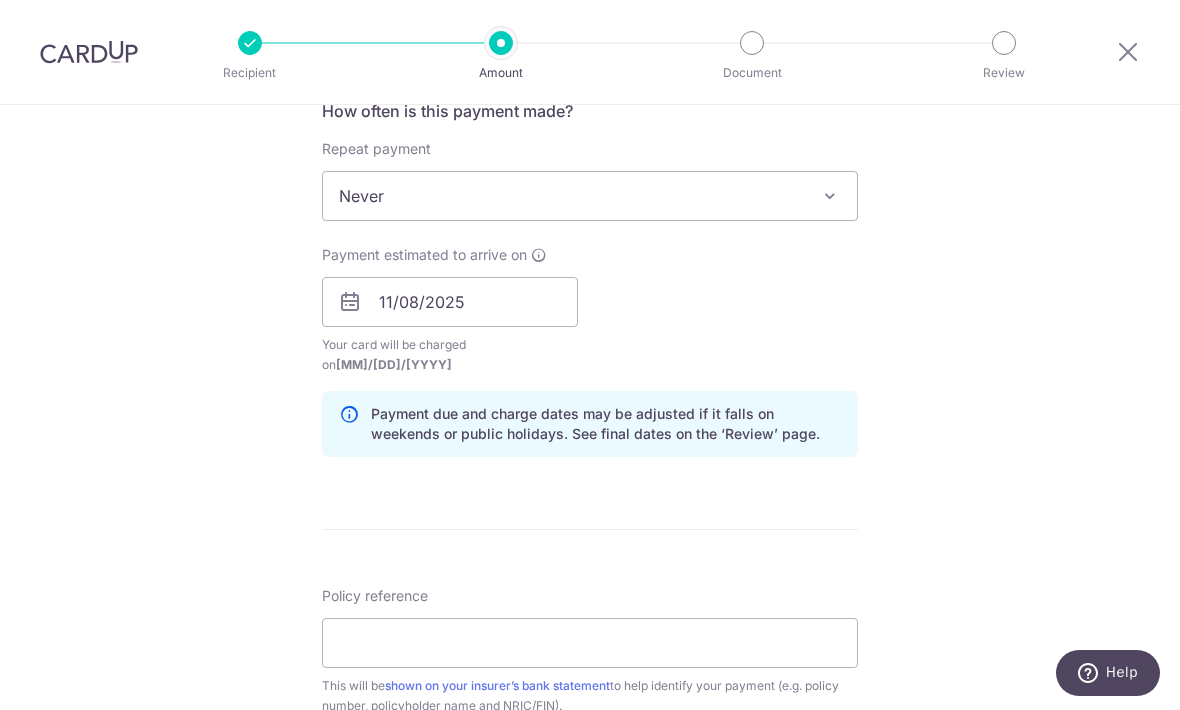 click at bounding box center [830, 196] 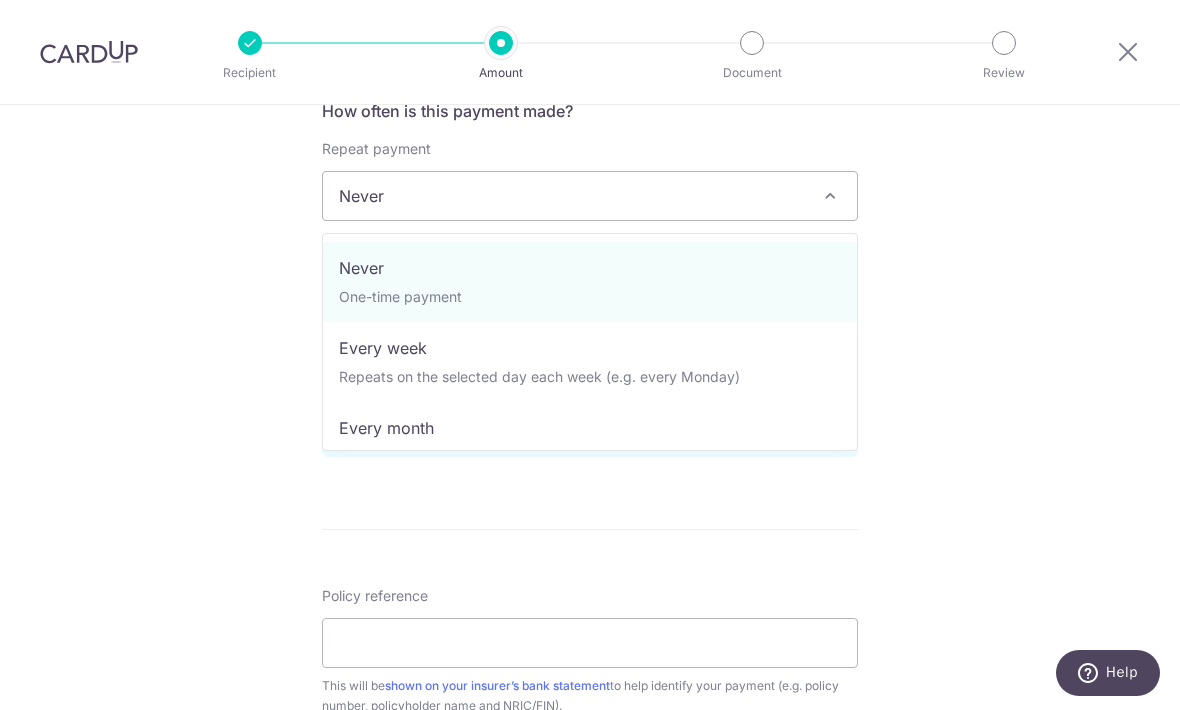 click on "Tell us more about your payment
Enter payment amount
SGD
445.50
445.50
Select Card
**** 1515
Add credit card
Your Cards
**** 1515
**** 2770
**** 3415
Secure 256-bit SSL
Text
New card details
Card" at bounding box center (590, 325) 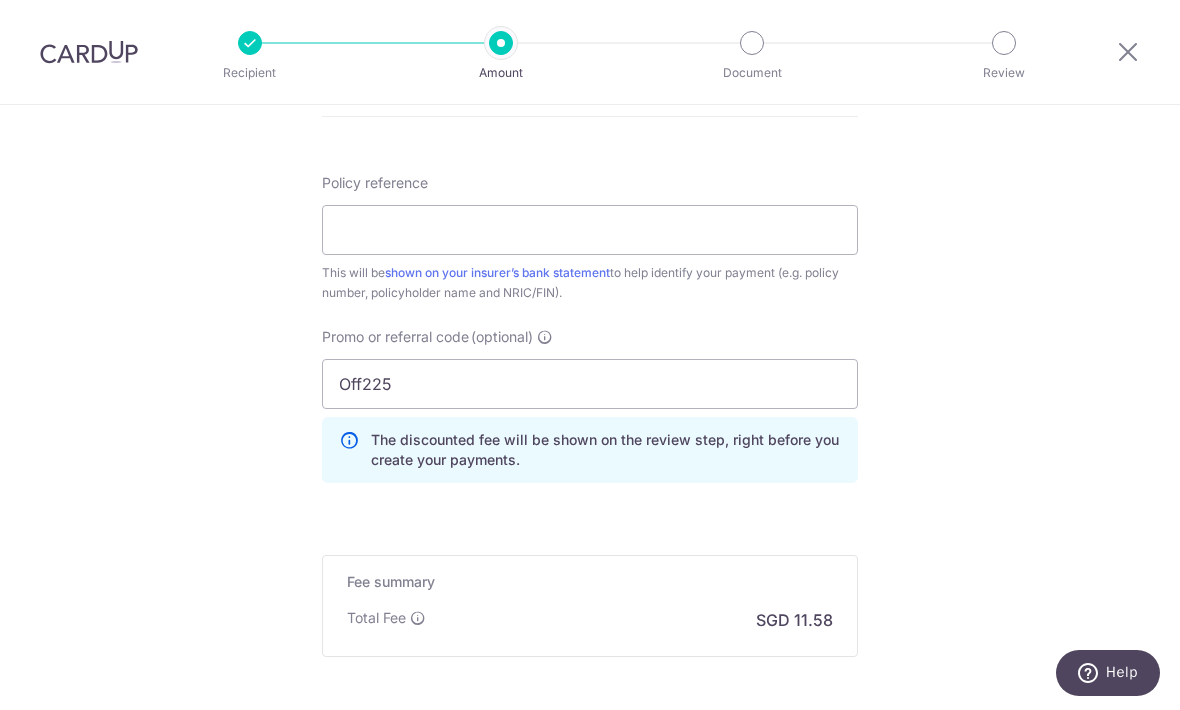 scroll, scrollTop: 1191, scrollLeft: 0, axis: vertical 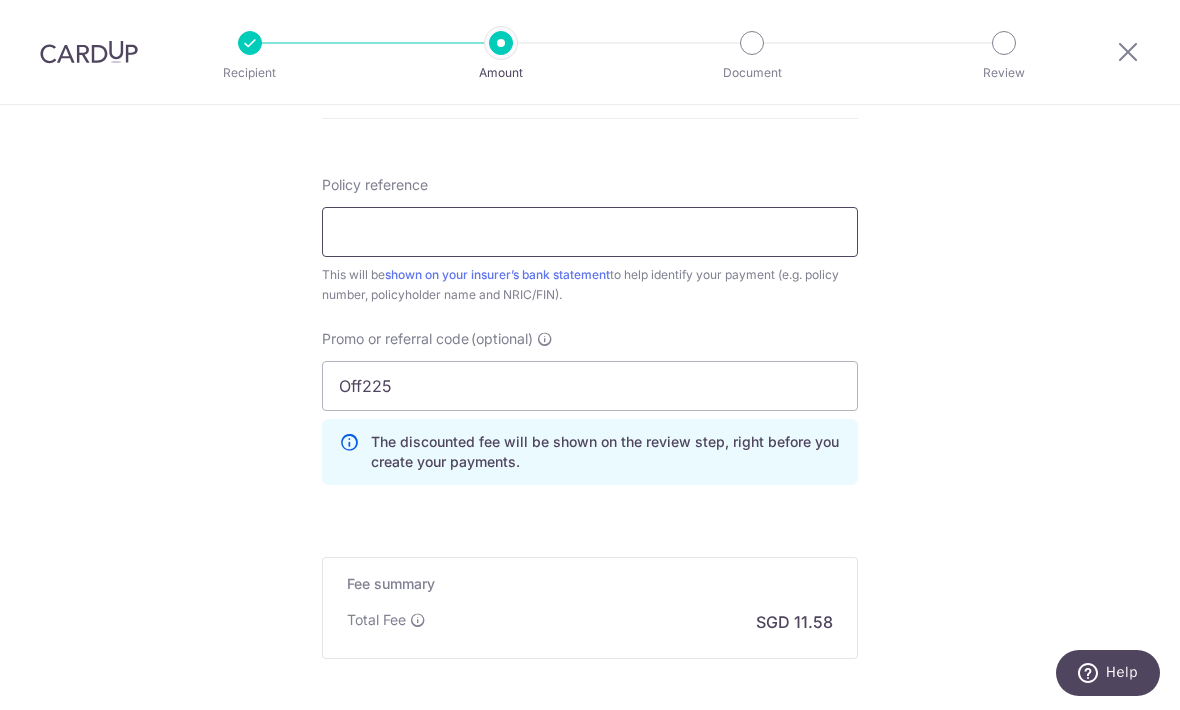 click on "Policy reference" at bounding box center [590, 232] 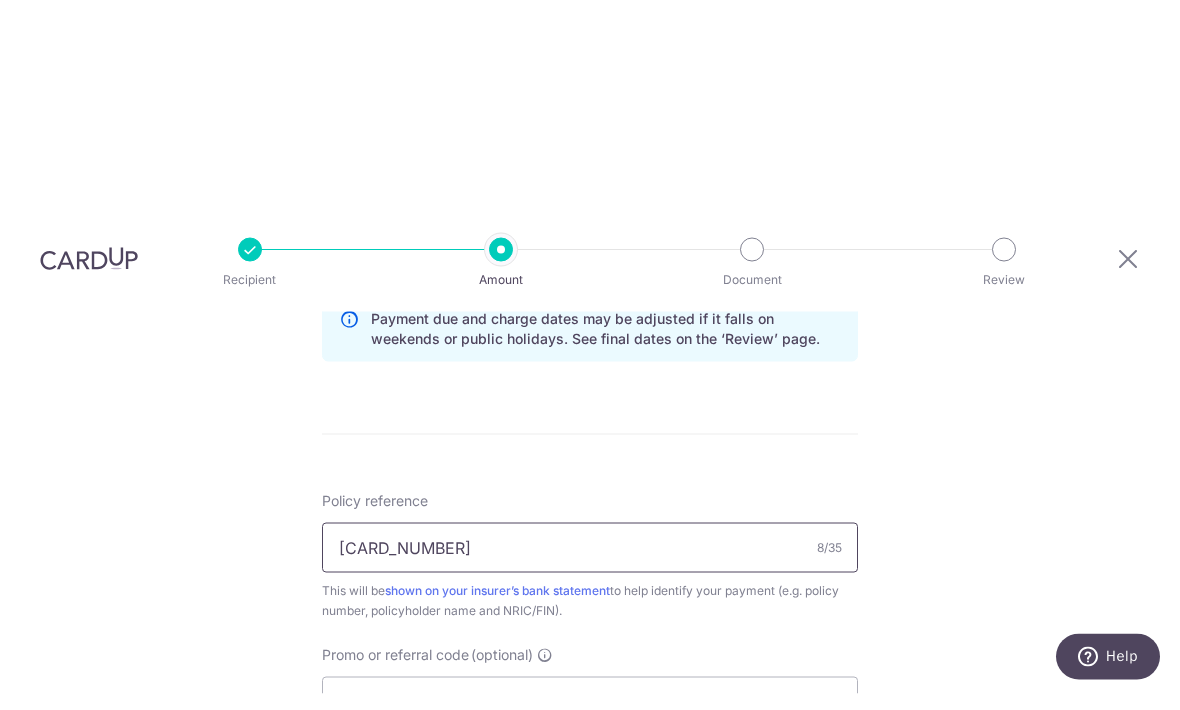 scroll, scrollTop: 1065, scrollLeft: 0, axis: vertical 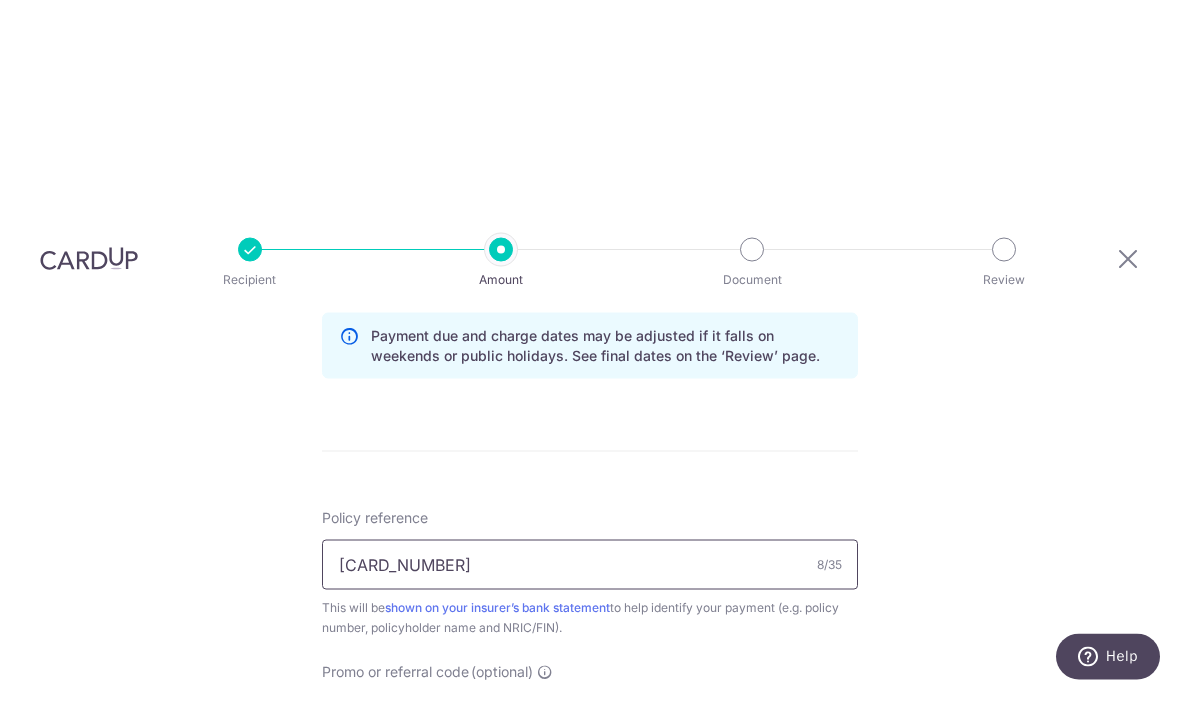 type on "43264326" 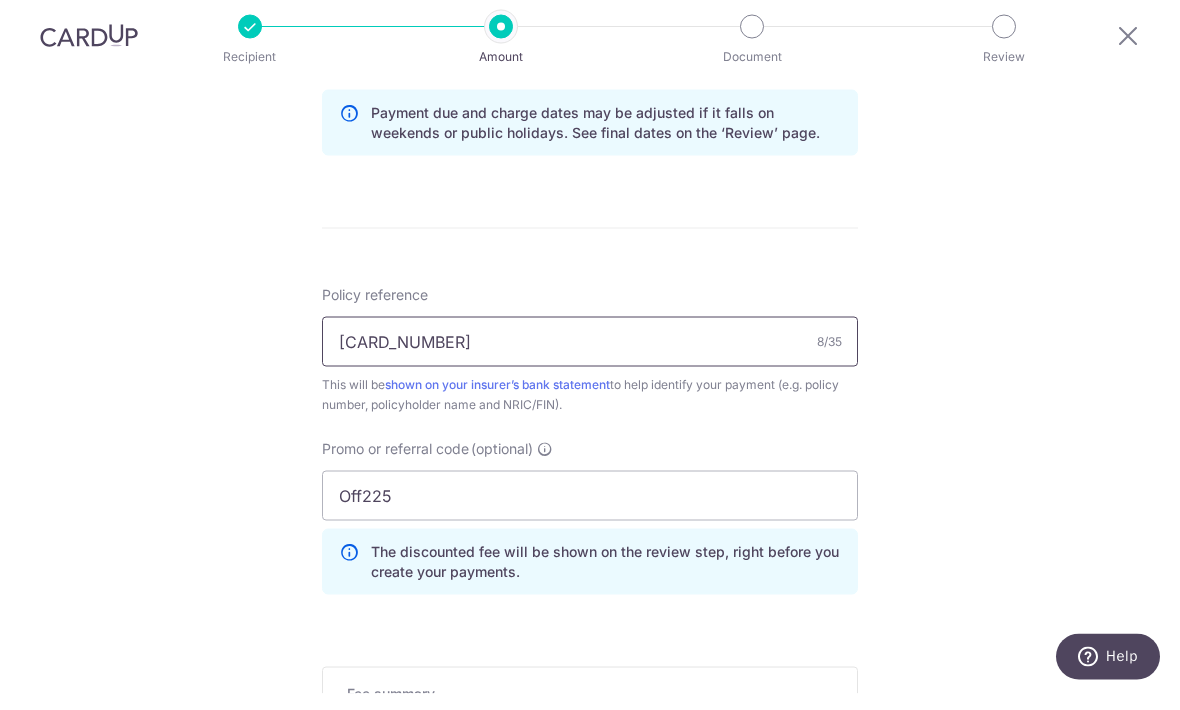 scroll, scrollTop: 17, scrollLeft: 0, axis: vertical 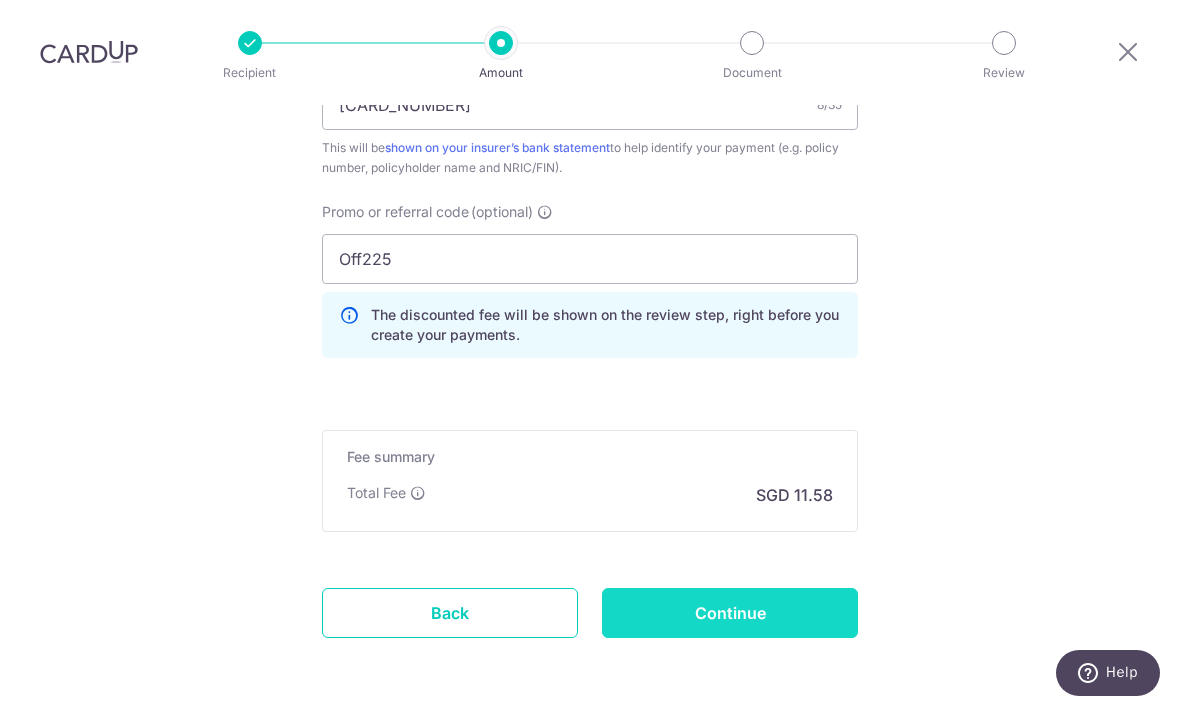 click on "Continue" at bounding box center (730, 613) 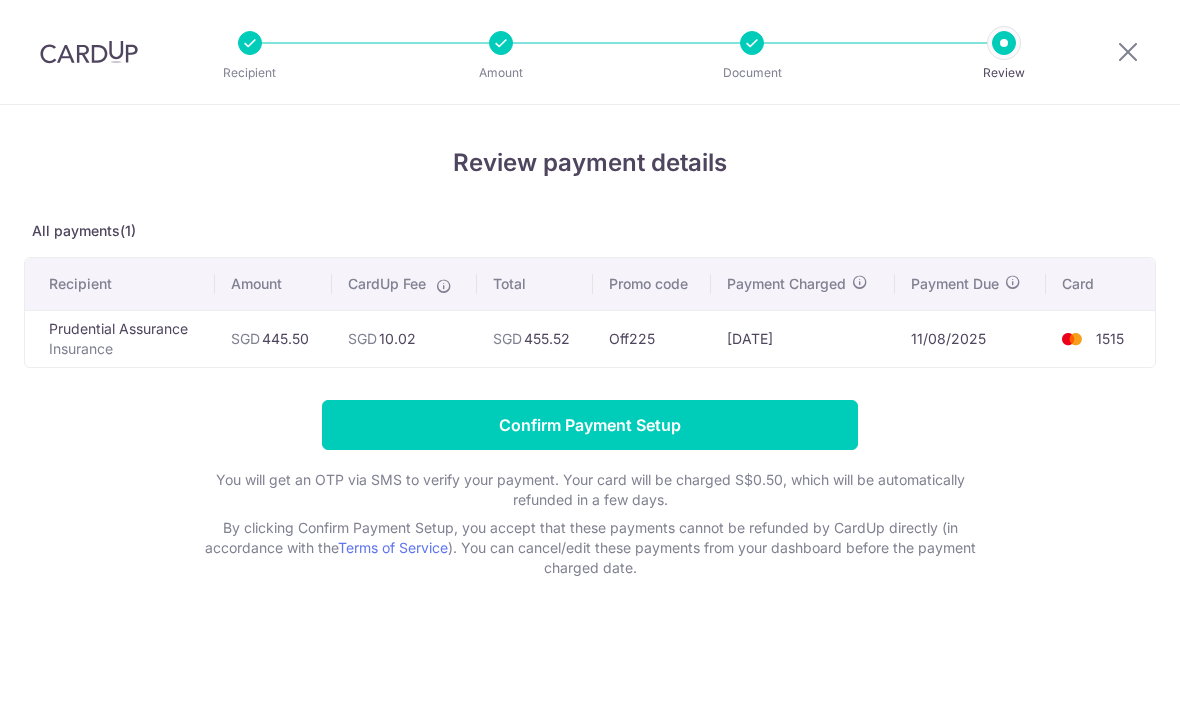 scroll, scrollTop: 0, scrollLeft: 0, axis: both 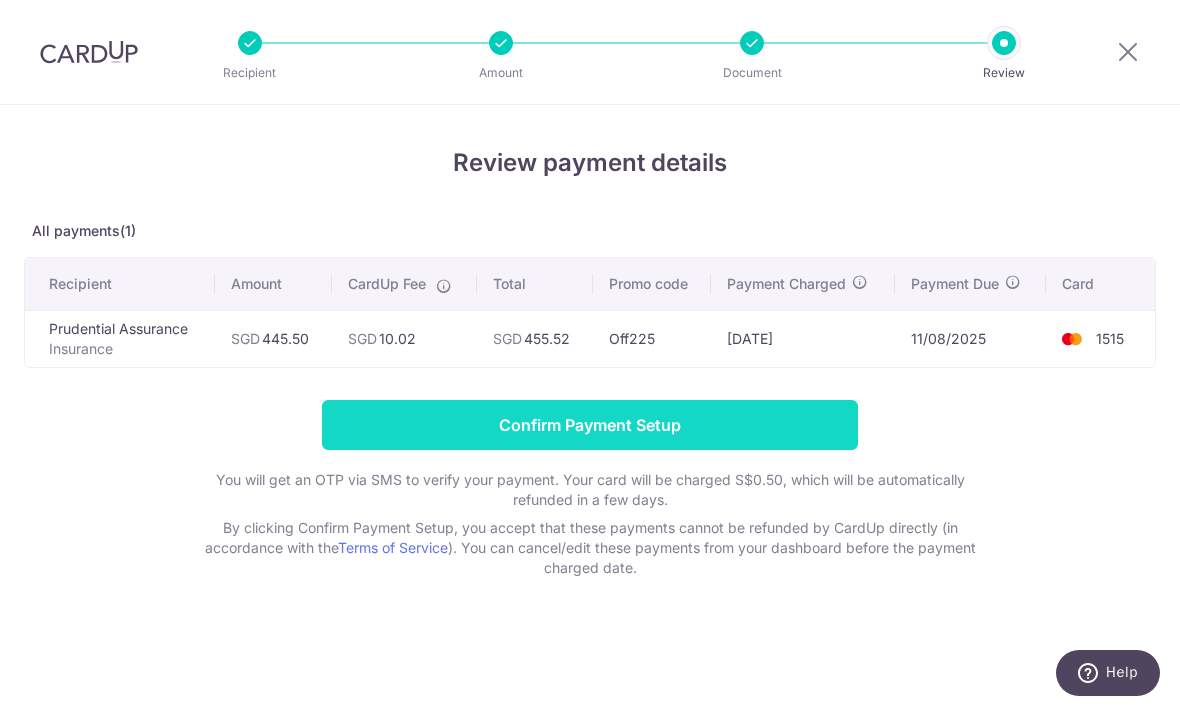 click on "Confirm Payment Setup" at bounding box center [590, 425] 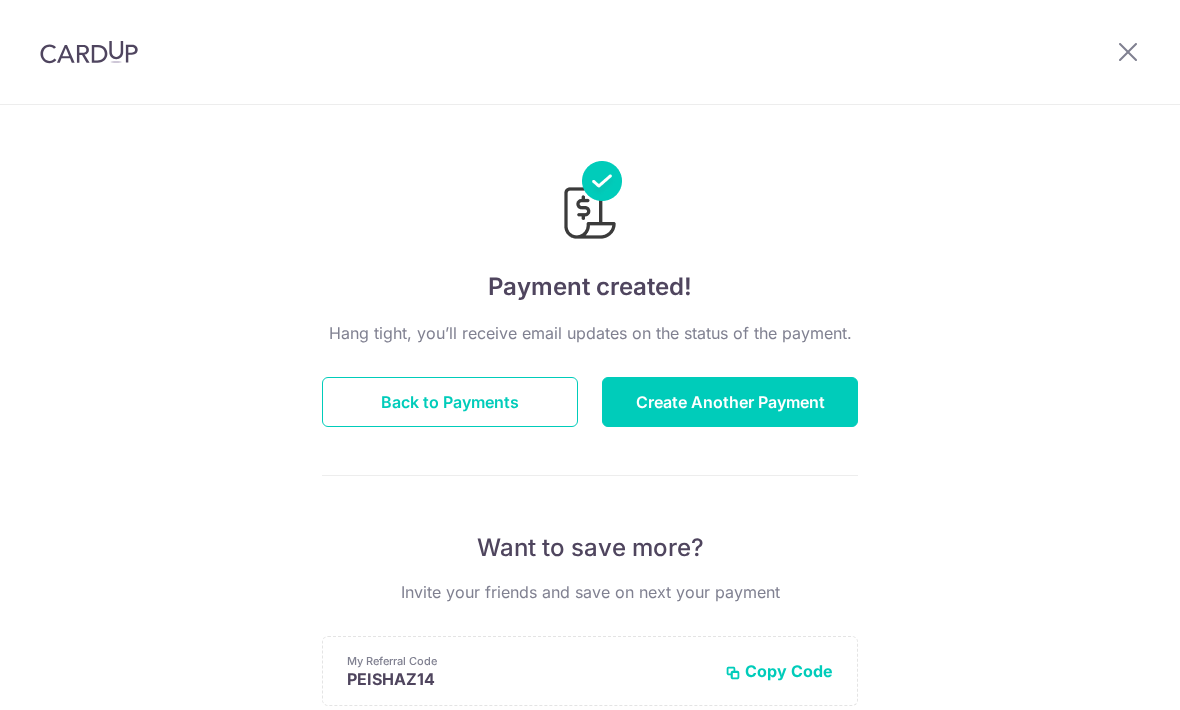 scroll, scrollTop: 0, scrollLeft: 0, axis: both 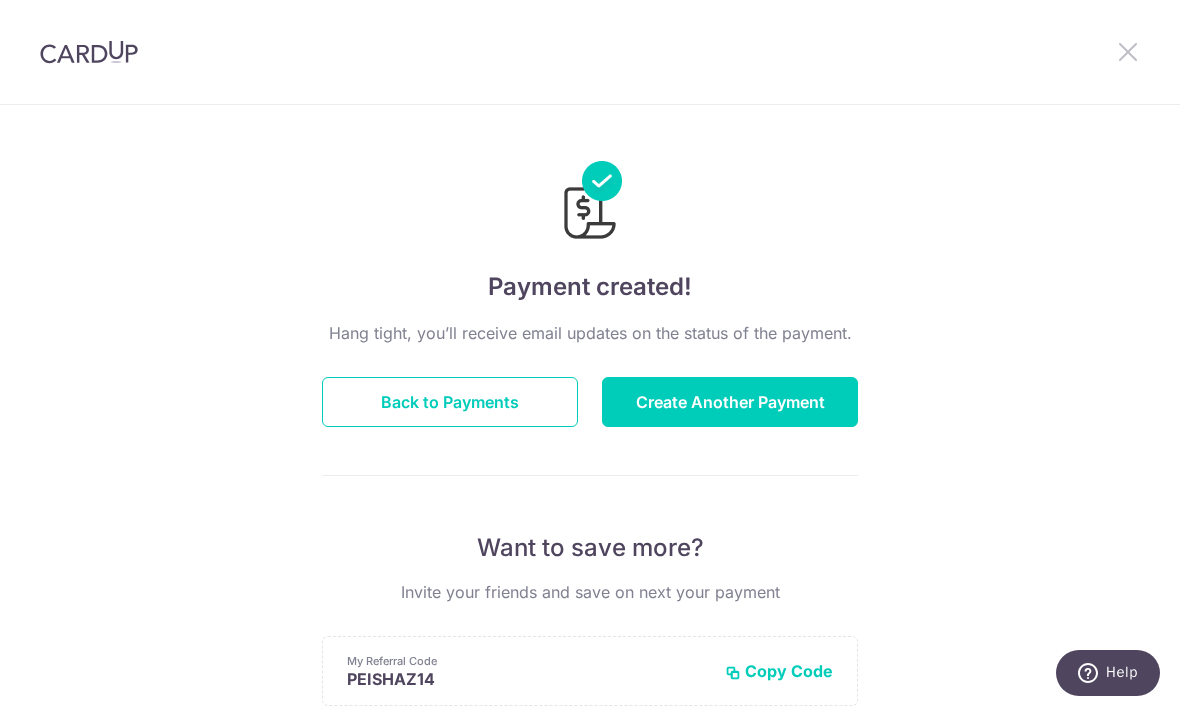 click at bounding box center (1128, 51) 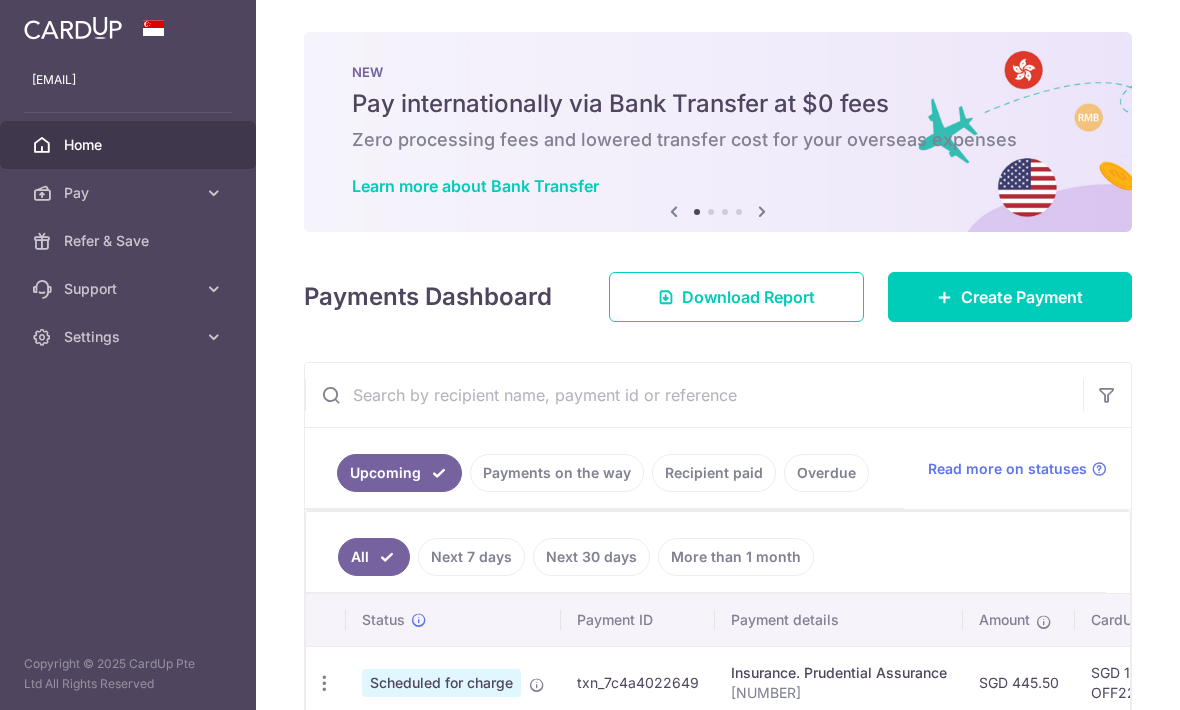 scroll, scrollTop: 0, scrollLeft: 0, axis: both 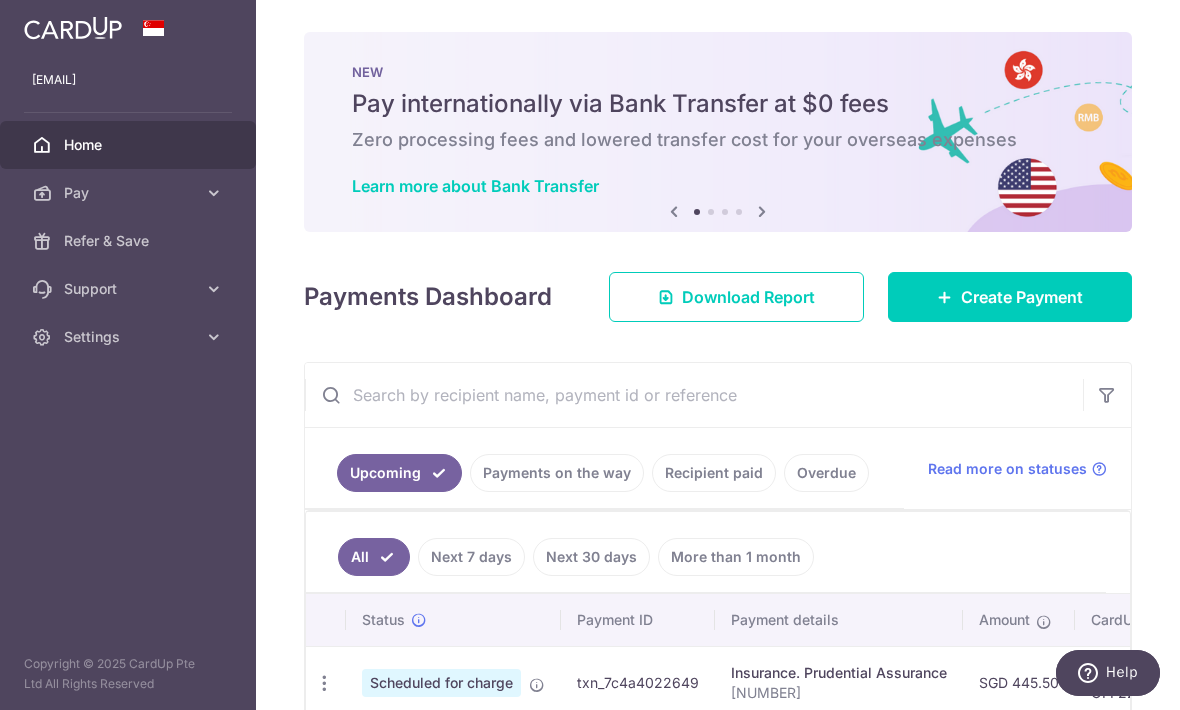 click at bounding box center (0, 0) 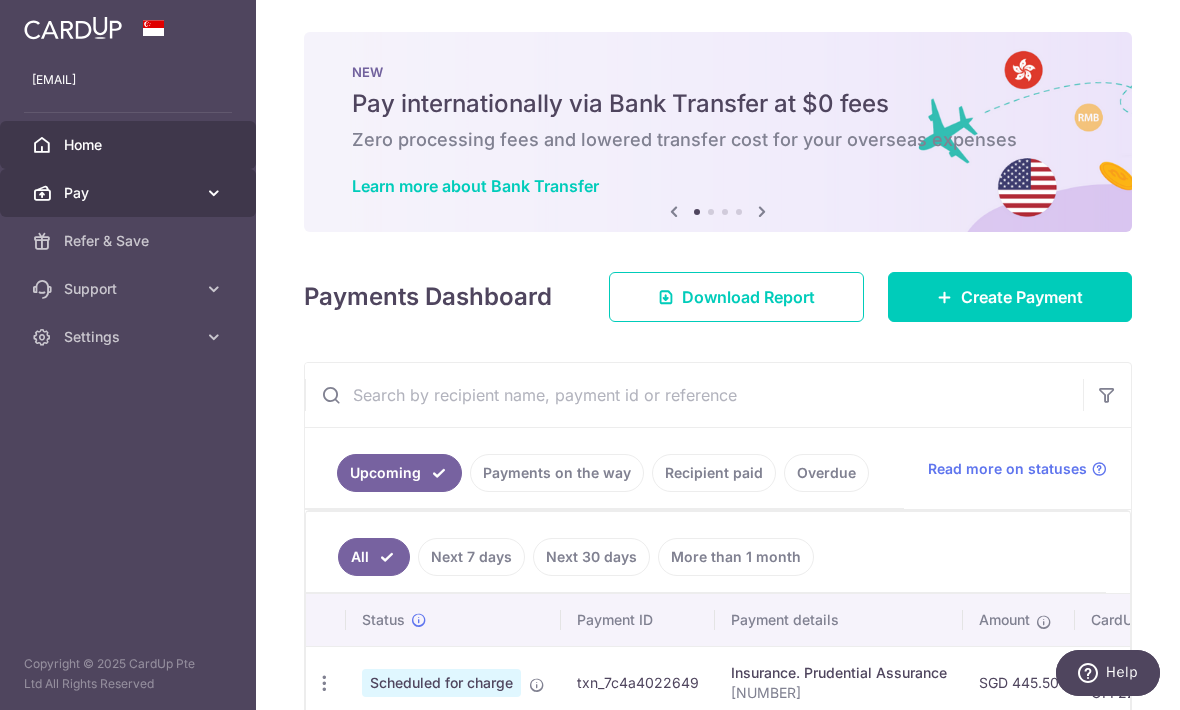 click on "Pay" at bounding box center (130, 193) 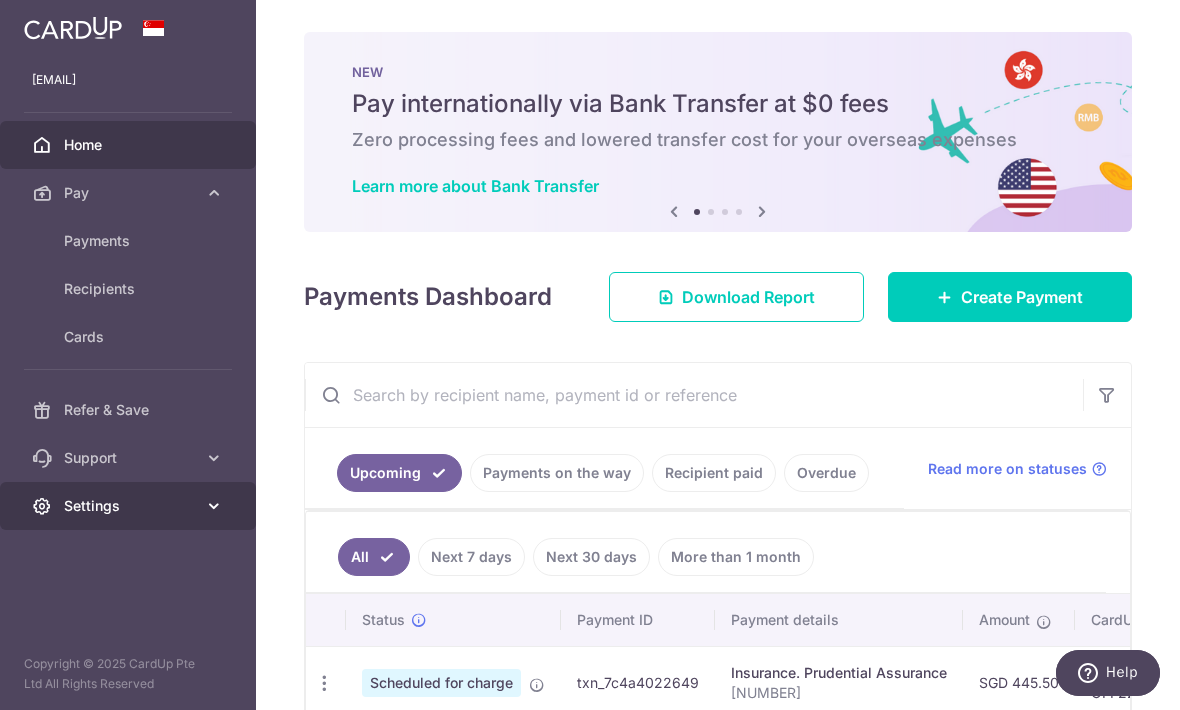 click on "Settings" at bounding box center [128, 506] 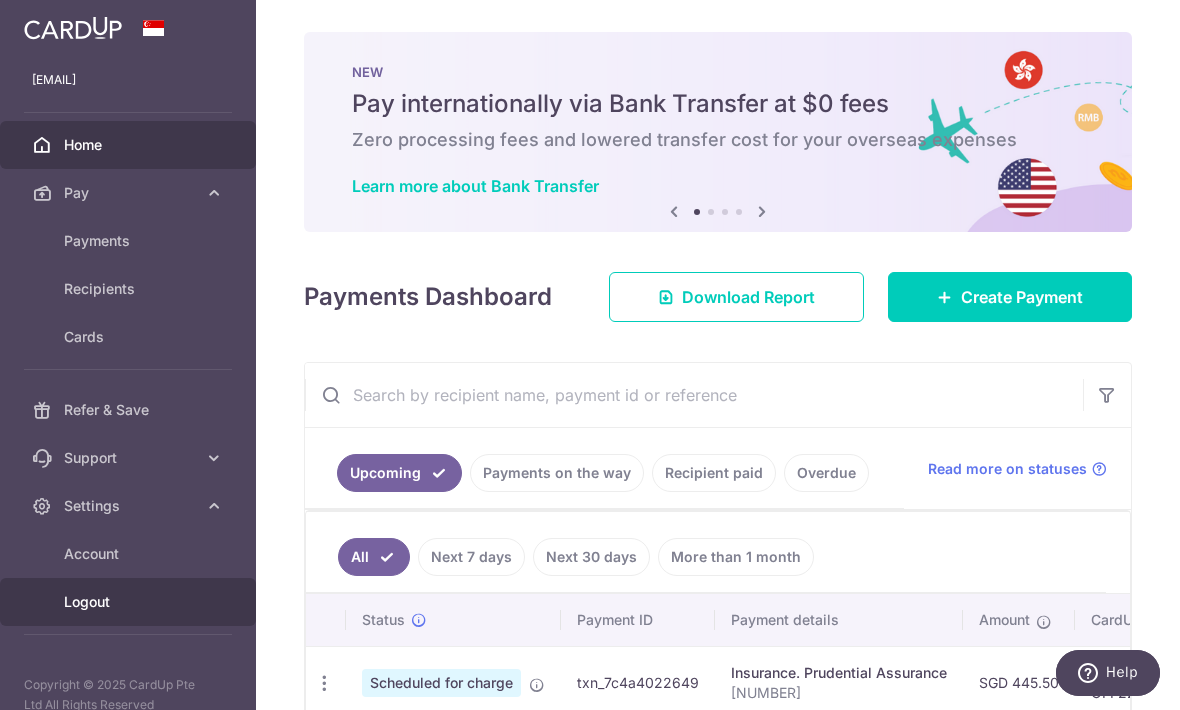 click on "Logout" at bounding box center (130, 602) 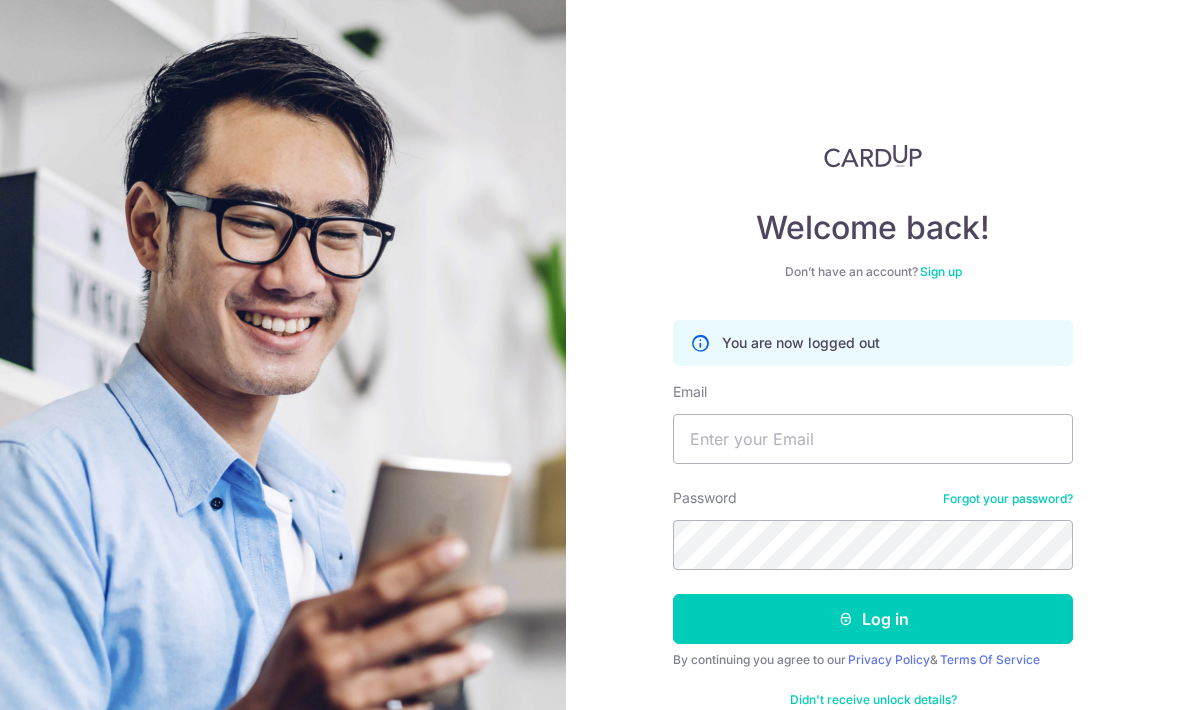 scroll, scrollTop: 265, scrollLeft: 0, axis: vertical 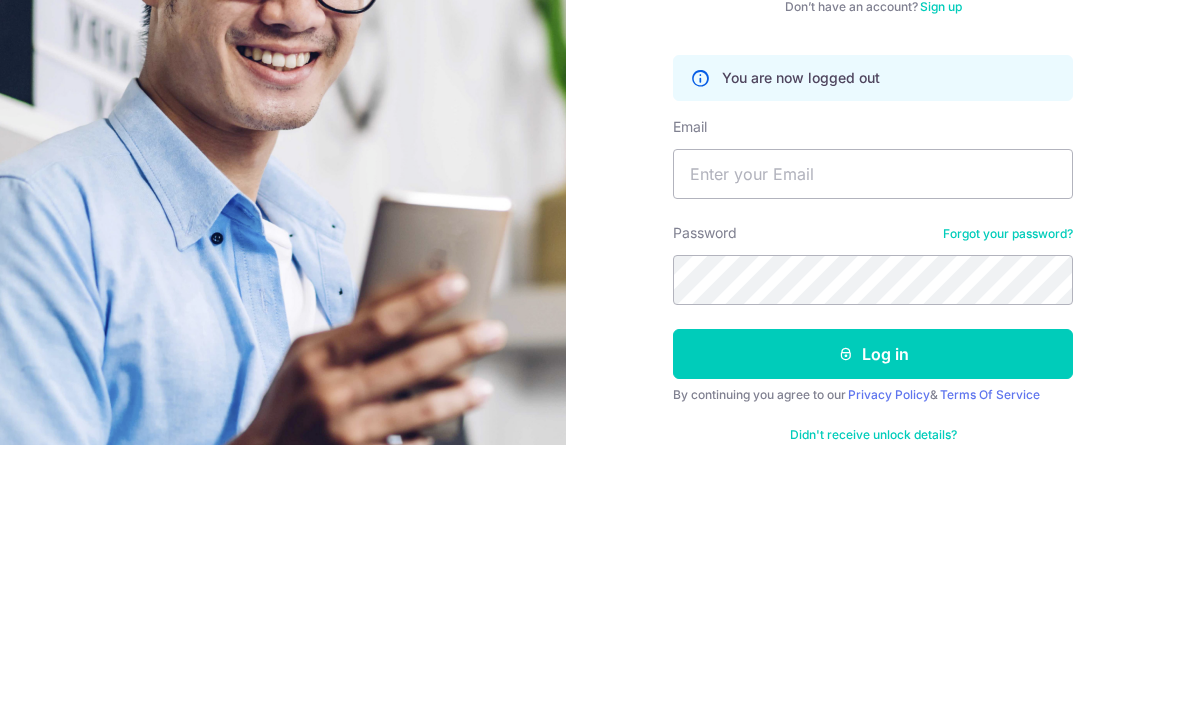 click on "Welcome back!
Don’t have an account?  Sign up
You are now logged out
Email
Password
Forgot your password?
Log in
By continuing you agree to our
Privacy Policy
&  Terms Of Service
Didn't receive unlock details?
Haven't confirmed your email?" at bounding box center [873, 355] 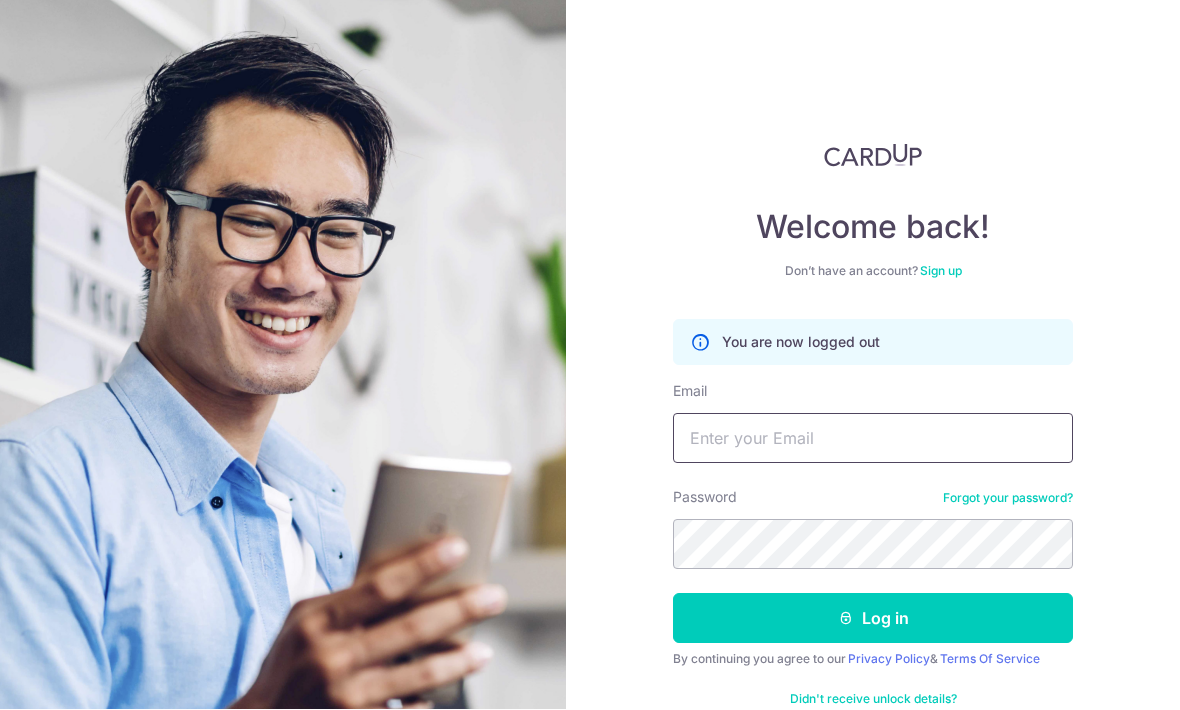 click on "Email" at bounding box center [873, 439] 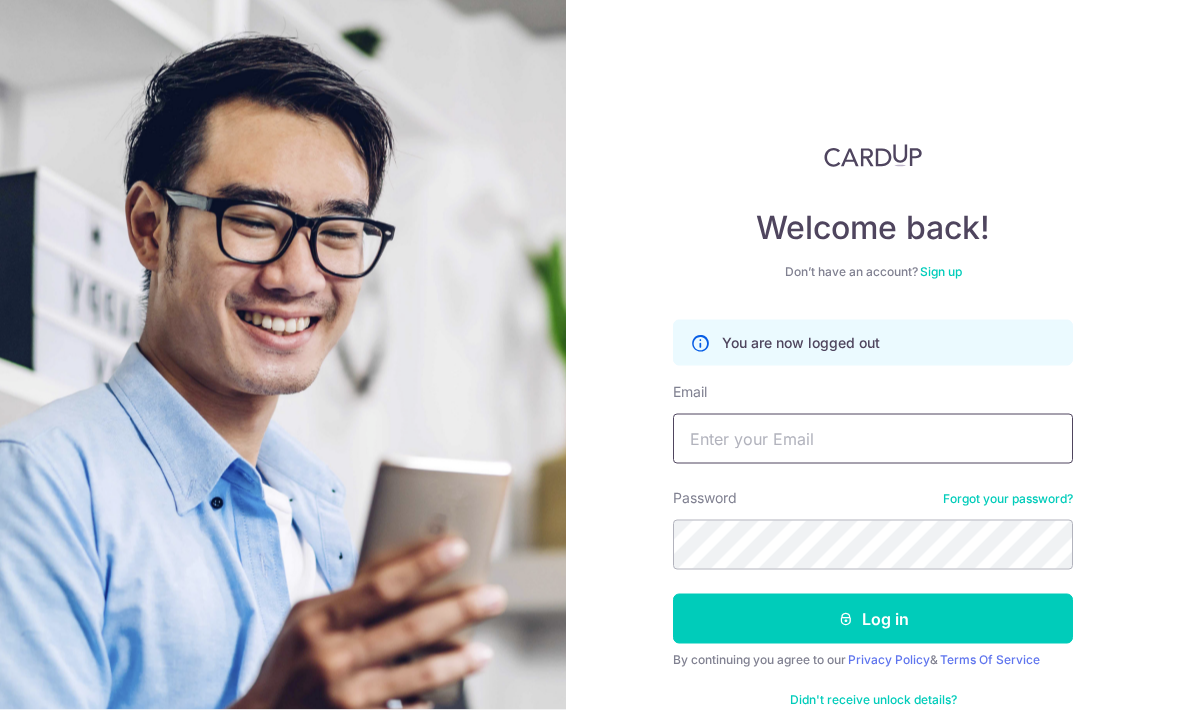 type on "Peisha.zhang@gmail.com" 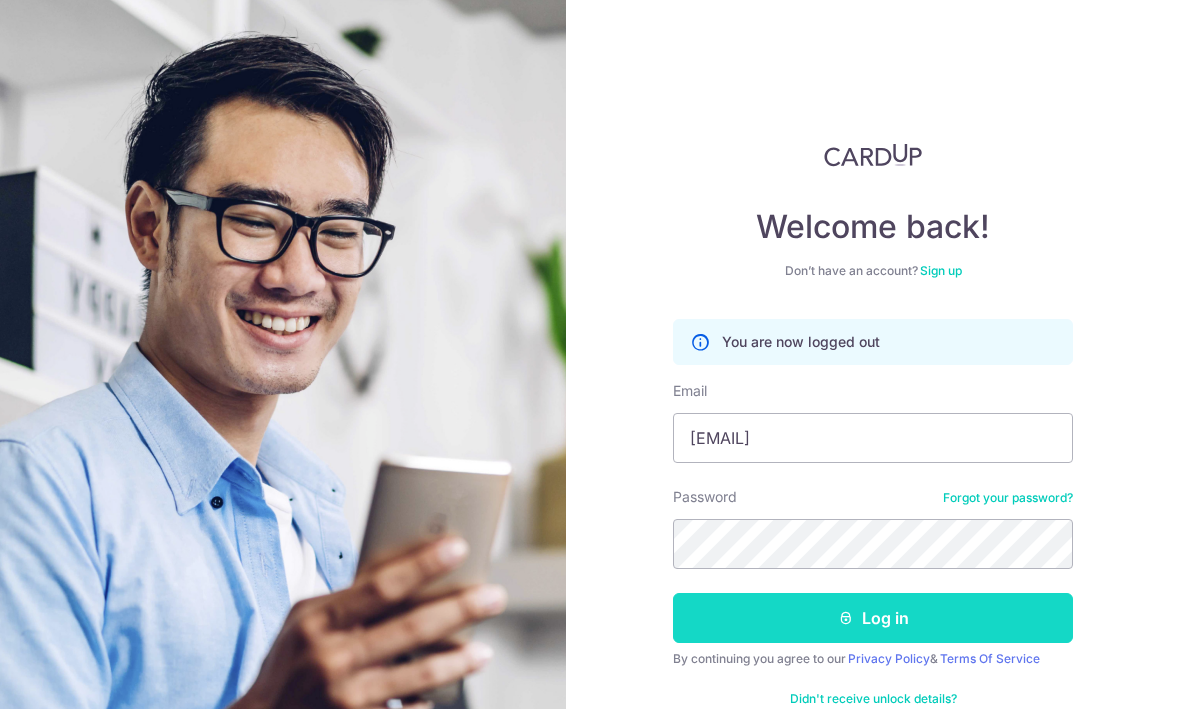 click on "Log in" at bounding box center [873, 619] 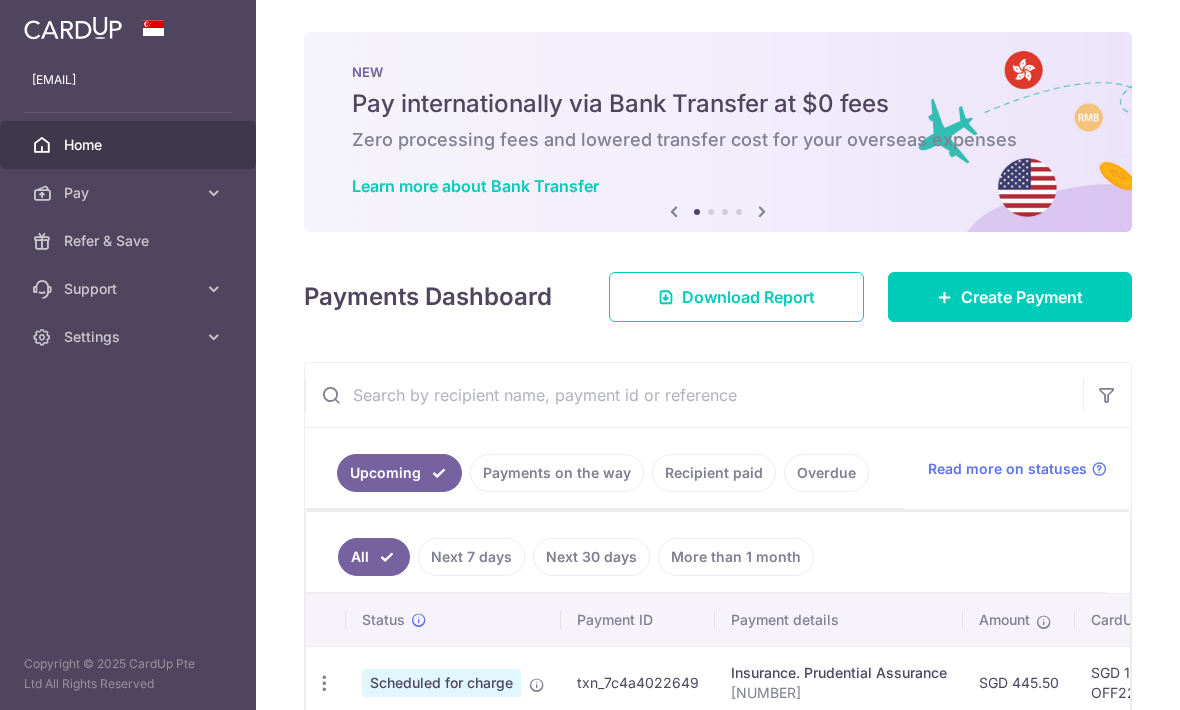 scroll, scrollTop: 0, scrollLeft: 0, axis: both 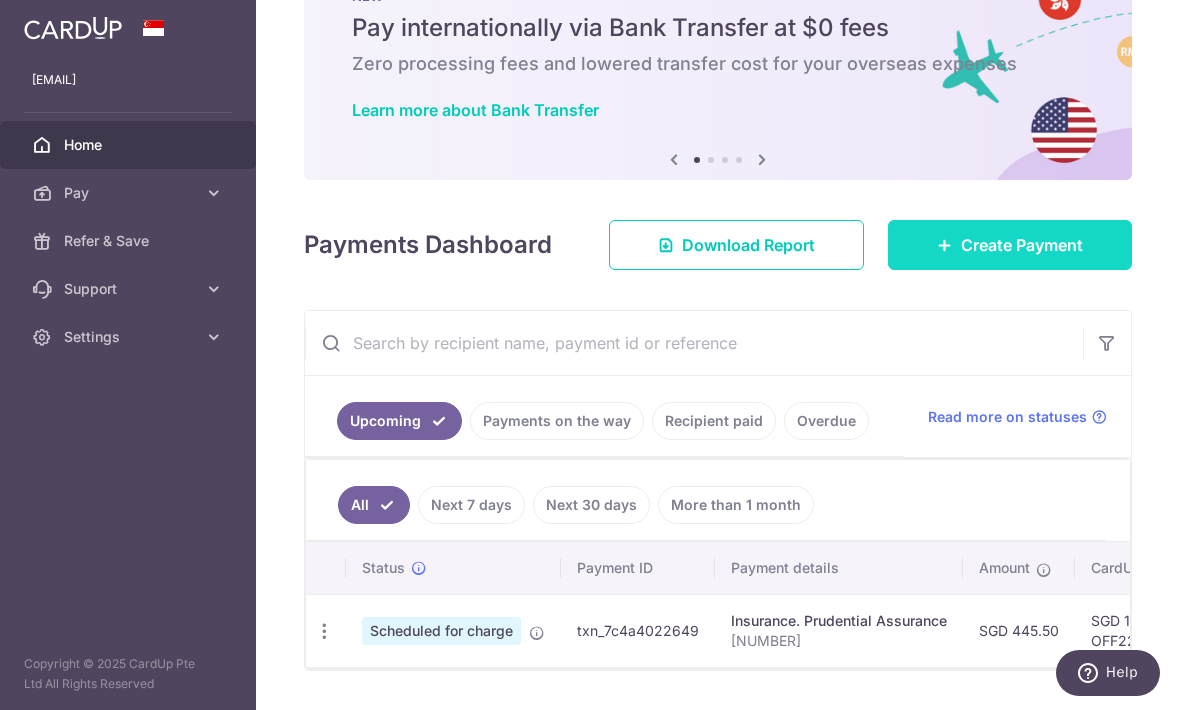 click on "Create Payment" at bounding box center [1022, 245] 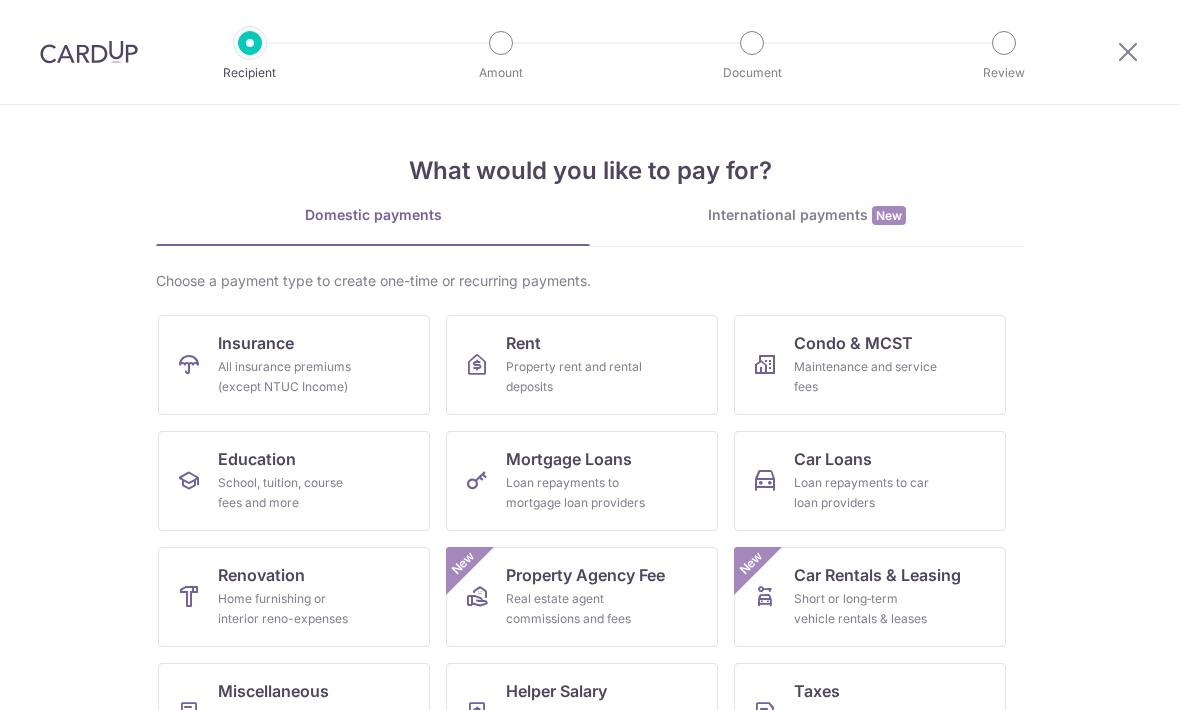 scroll, scrollTop: 0, scrollLeft: 0, axis: both 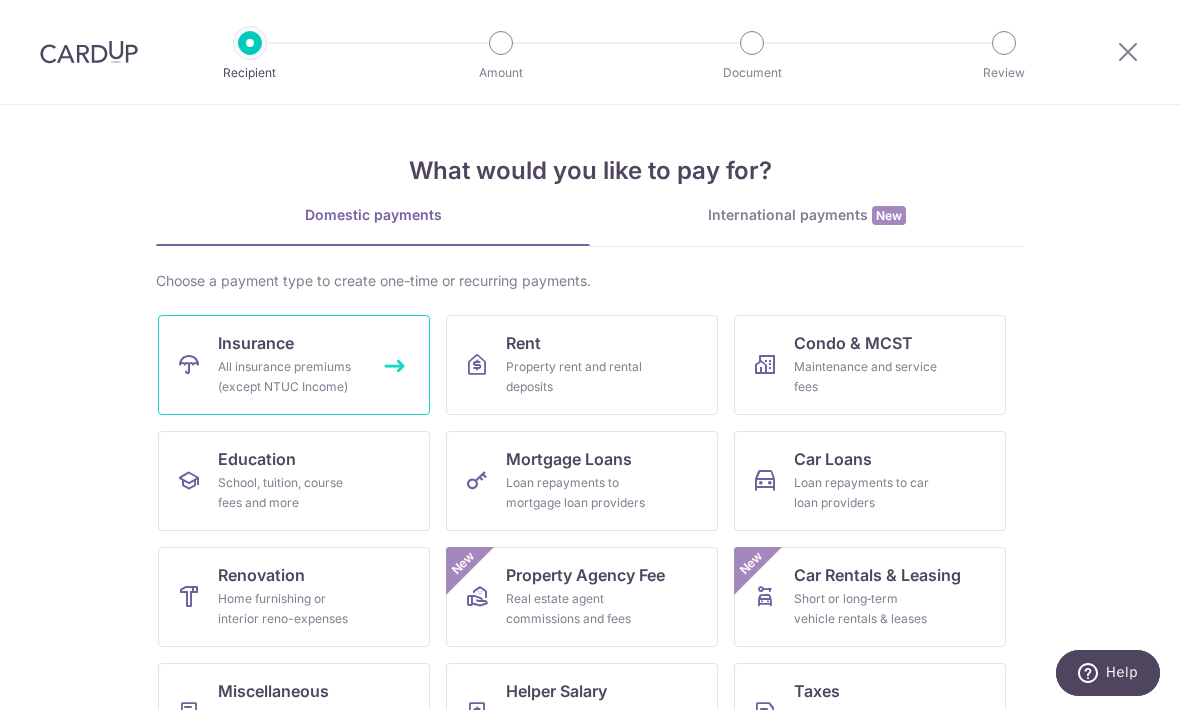 click on "All insurance premiums (except NTUC Income)" at bounding box center (290, 377) 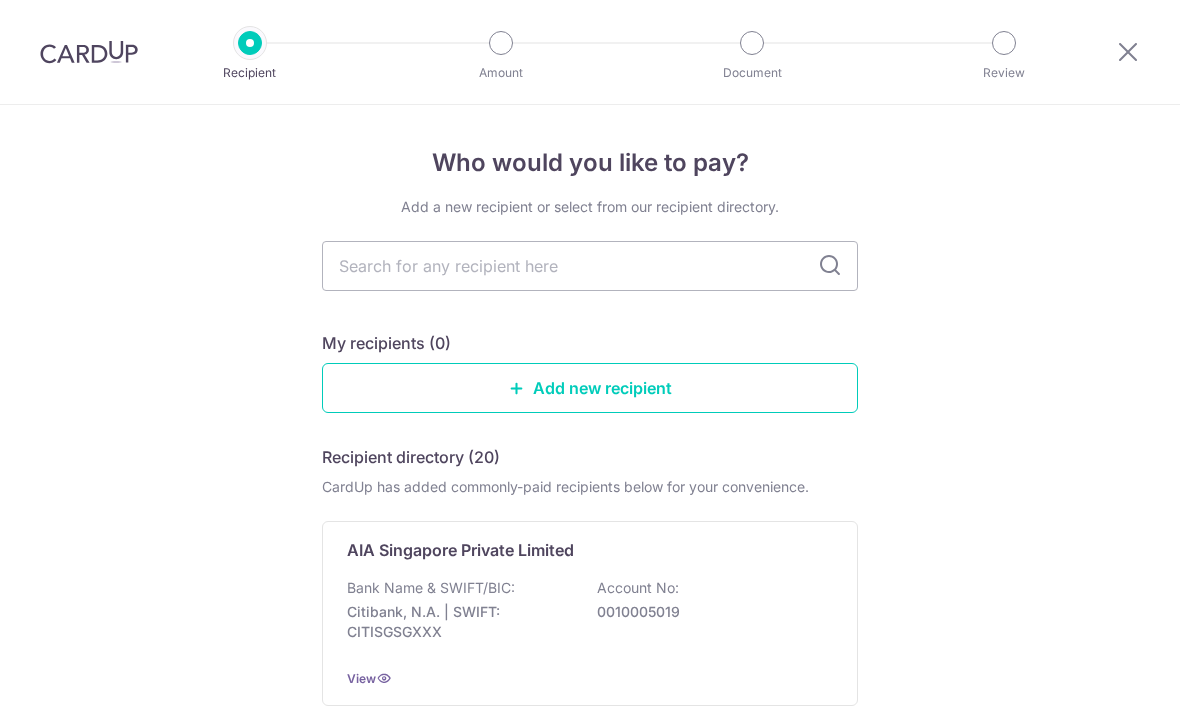 scroll, scrollTop: 0, scrollLeft: 0, axis: both 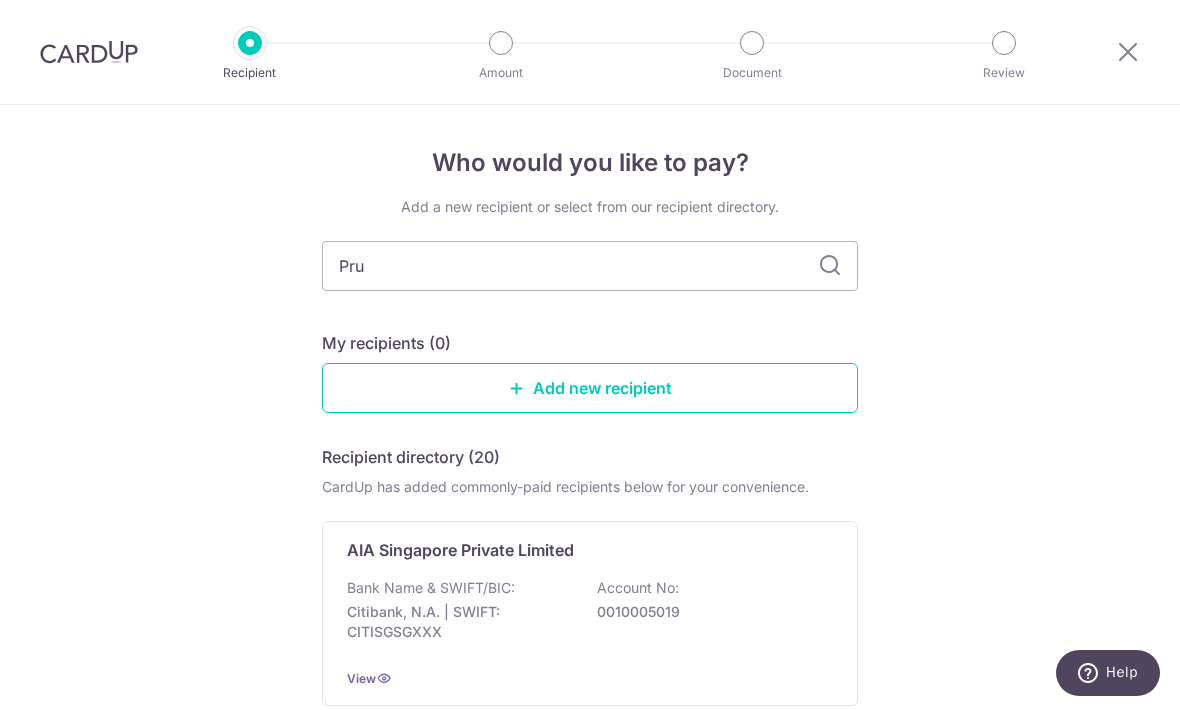 type on "Prud" 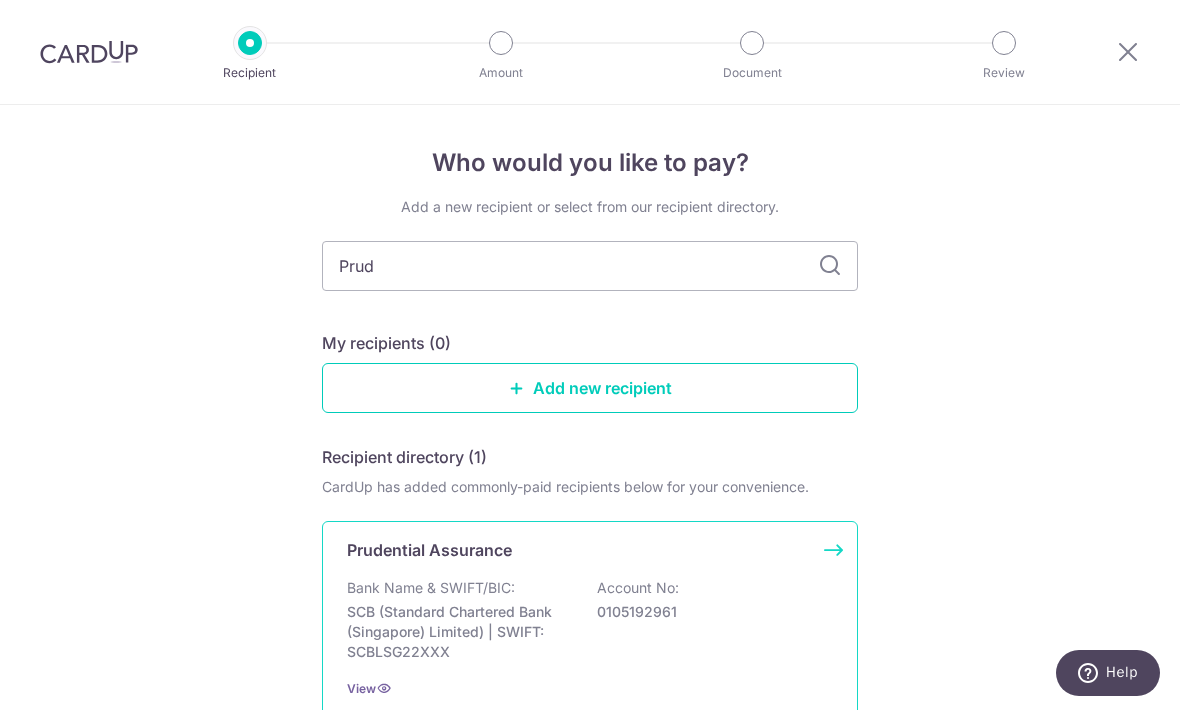 click on "Prudential Assurance
Bank Name & SWIFT/BIC:
SCB (Standard Chartered Bank (Singapore) Limited) | SWIFT: SCBLSG22XXX
Account No:
0105192961
View" at bounding box center (590, 618) 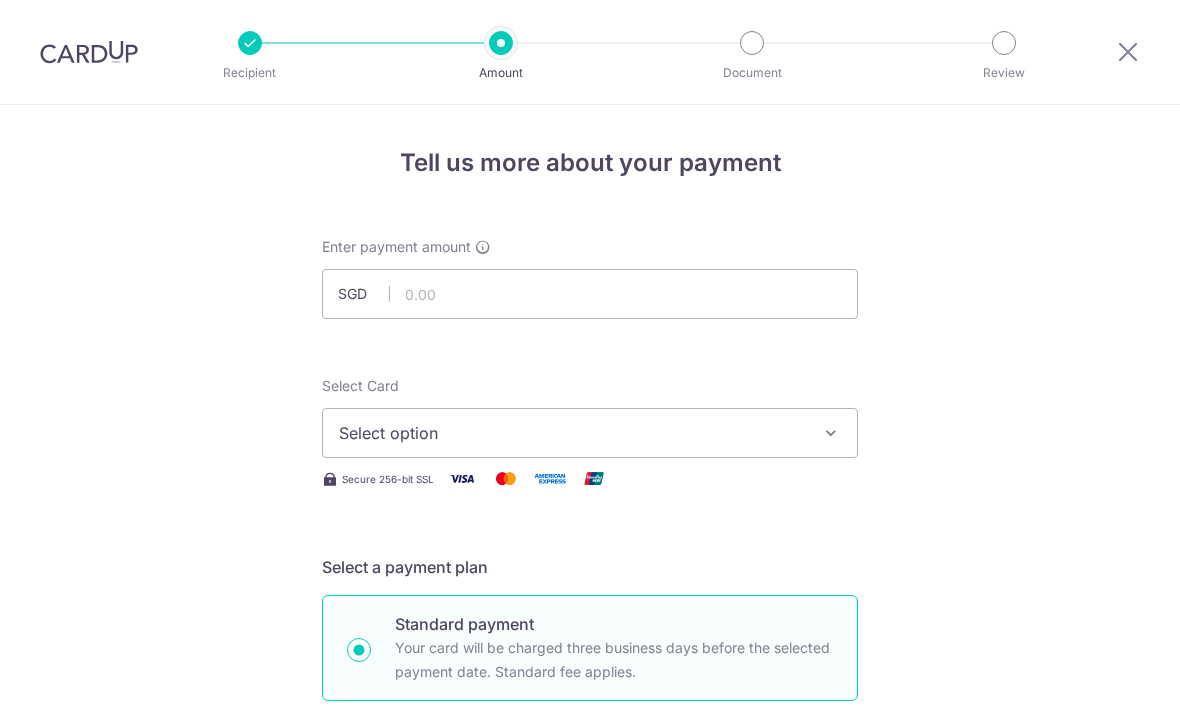 scroll, scrollTop: 0, scrollLeft: 0, axis: both 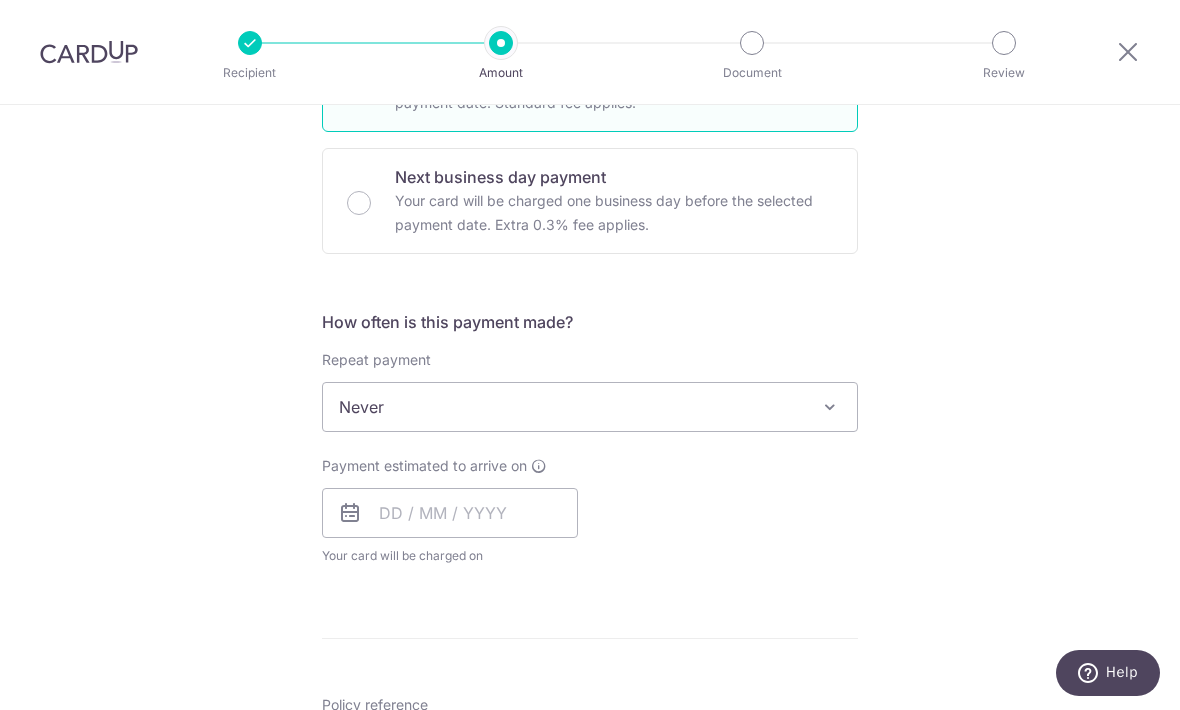 click on "Never" at bounding box center [590, 407] 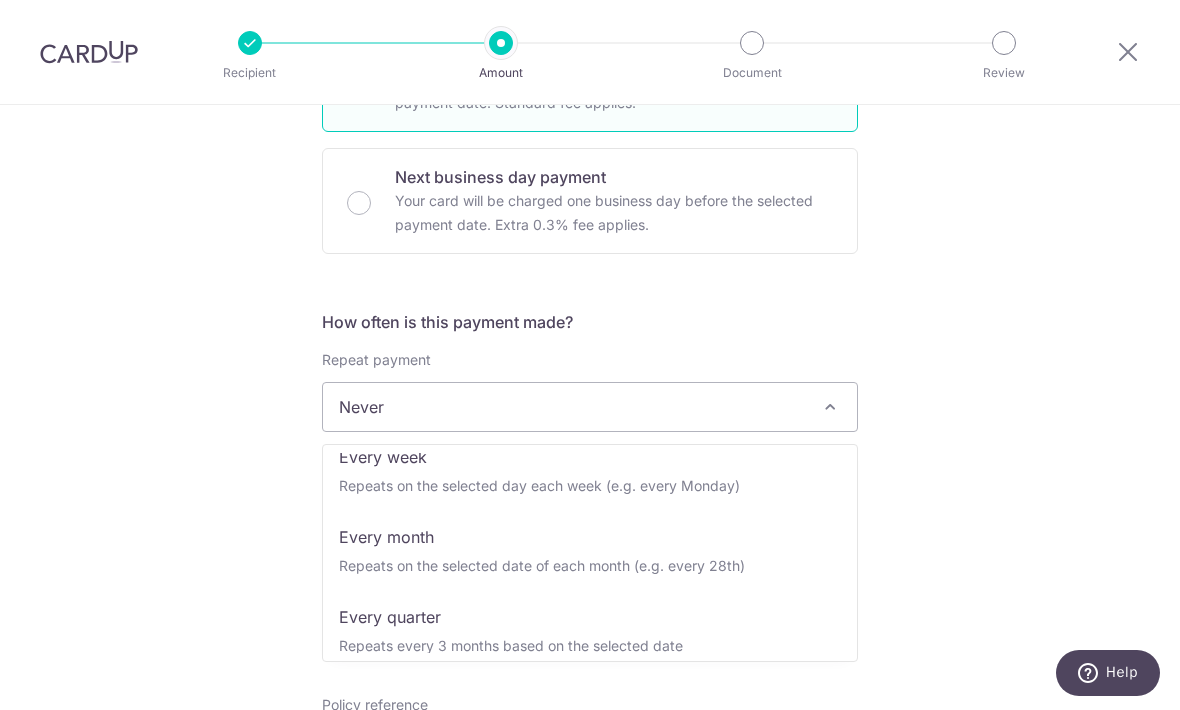 scroll, scrollTop: 119, scrollLeft: 0, axis: vertical 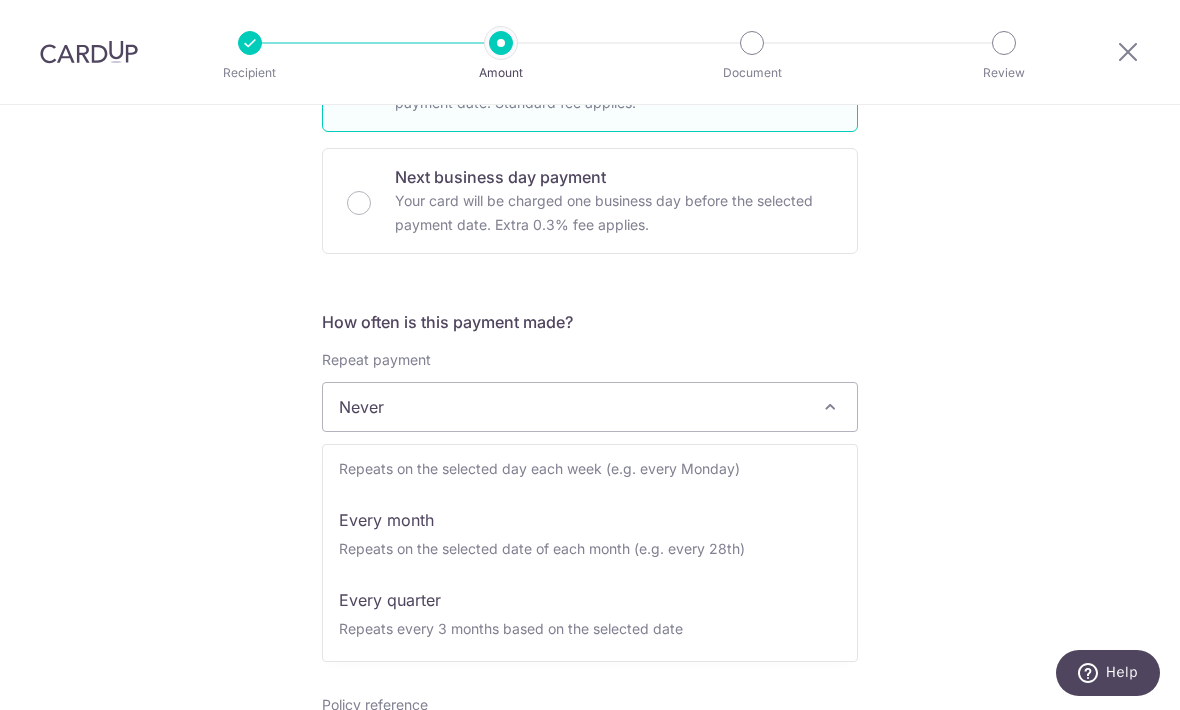 select on "3" 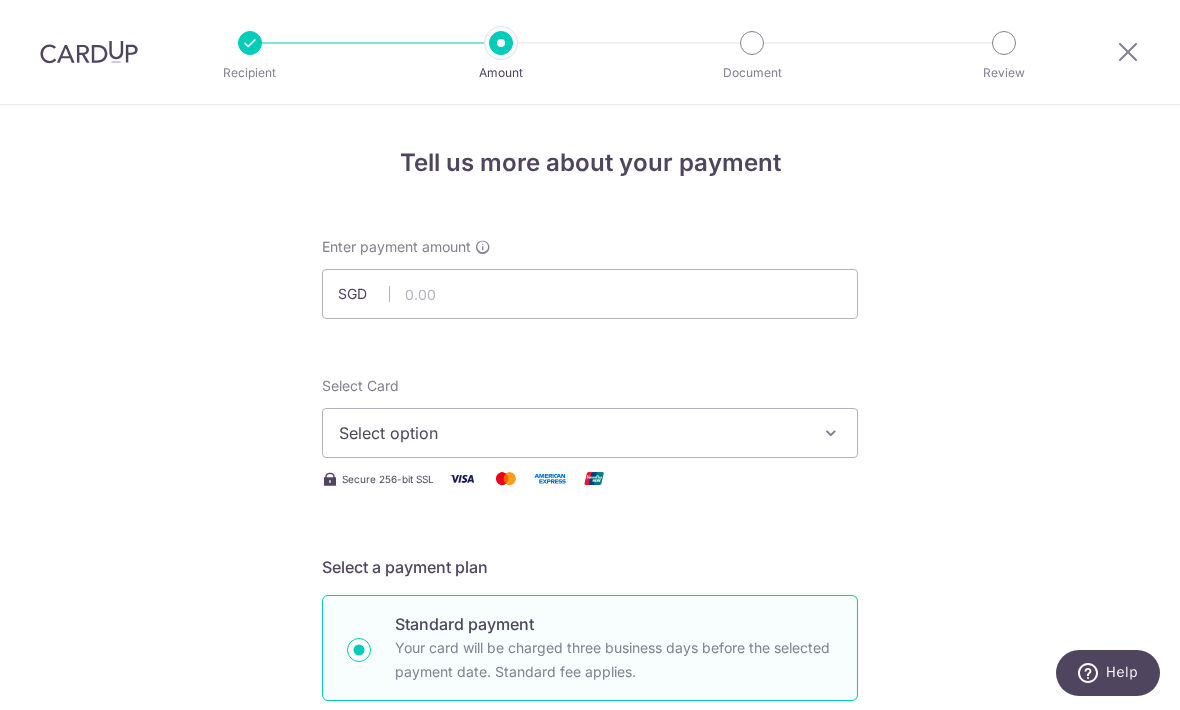 scroll, scrollTop: 0, scrollLeft: 0, axis: both 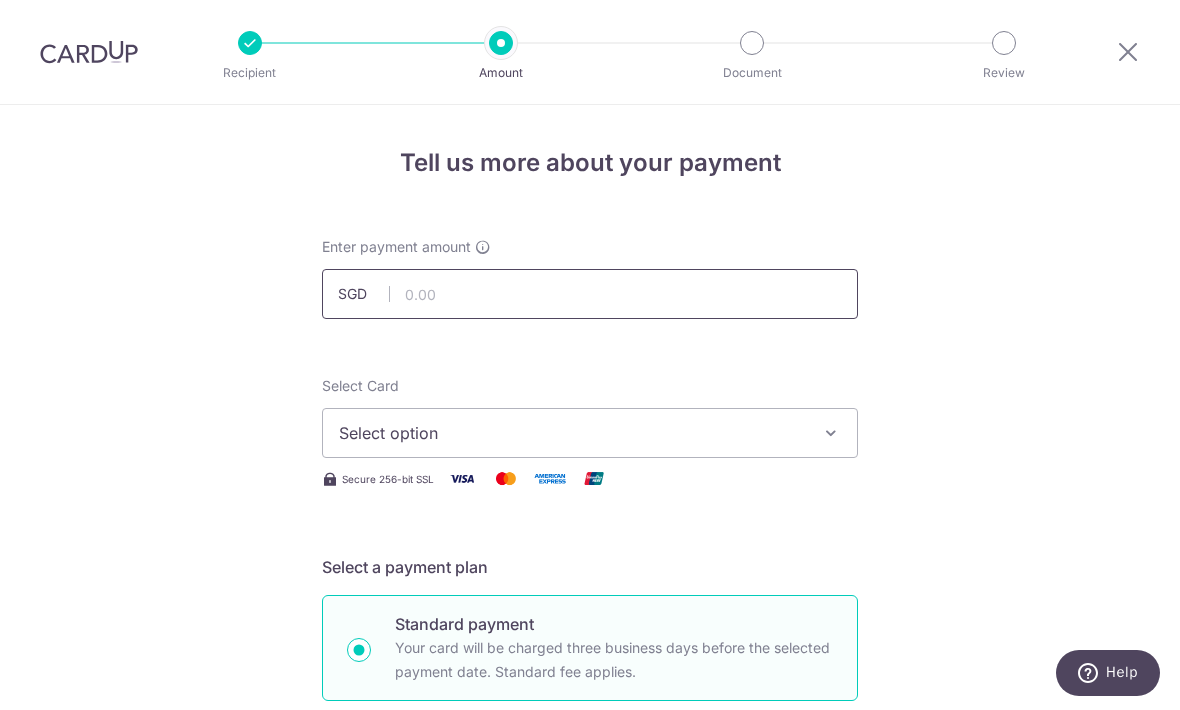 click at bounding box center [590, 294] 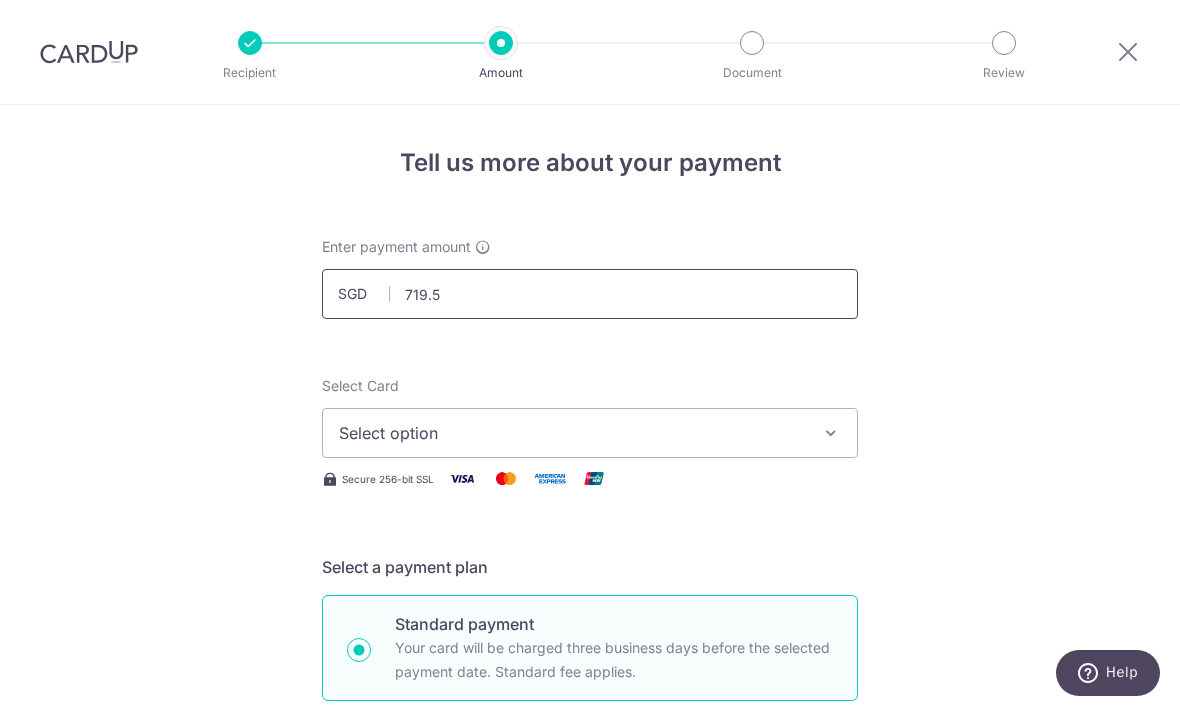 type on "719.58" 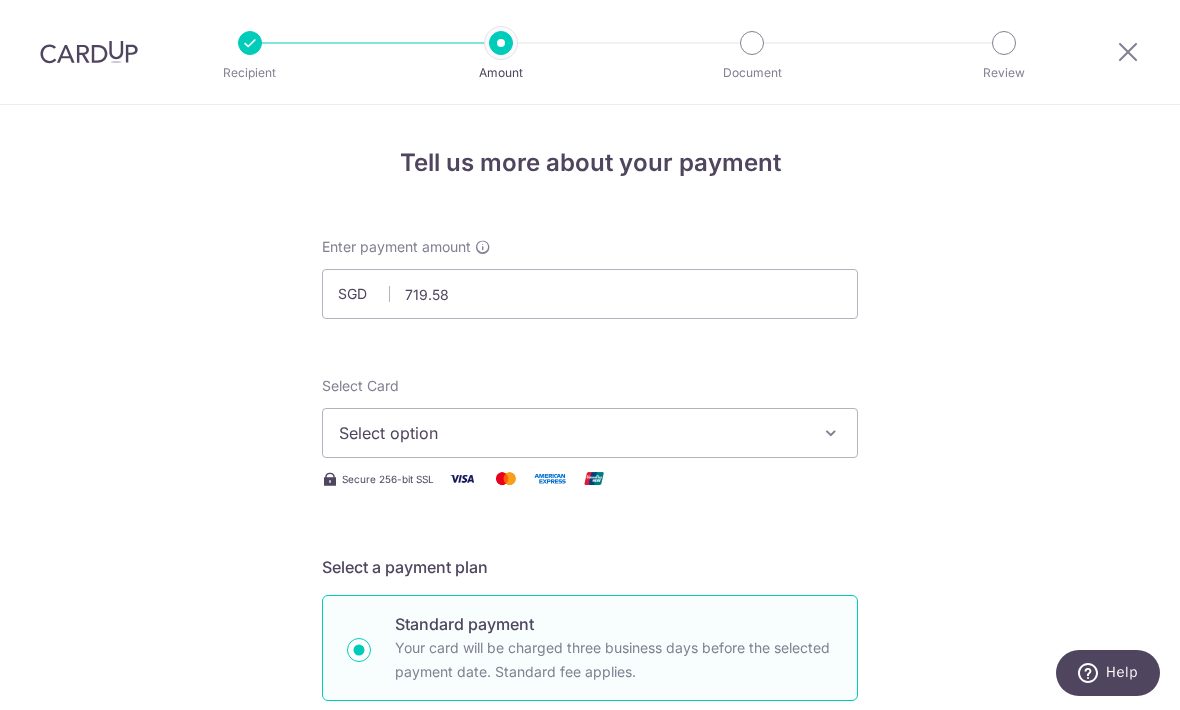 click on "Select option" at bounding box center (590, 433) 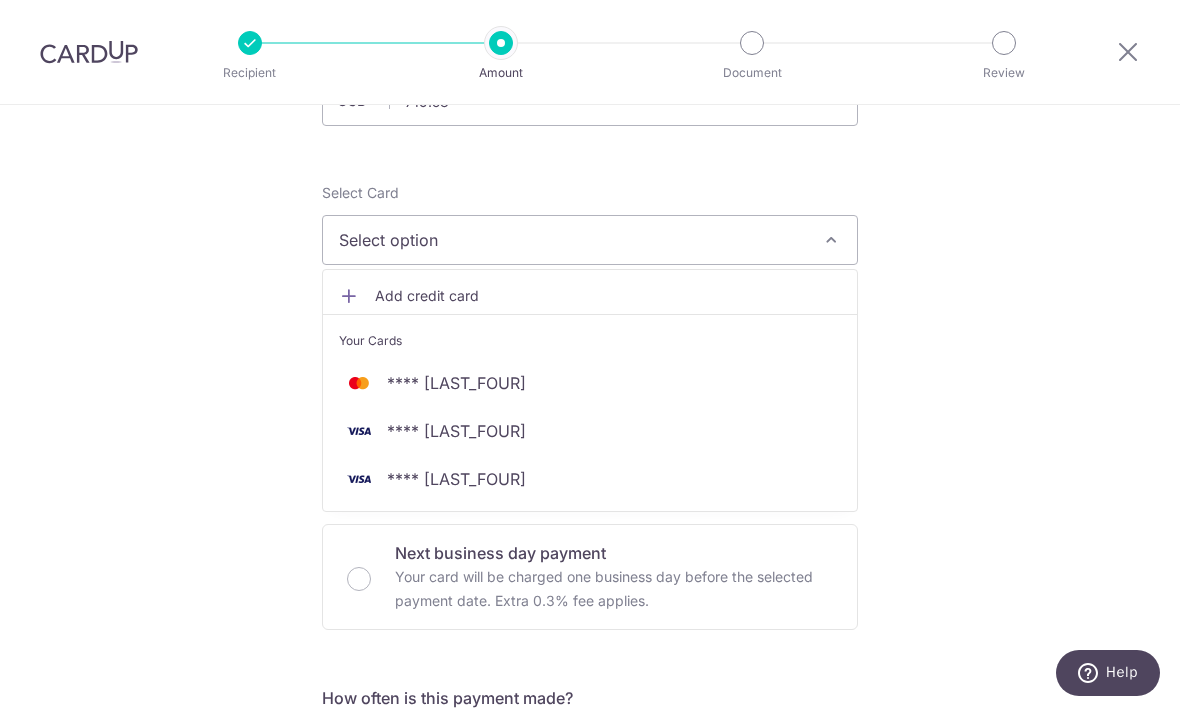 scroll, scrollTop: 203, scrollLeft: 0, axis: vertical 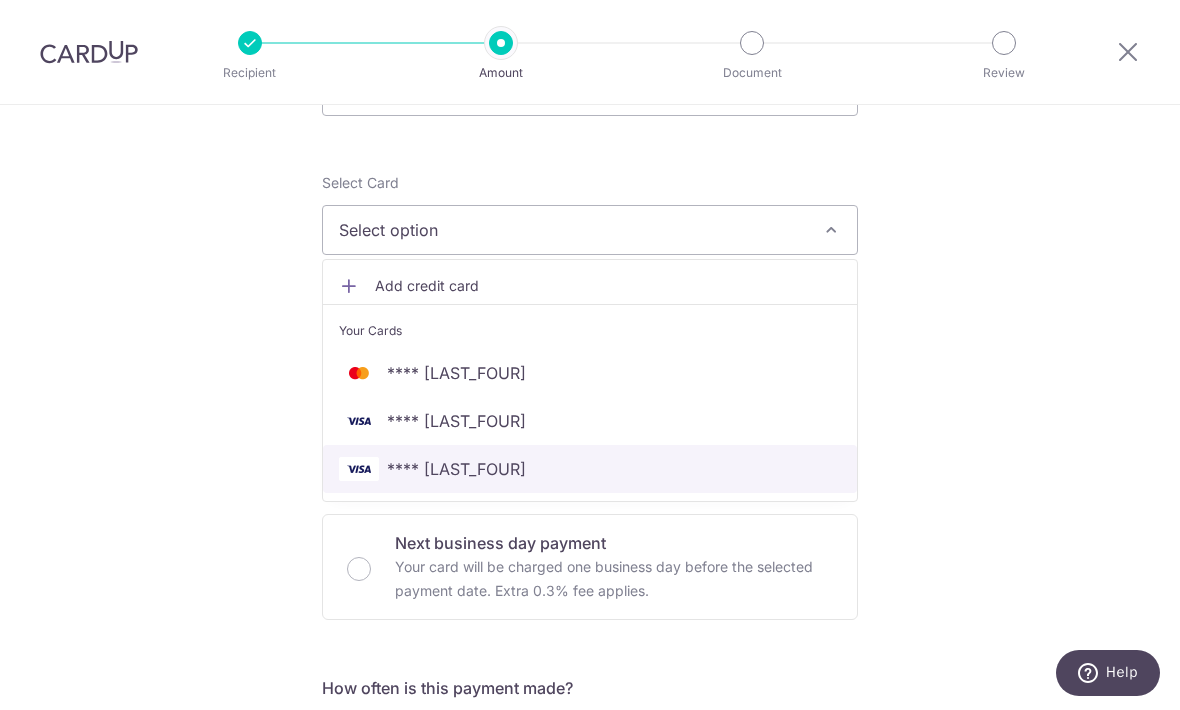 click on "**** 3415" at bounding box center (590, 469) 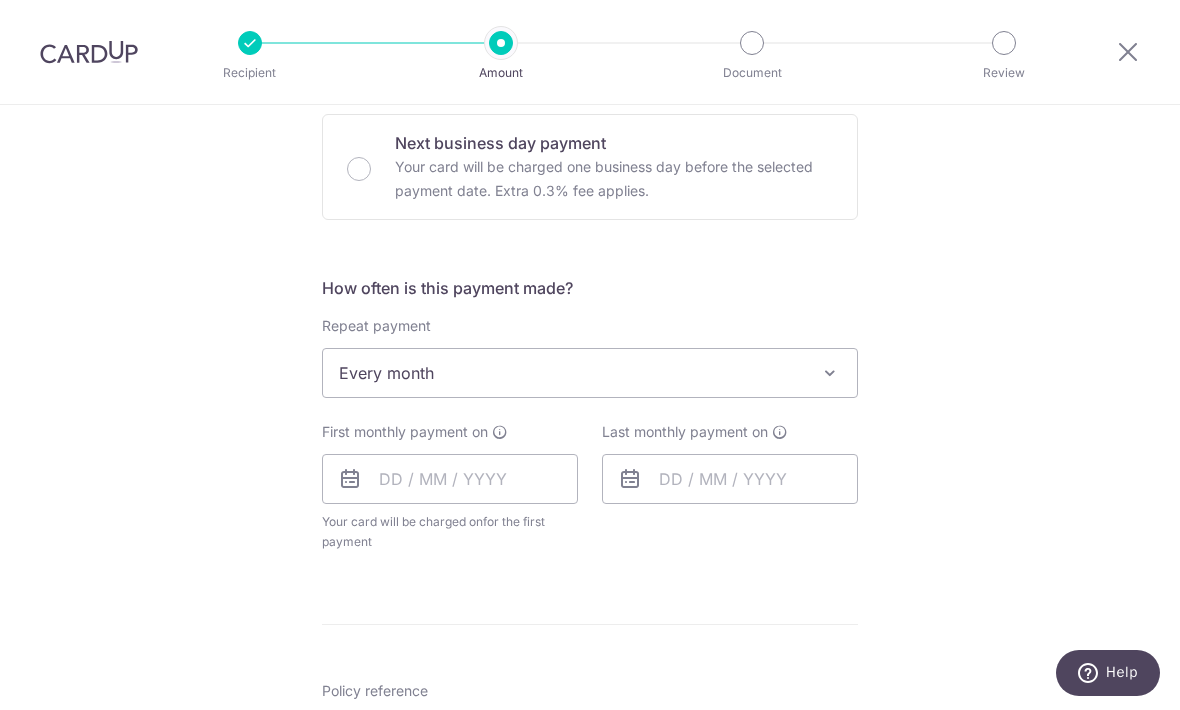 scroll, scrollTop: 678, scrollLeft: 0, axis: vertical 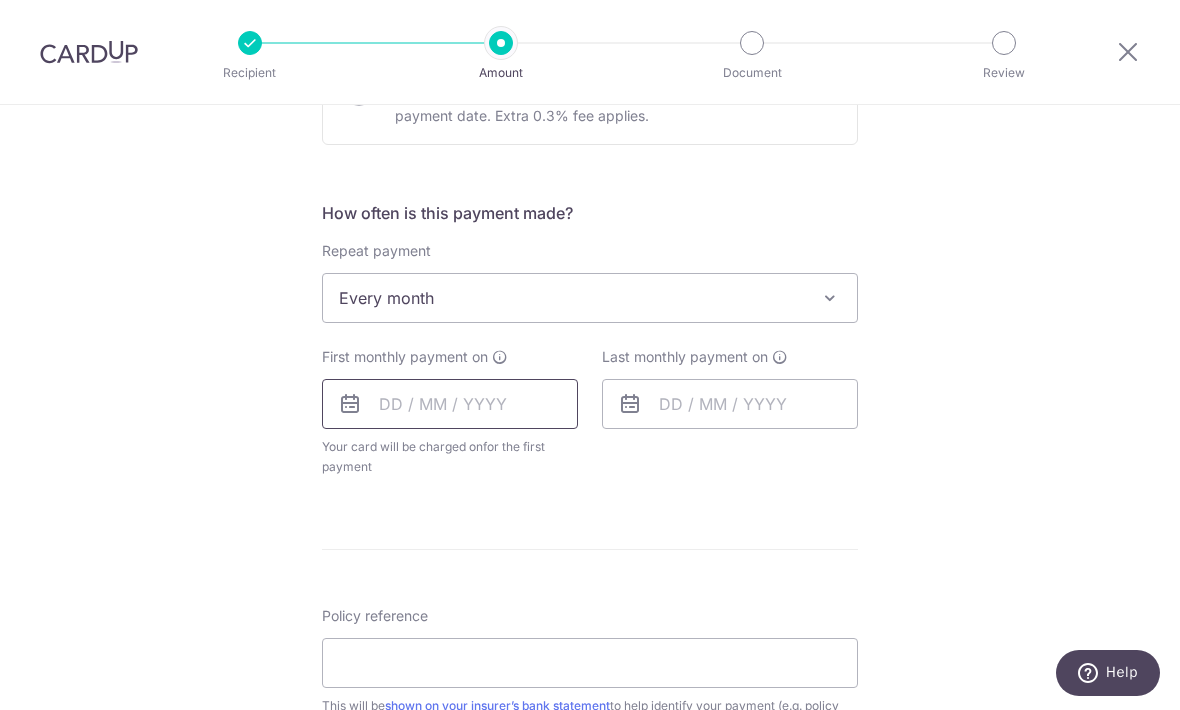 click at bounding box center [450, 404] 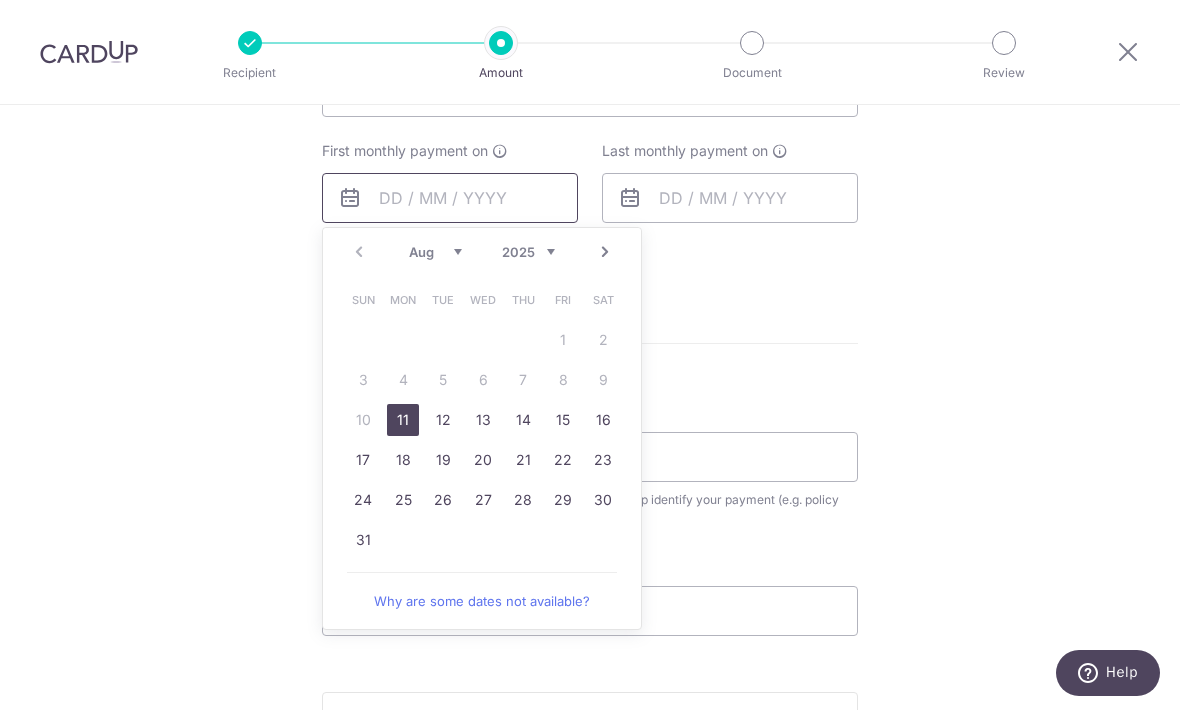 scroll, scrollTop: 885, scrollLeft: 0, axis: vertical 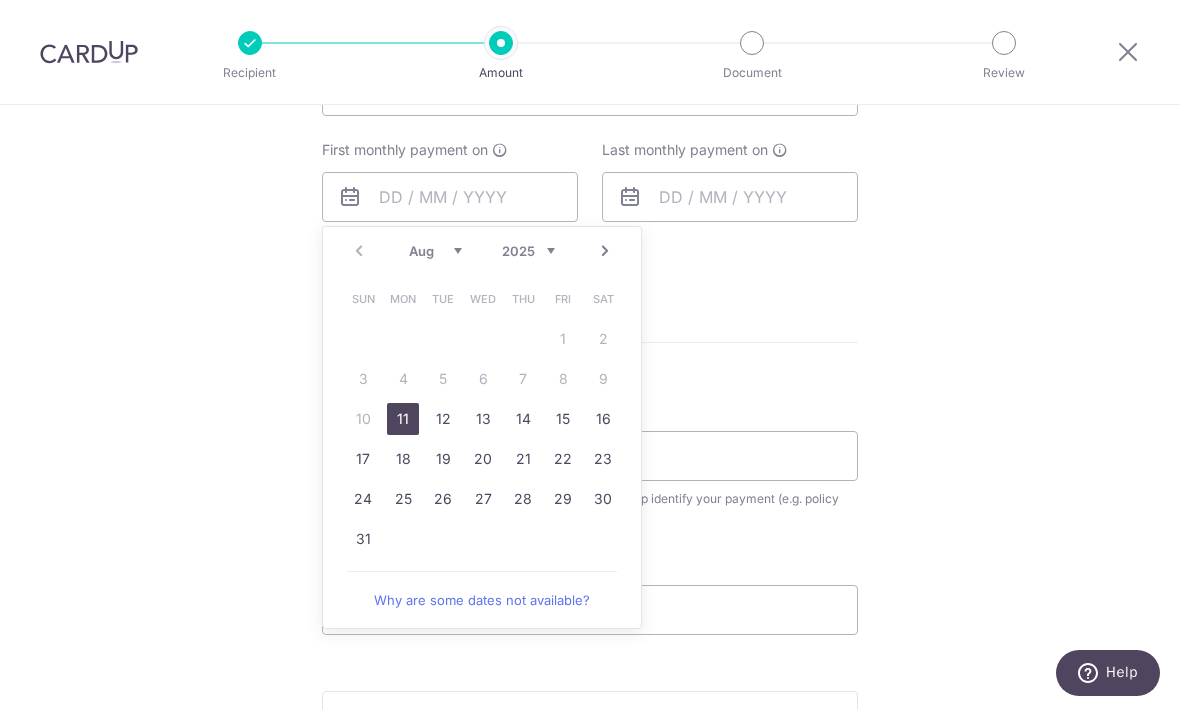click on "Next" at bounding box center [605, 251] 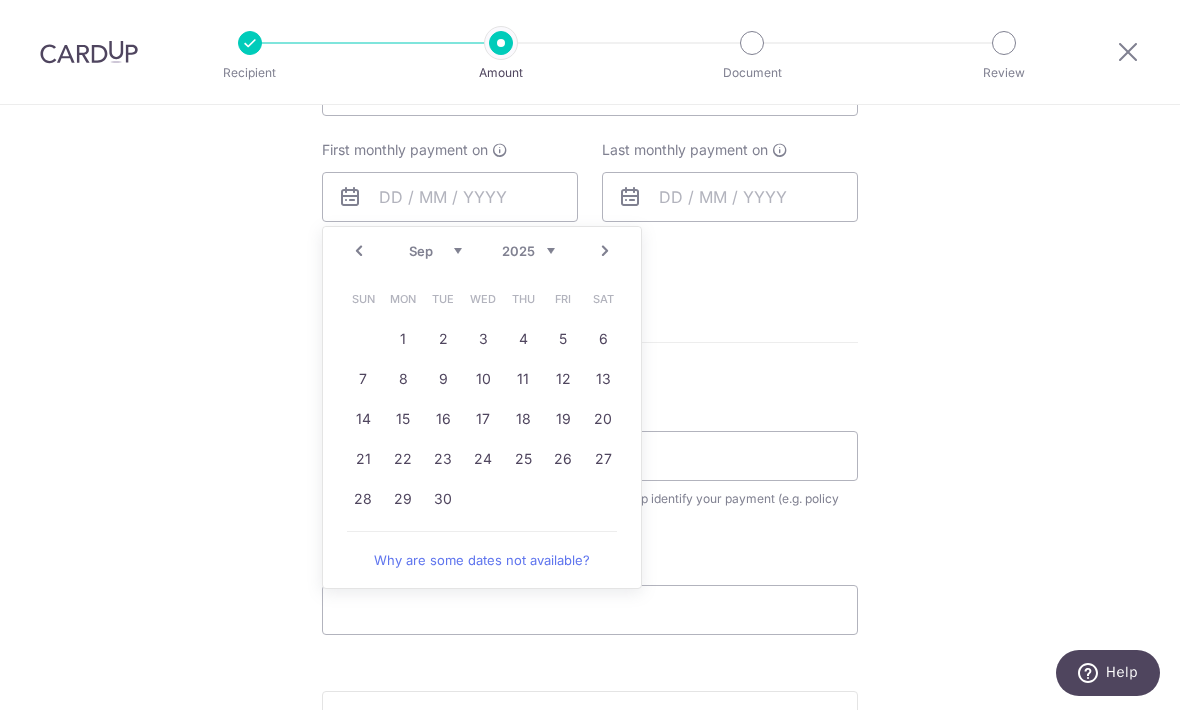 click on "4" at bounding box center (523, 339) 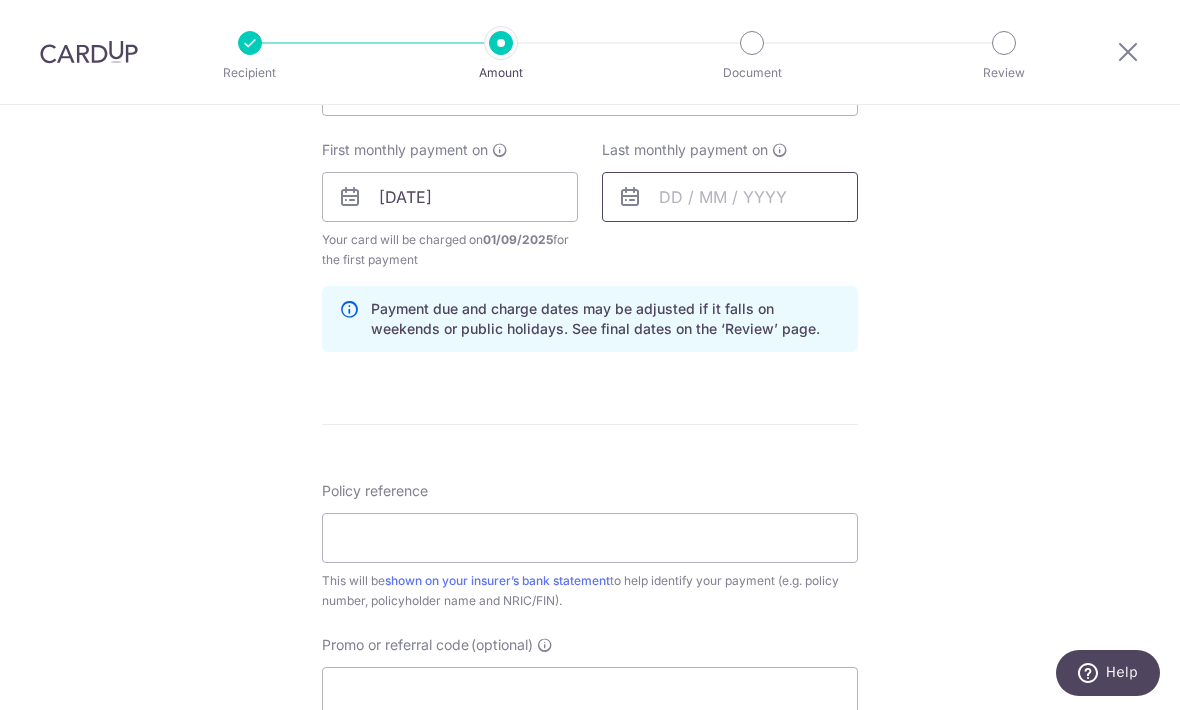 click at bounding box center [730, 197] 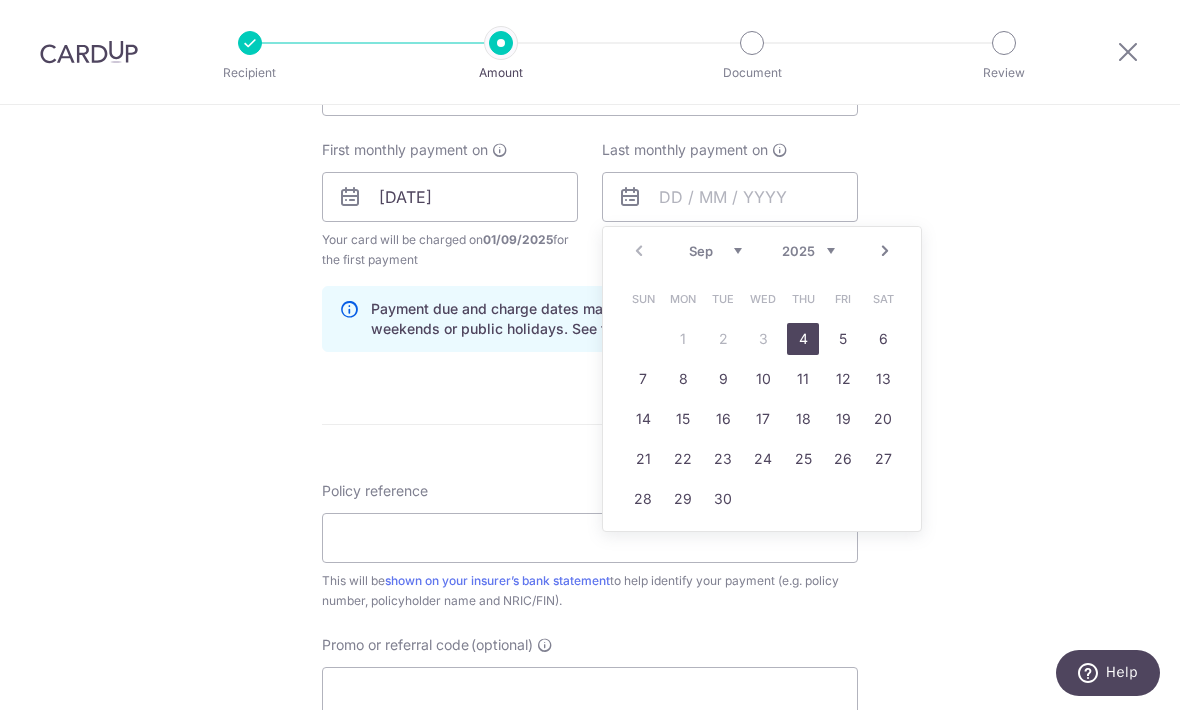 click on "2025 2026 2027 2028 2029 2030 2031 2032 2033 2034 2035" at bounding box center [808, 251] 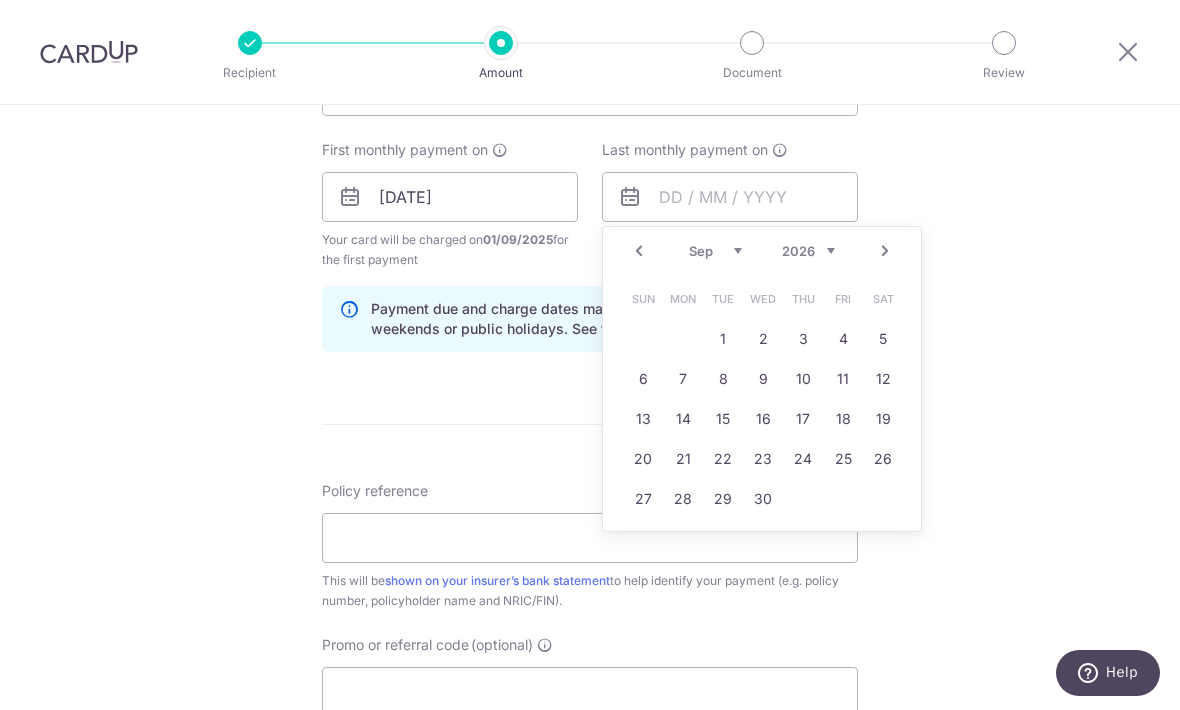 click on "4" at bounding box center [843, 339] 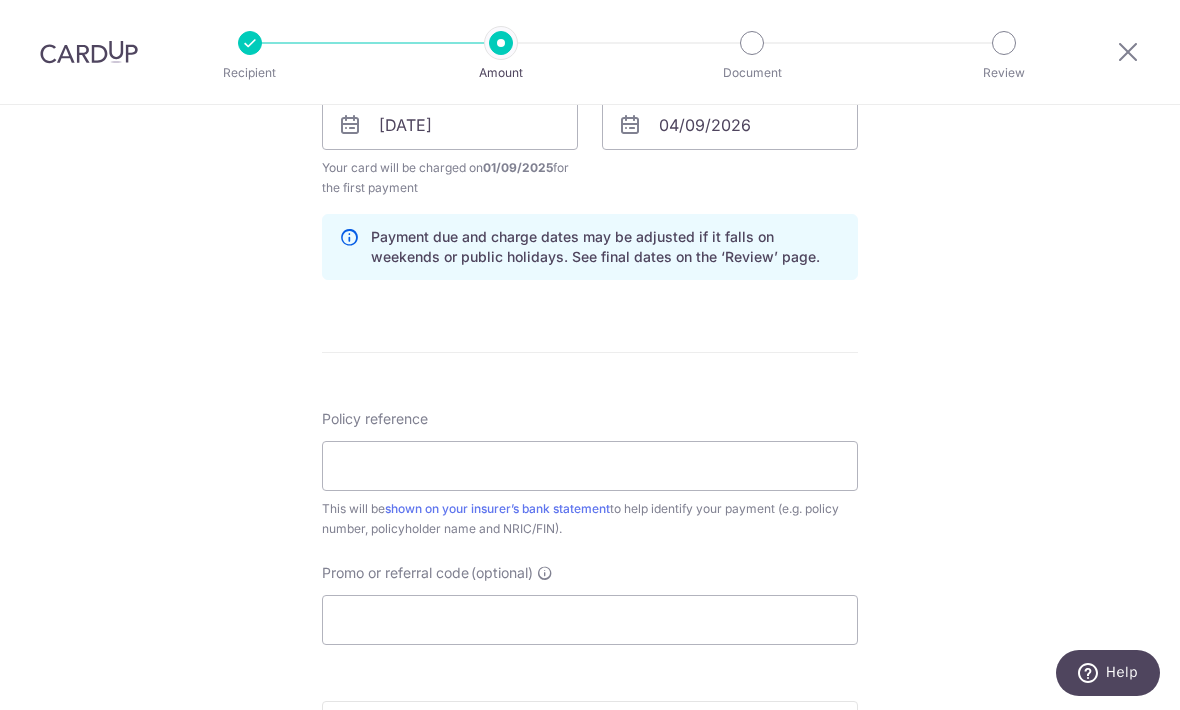 scroll, scrollTop: 966, scrollLeft: 0, axis: vertical 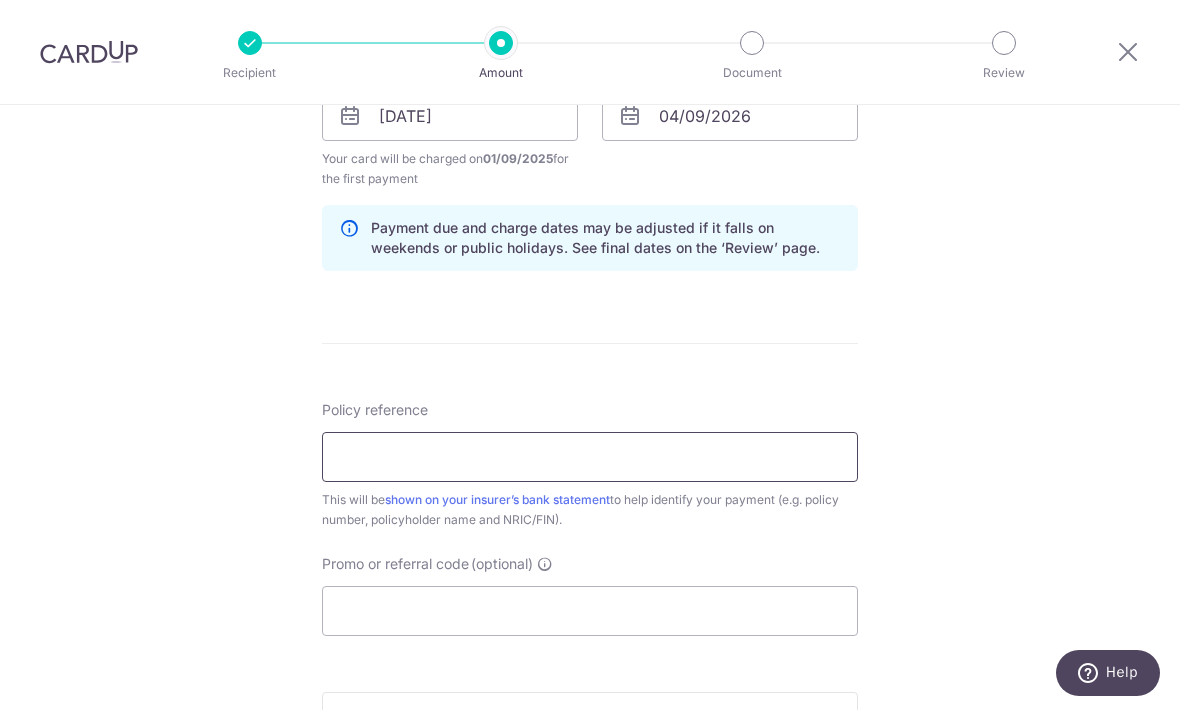 click on "Policy reference" at bounding box center (590, 457) 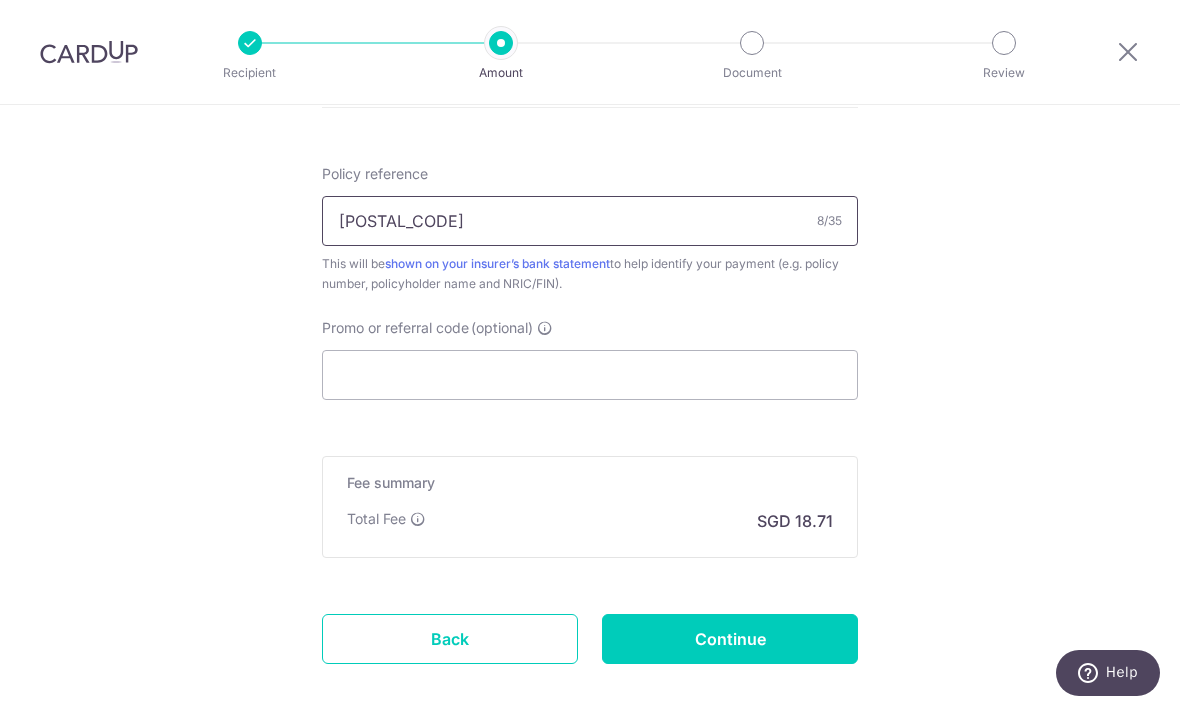 scroll, scrollTop: 1204, scrollLeft: 0, axis: vertical 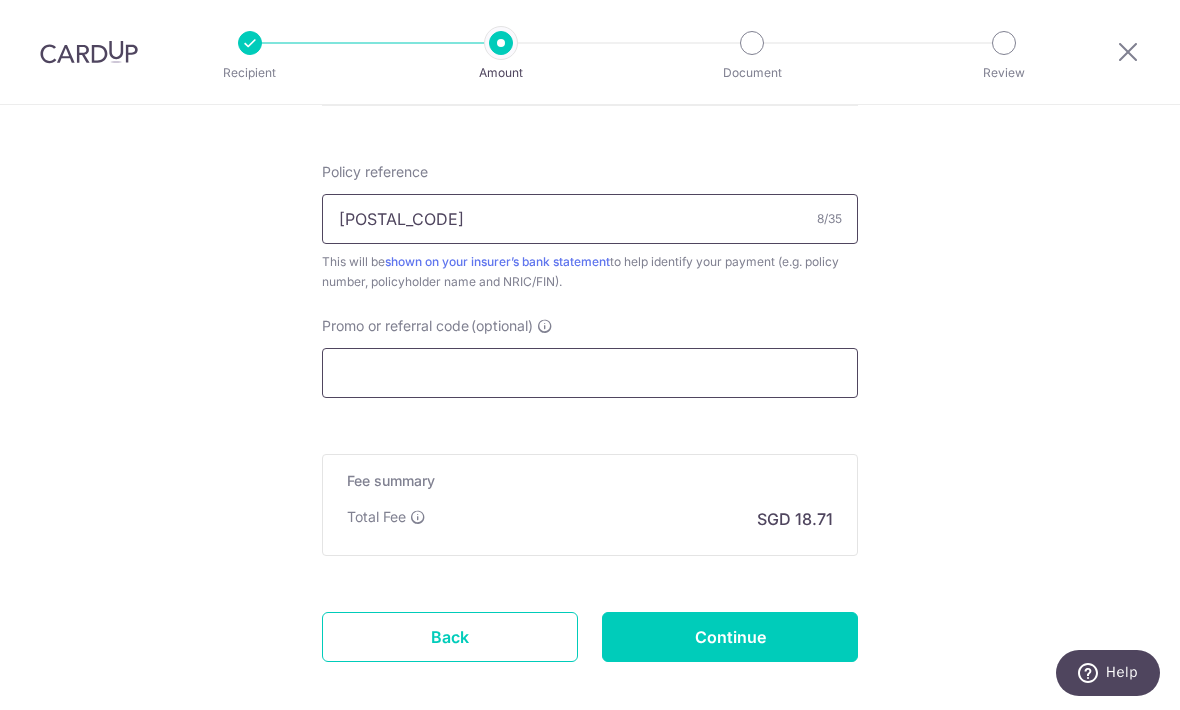 type on "80901449" 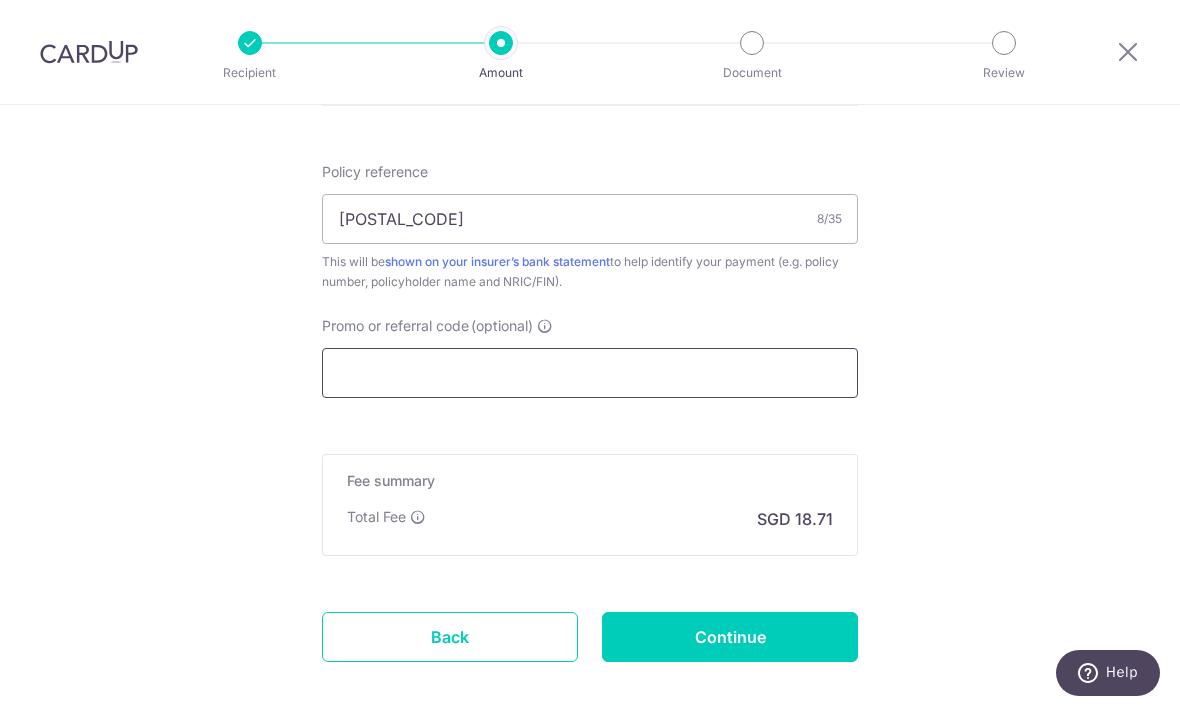 click on "Promo or referral code
(optional)" at bounding box center (590, 373) 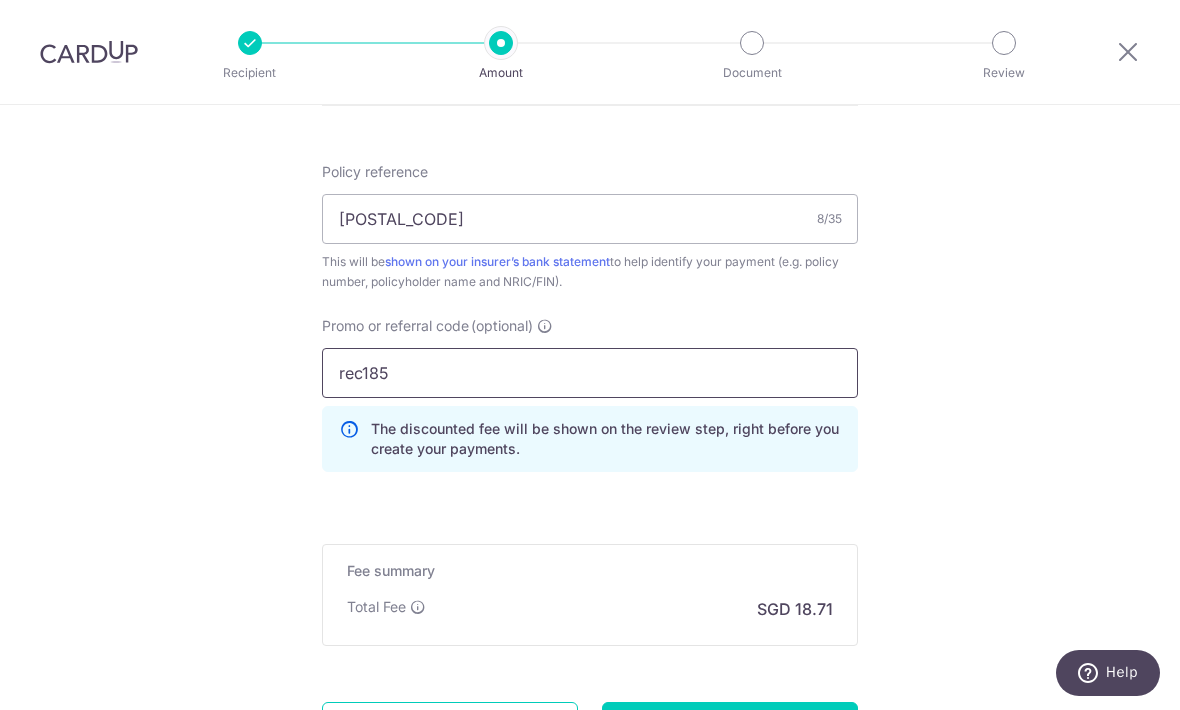 type on "rec185" 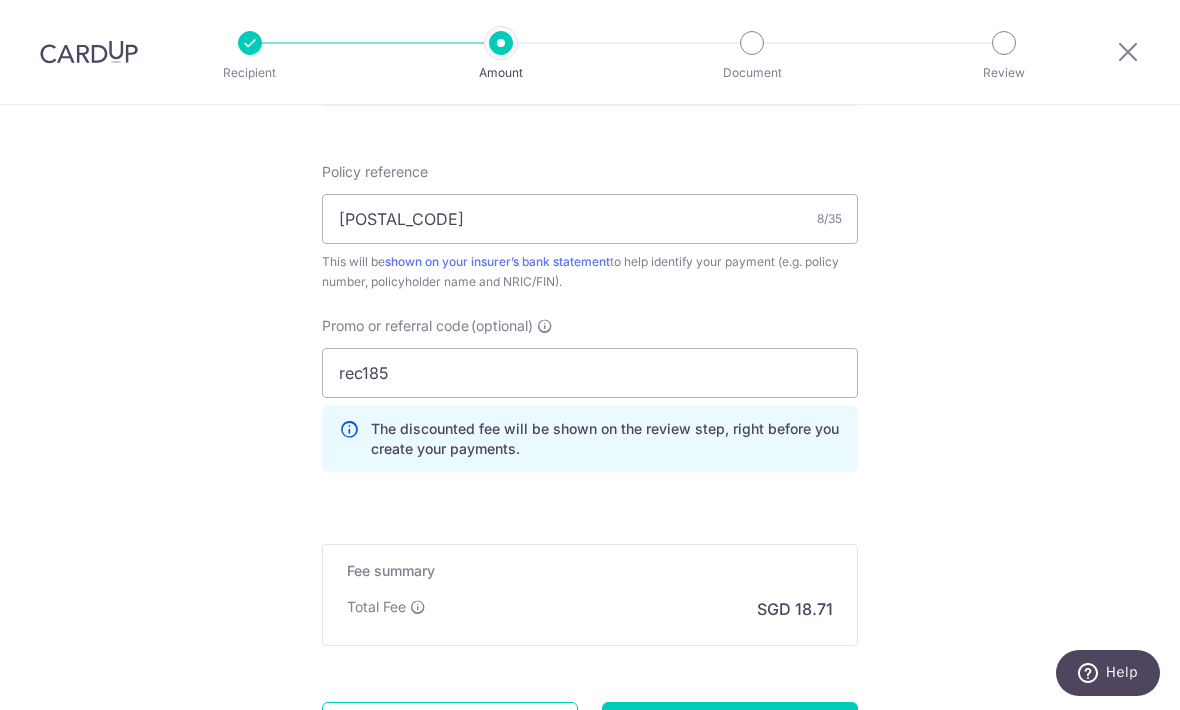 click on "Tell us more about your payment
Enter payment amount
SGD
719.58
719.58
Select Card
**** 3415
Add credit card
Your Cards
**** 1515
**** 2770
**** 3415
Secure 256-bit SSL
Text
New card details
Card" at bounding box center (590, -99) 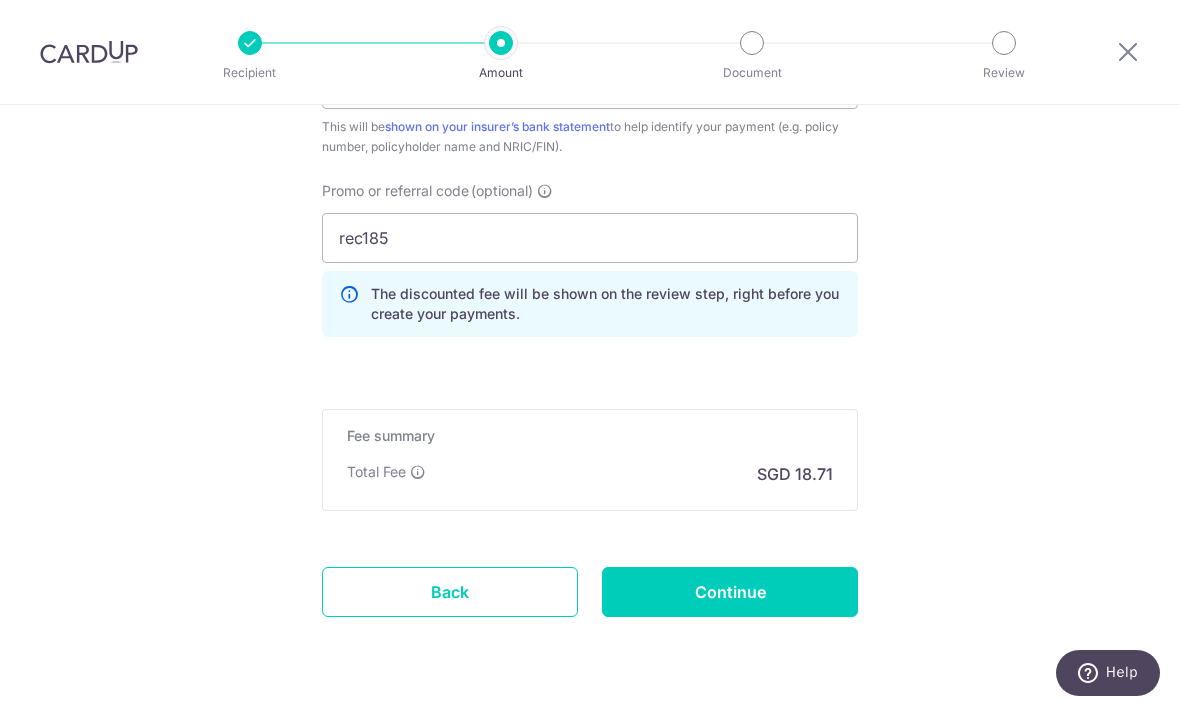 scroll, scrollTop: 1338, scrollLeft: 0, axis: vertical 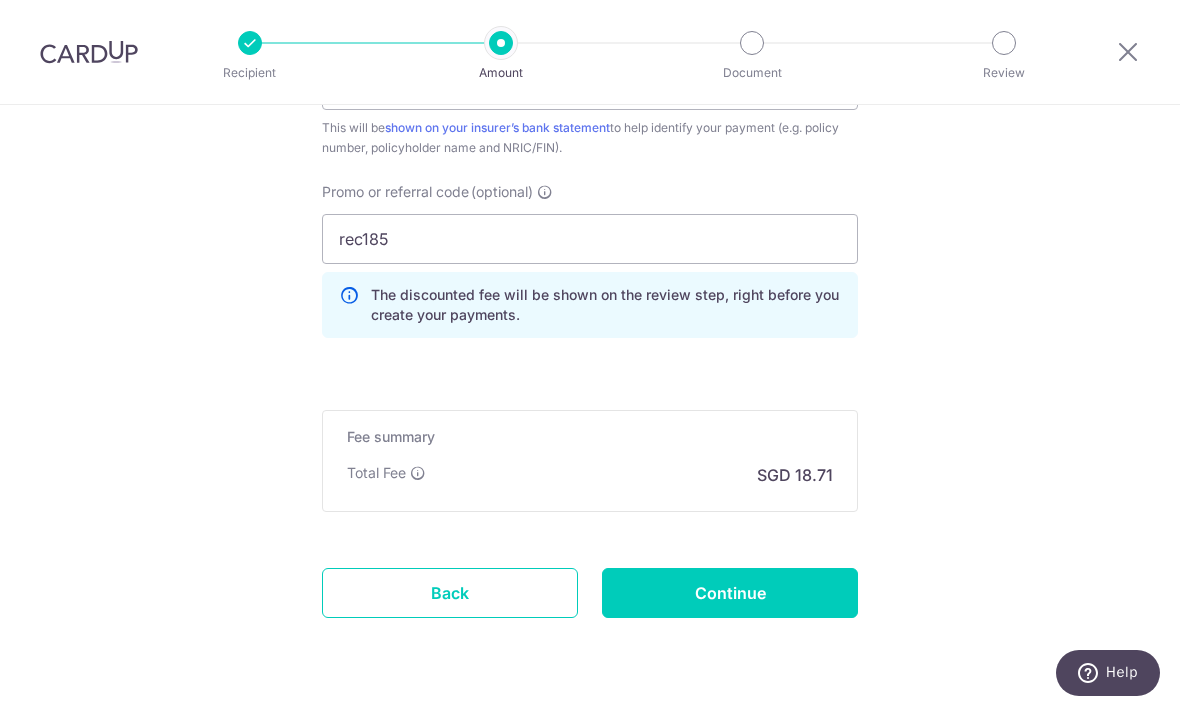 click on "Fee summary
Base fee
Extend fee
Next-day fee
Total Fee
SGD 18.71" at bounding box center [590, 461] 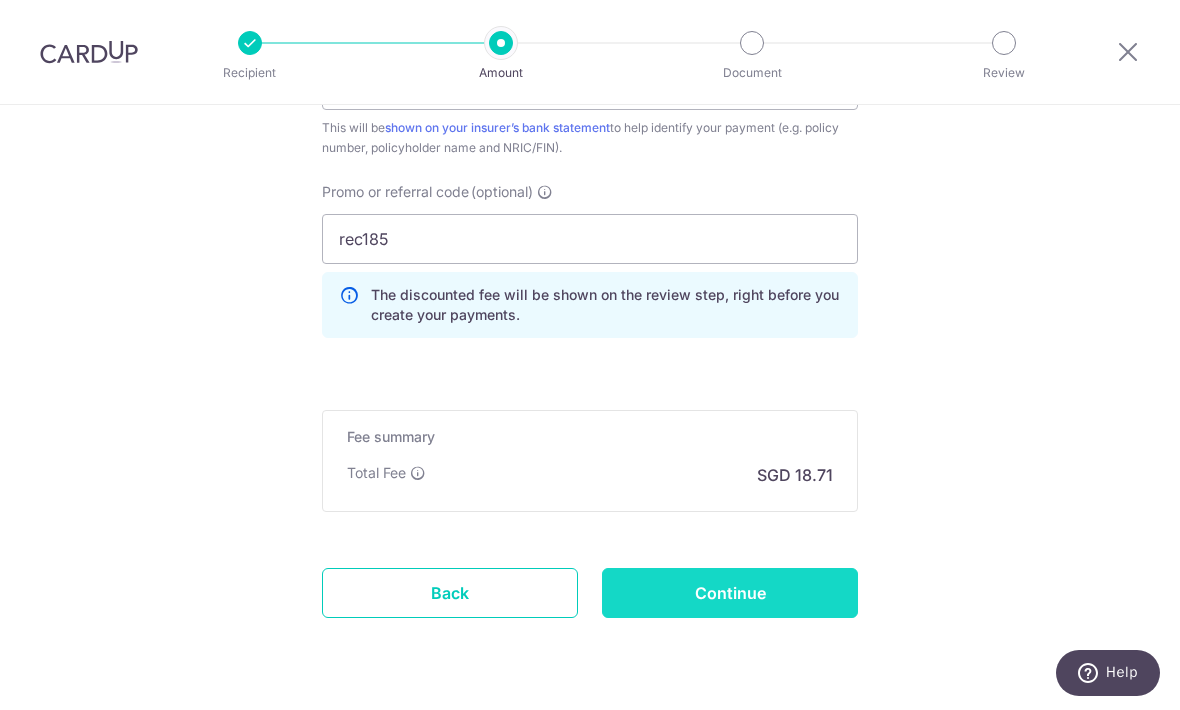 click on "Continue" at bounding box center (730, 593) 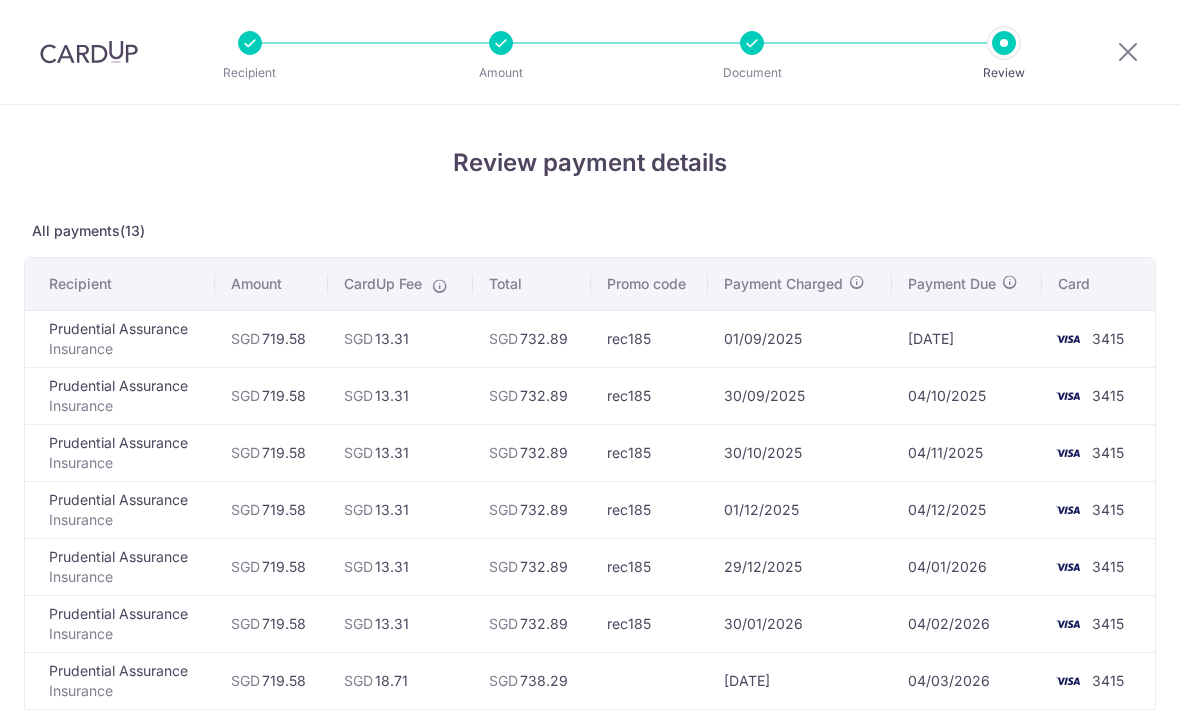 scroll, scrollTop: 0, scrollLeft: 0, axis: both 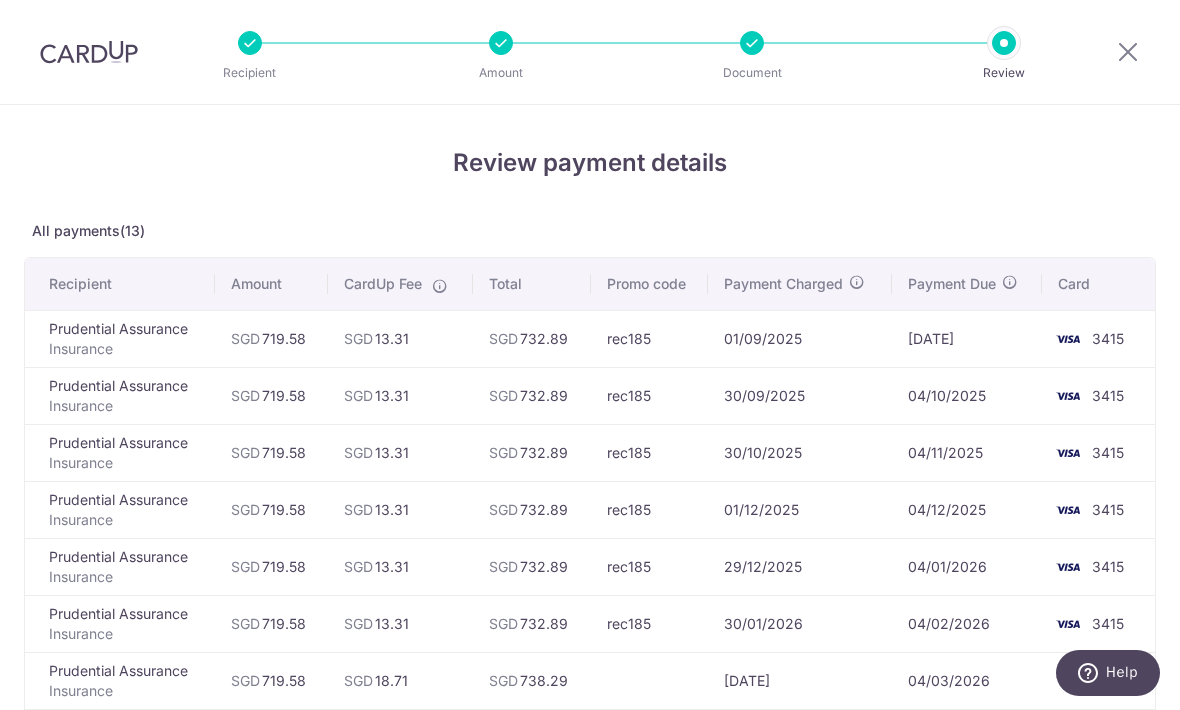 click at bounding box center (752, 43) 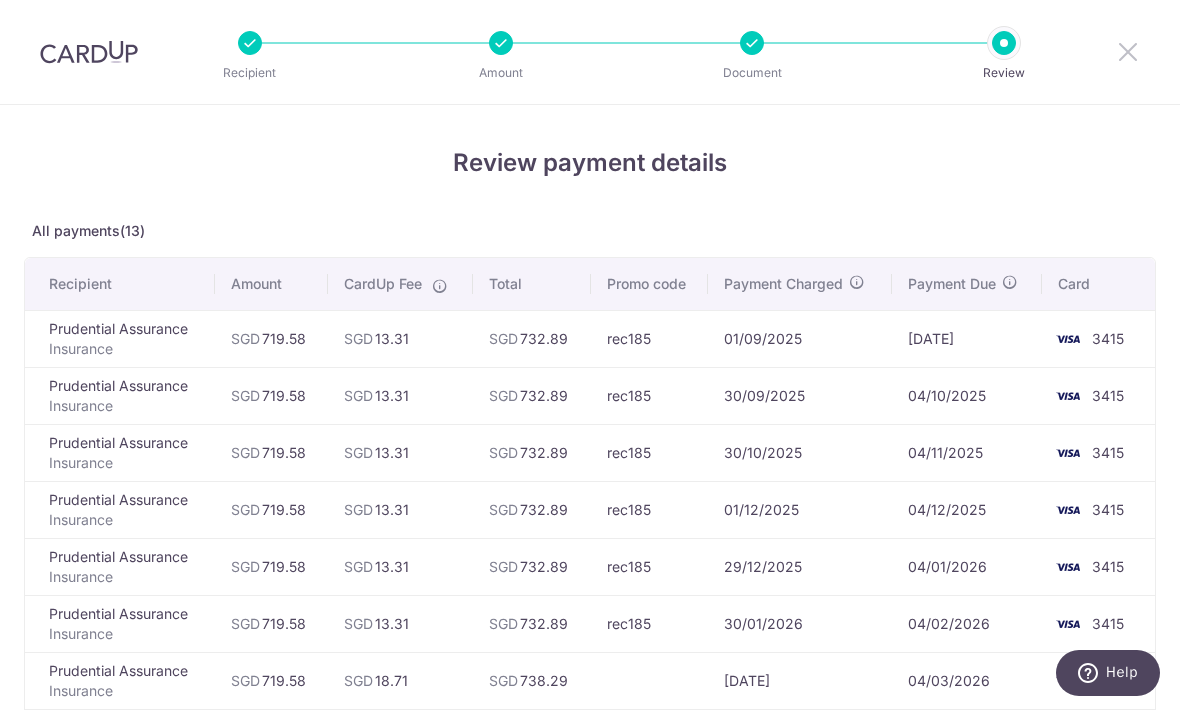 click at bounding box center [1128, 51] 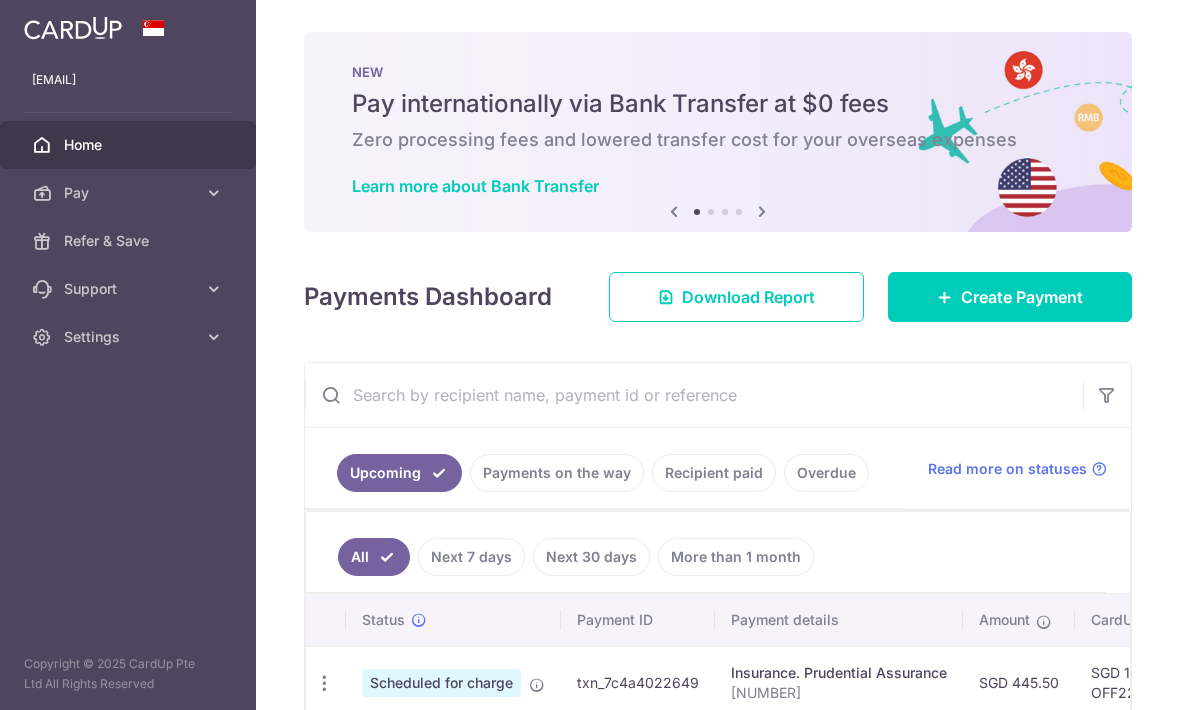 scroll, scrollTop: 0, scrollLeft: 0, axis: both 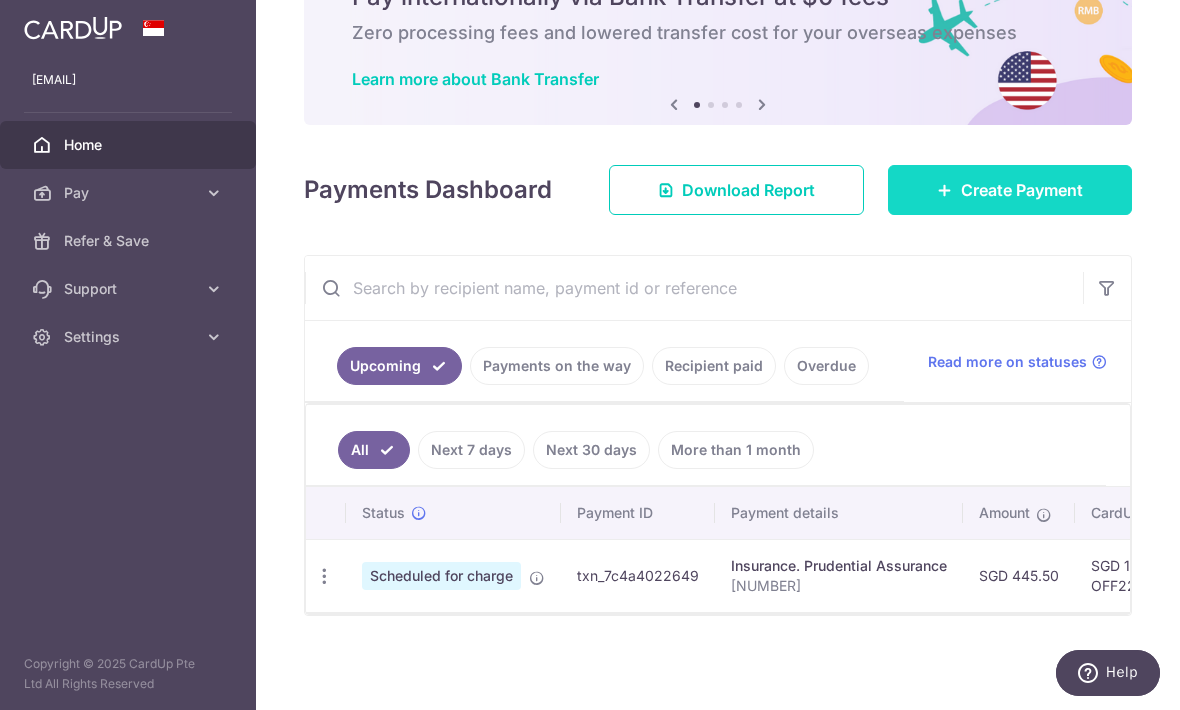 click on "Create Payment" at bounding box center [1022, 190] 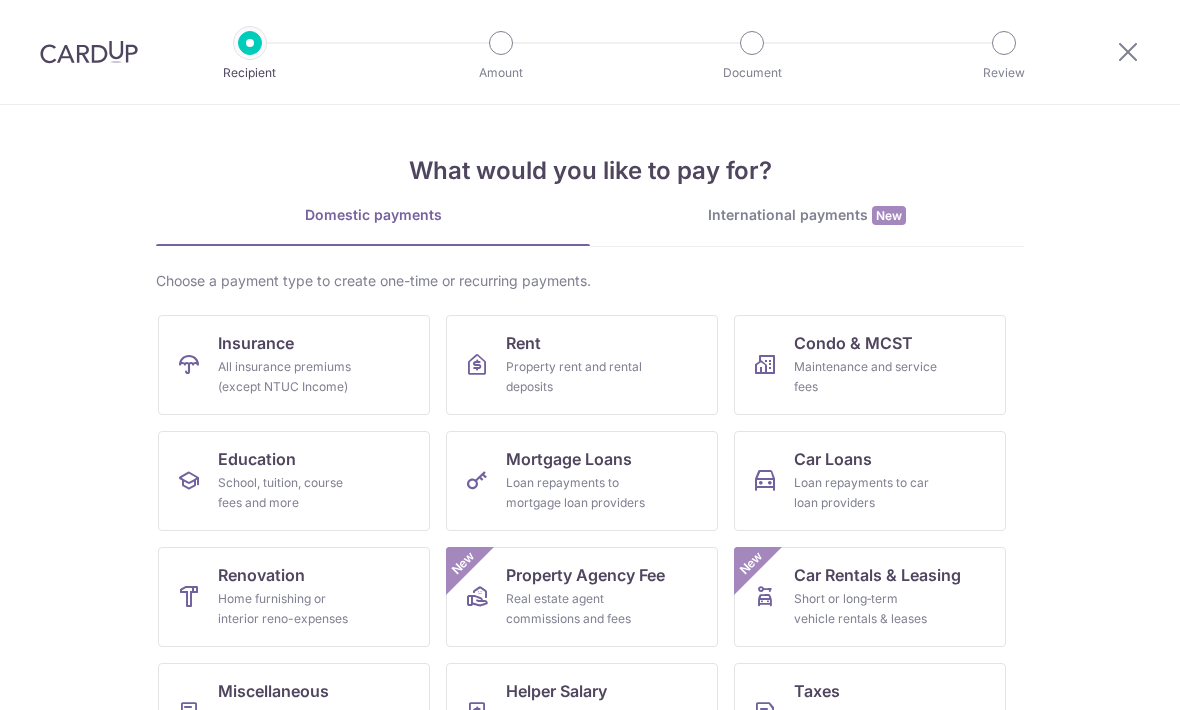 scroll, scrollTop: 0, scrollLeft: 0, axis: both 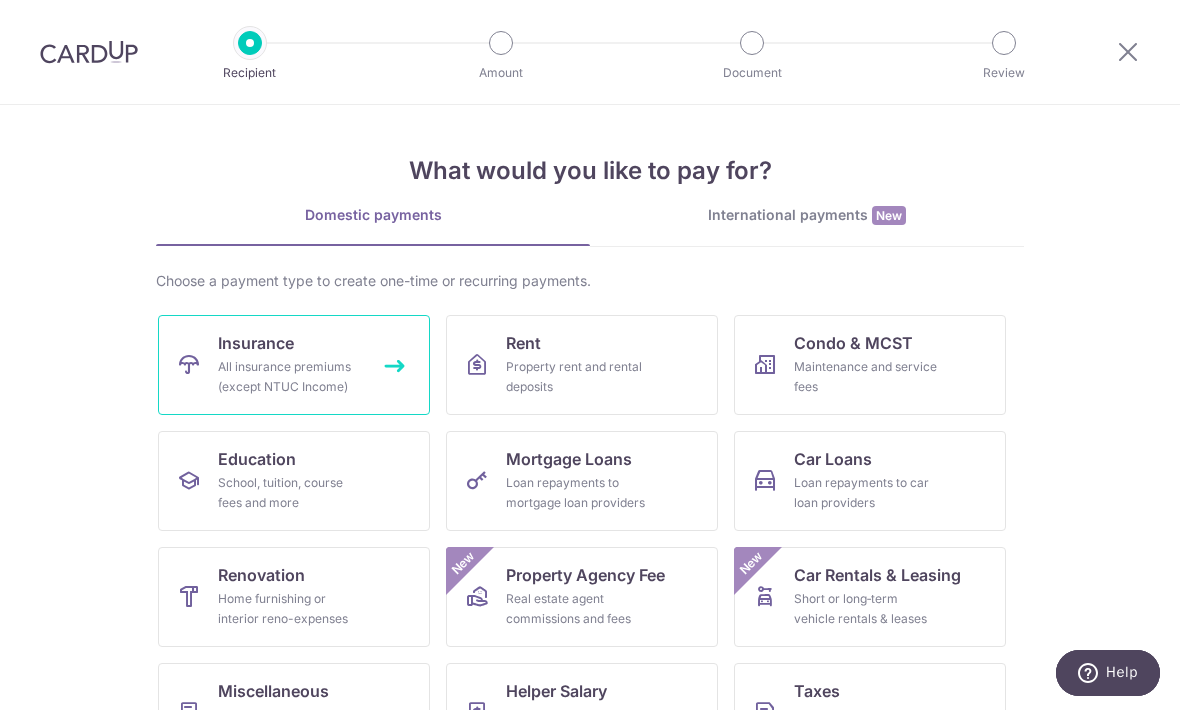 click on "All insurance premiums (except NTUC Income)" at bounding box center (290, 377) 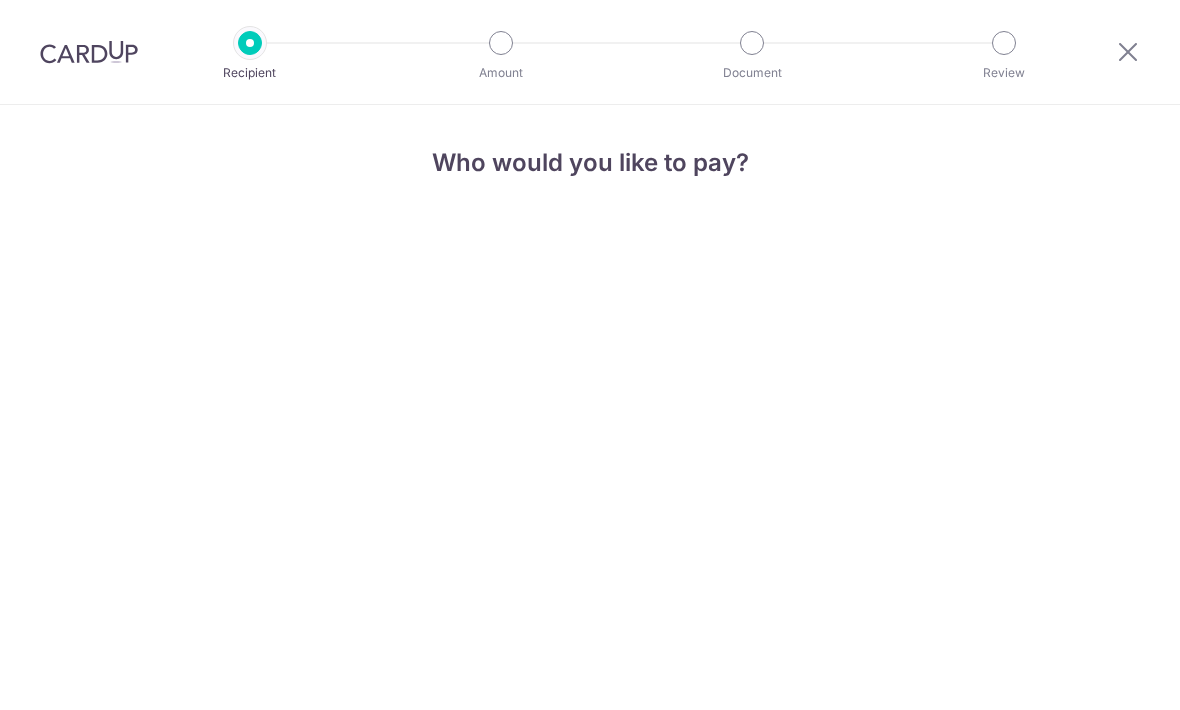 scroll, scrollTop: 0, scrollLeft: 0, axis: both 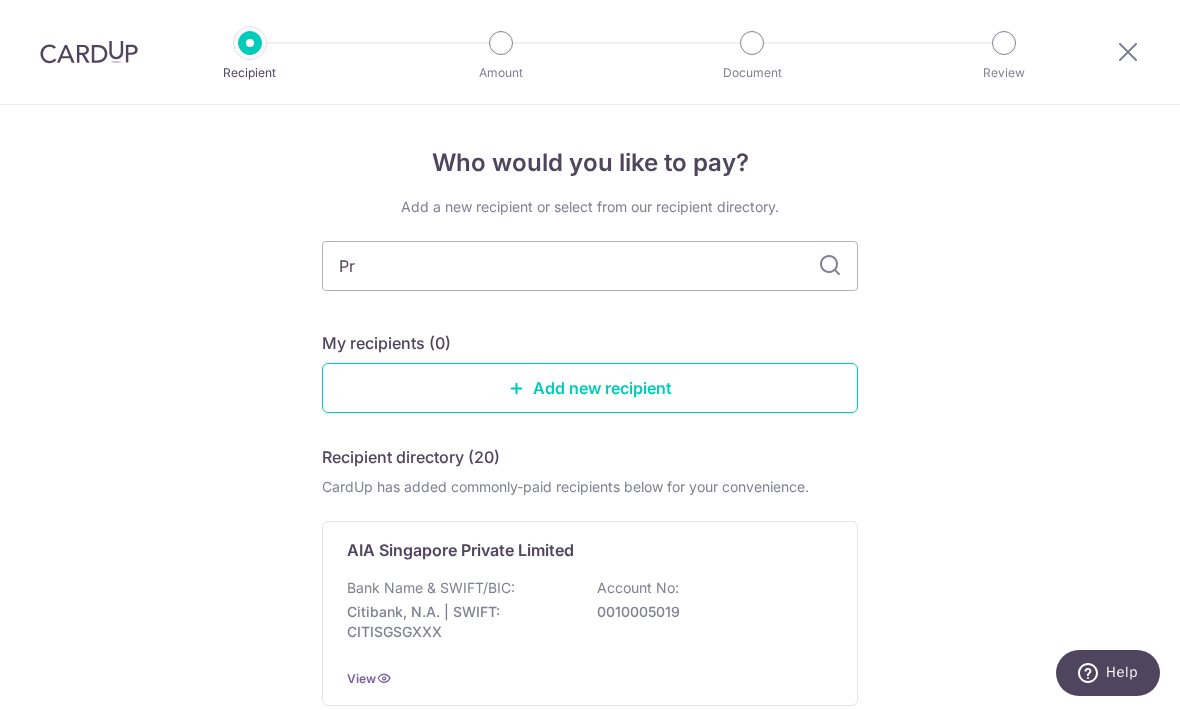 type on "Pru" 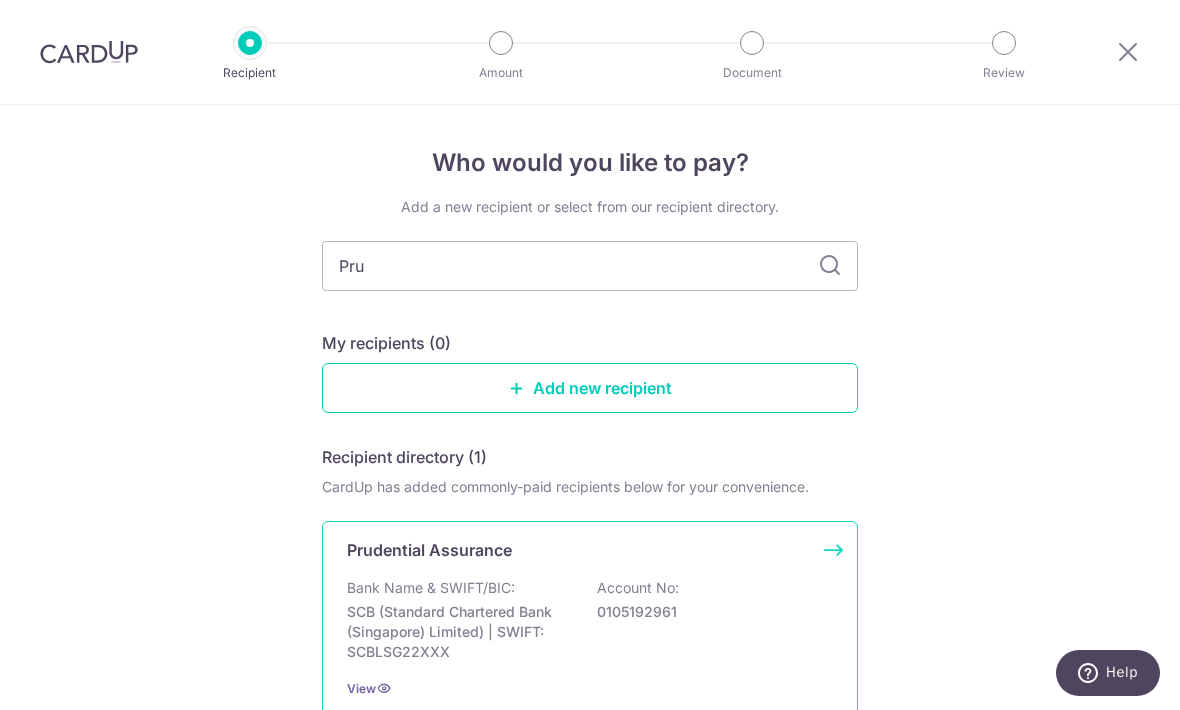 click on "Prudential Assurance" at bounding box center [590, 550] 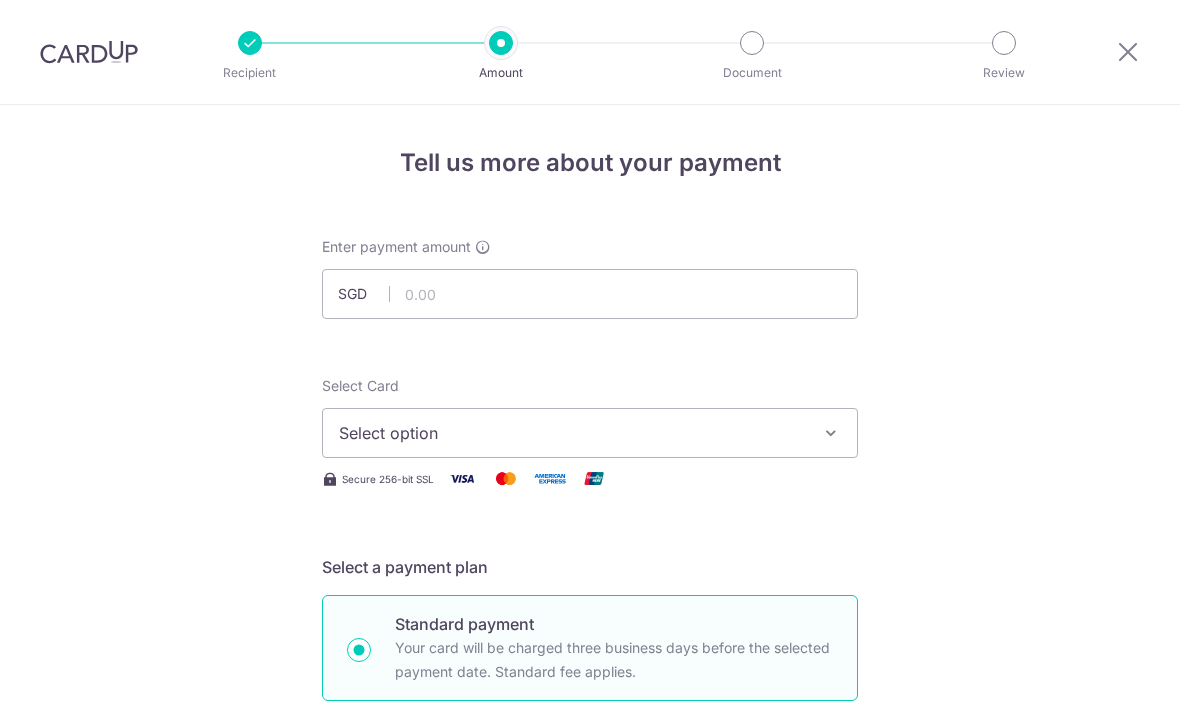 scroll, scrollTop: 0, scrollLeft: 0, axis: both 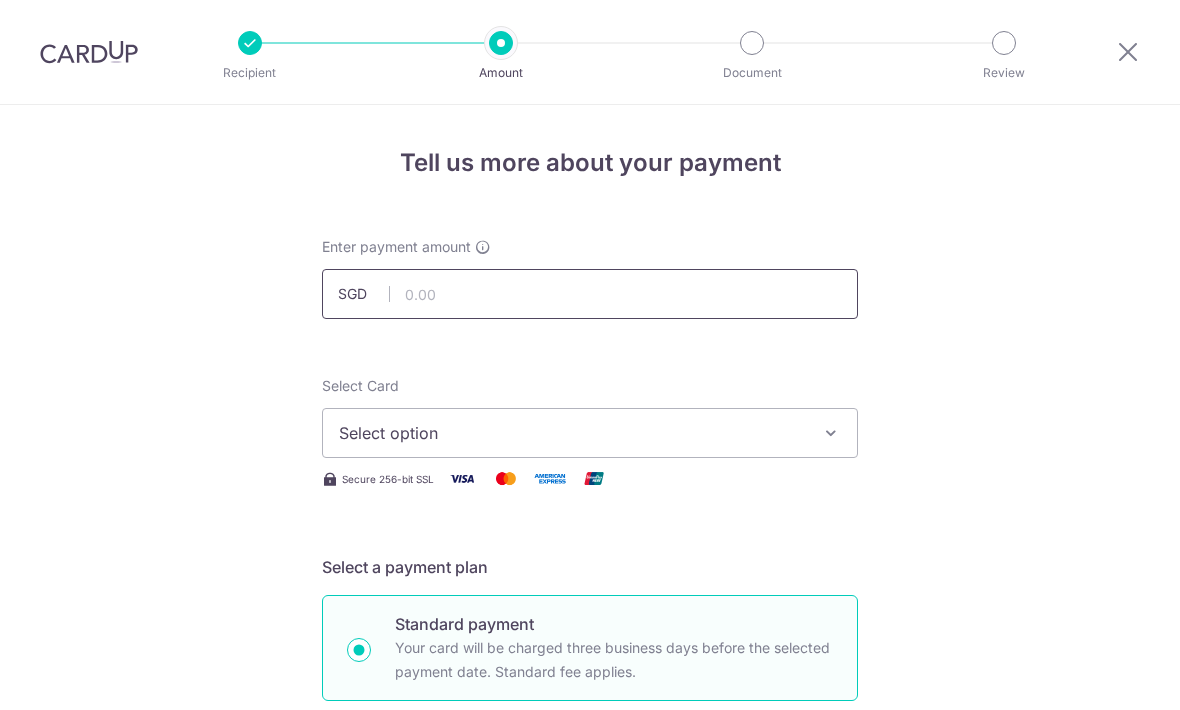 click at bounding box center [590, 294] 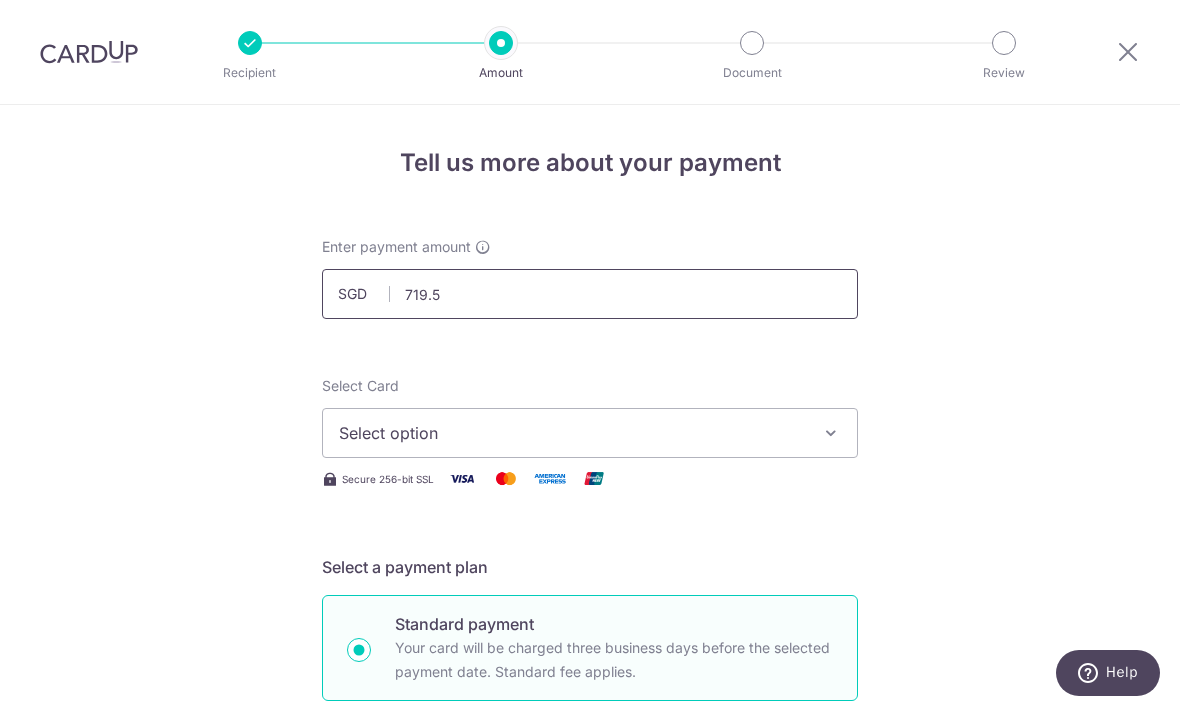type on "719.58" 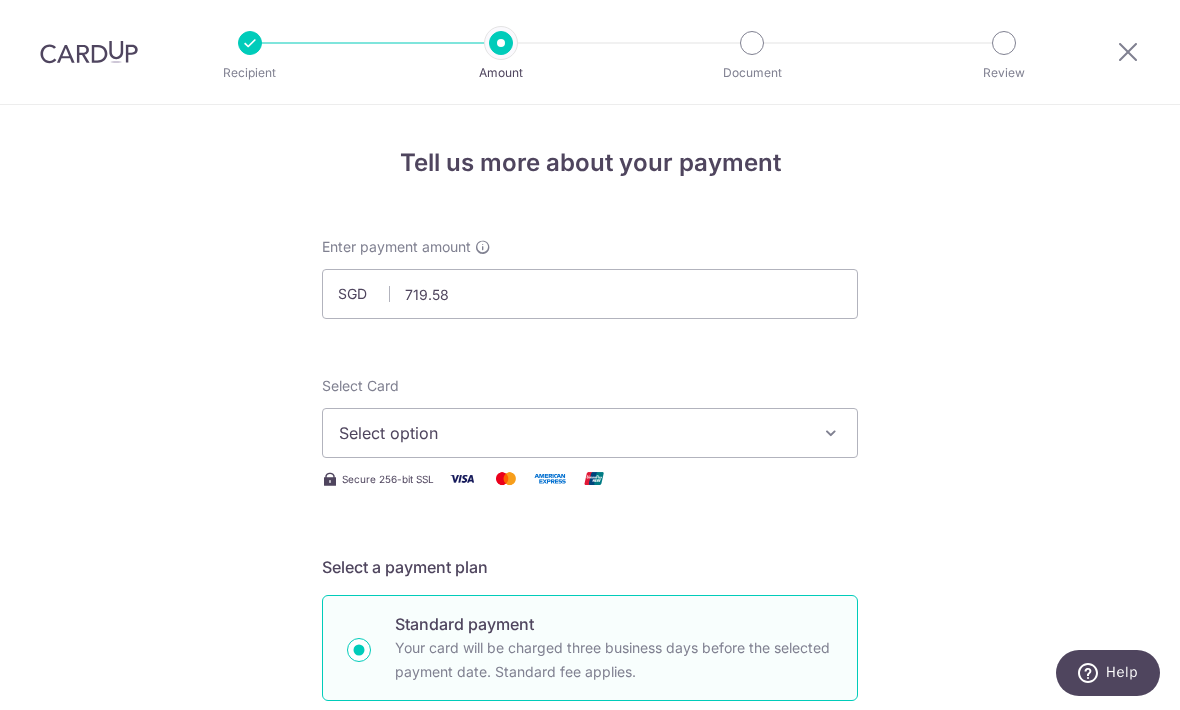 click on "Select option" at bounding box center [590, 433] 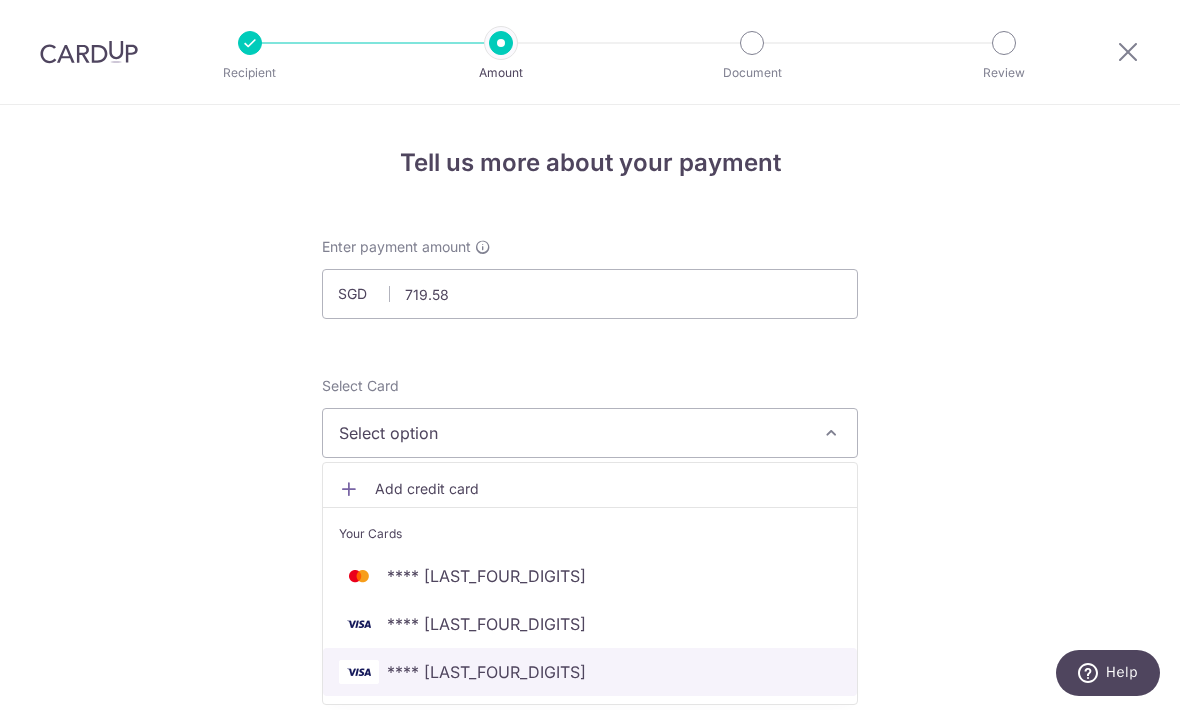 click on "**** 3415" at bounding box center [486, 672] 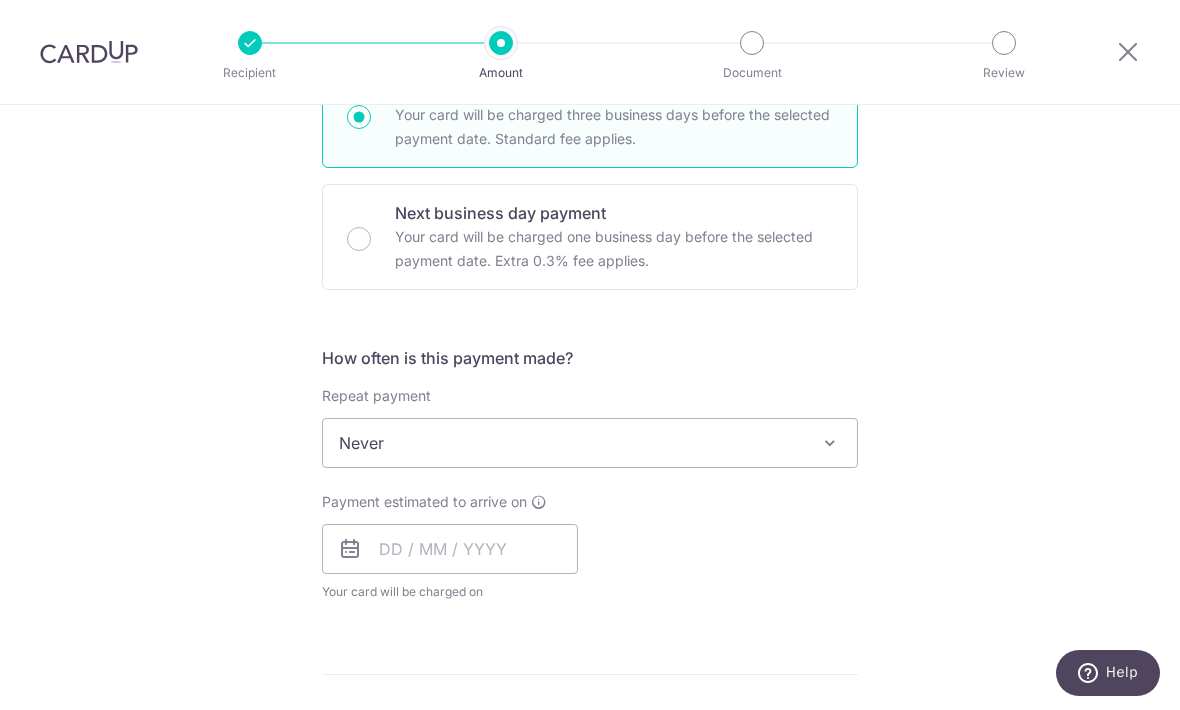 scroll, scrollTop: 551, scrollLeft: 0, axis: vertical 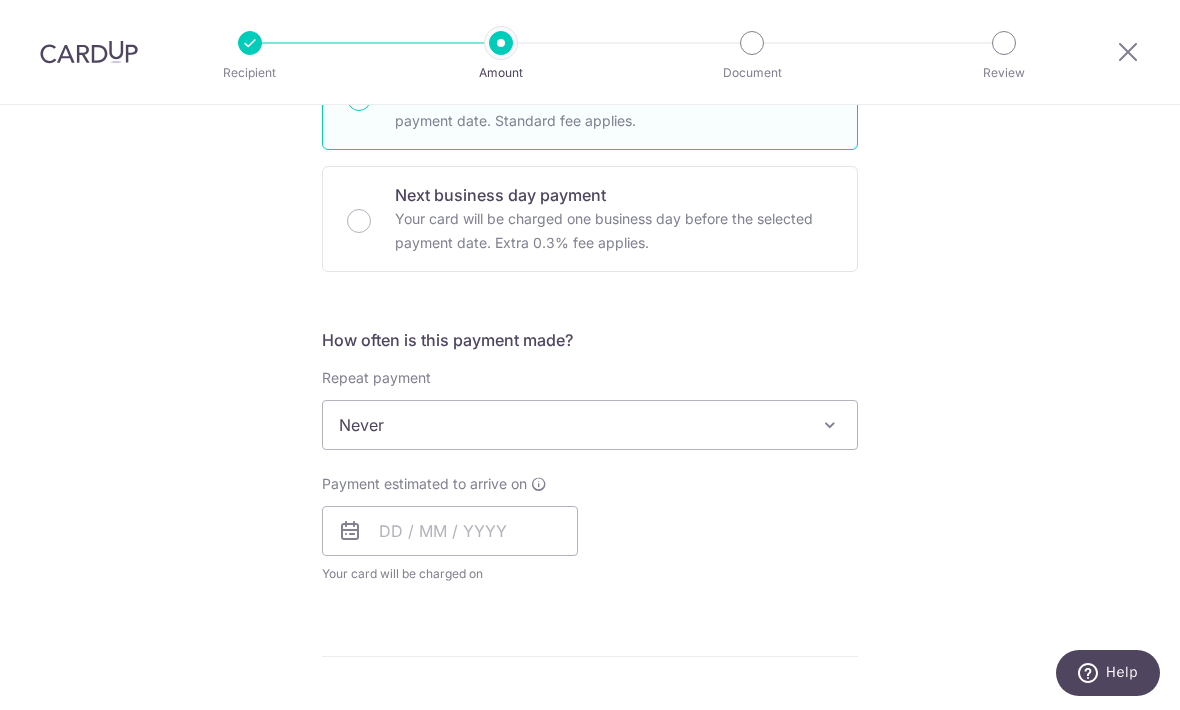 click on "Never" at bounding box center (590, 425) 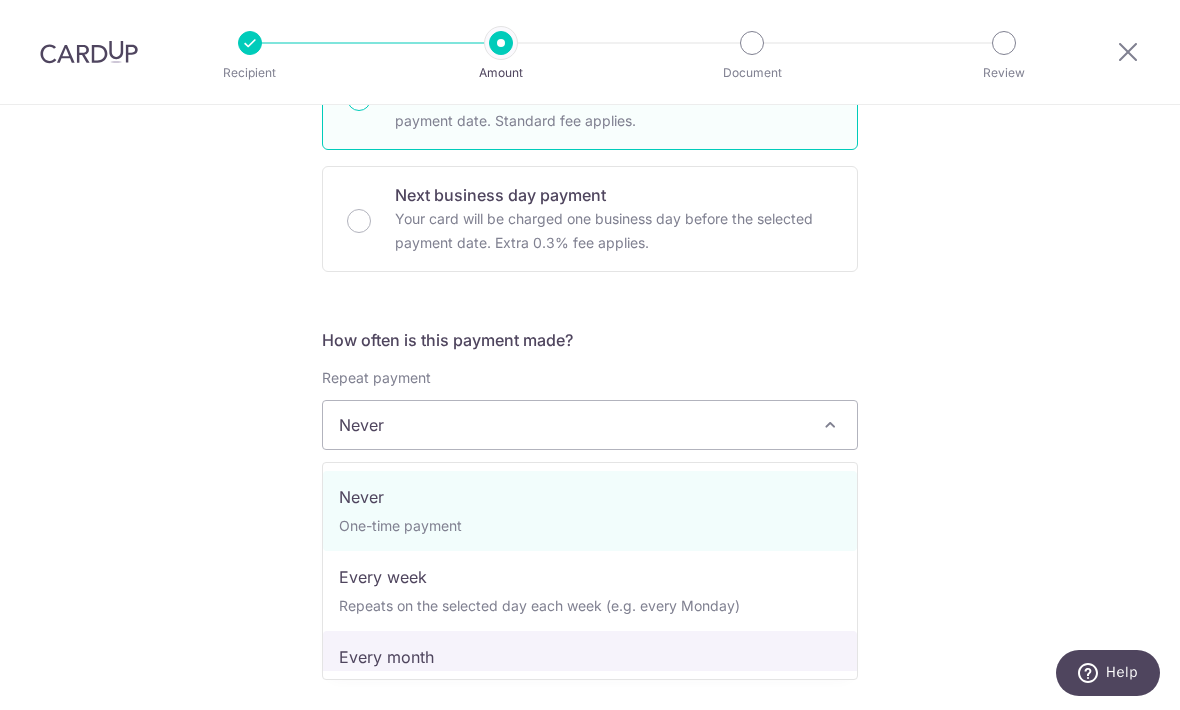 select on "3" 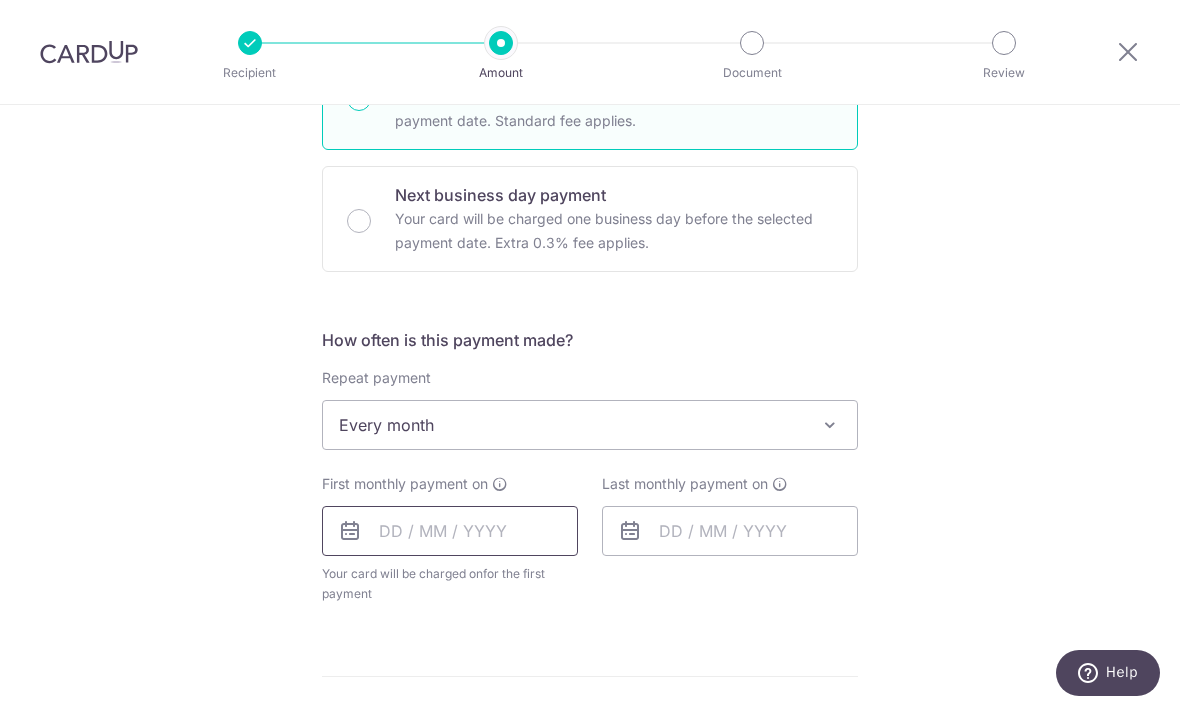 click at bounding box center (450, 531) 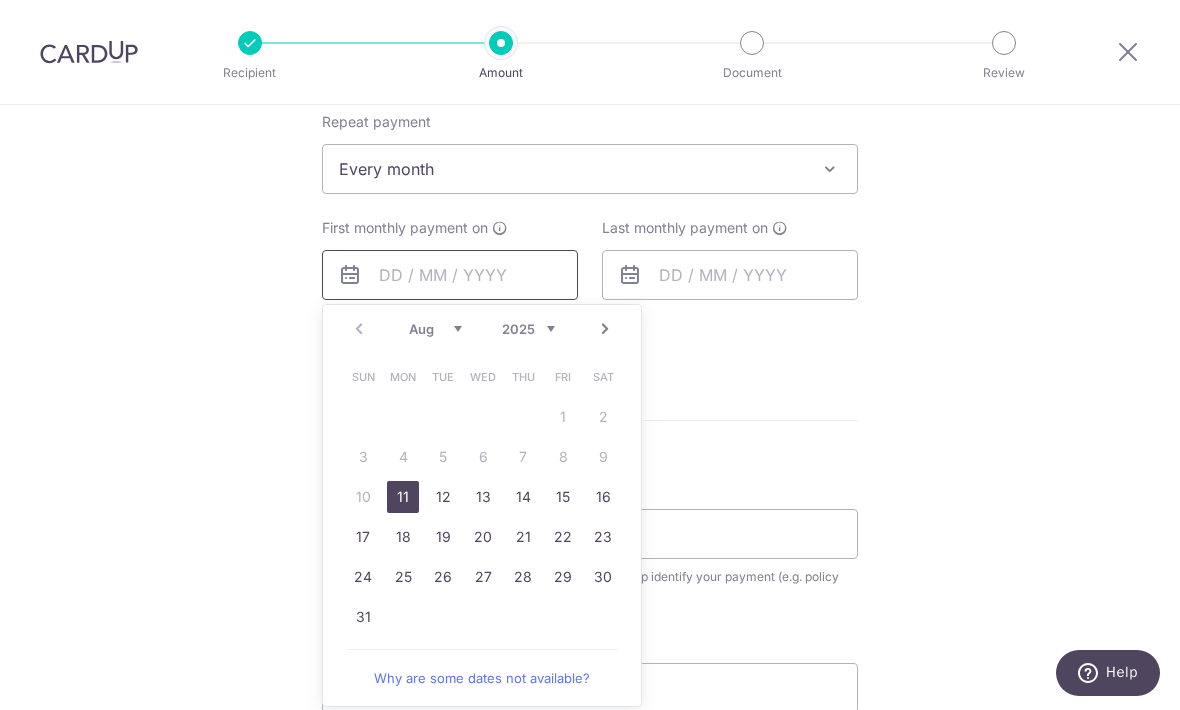 scroll, scrollTop: 785, scrollLeft: 0, axis: vertical 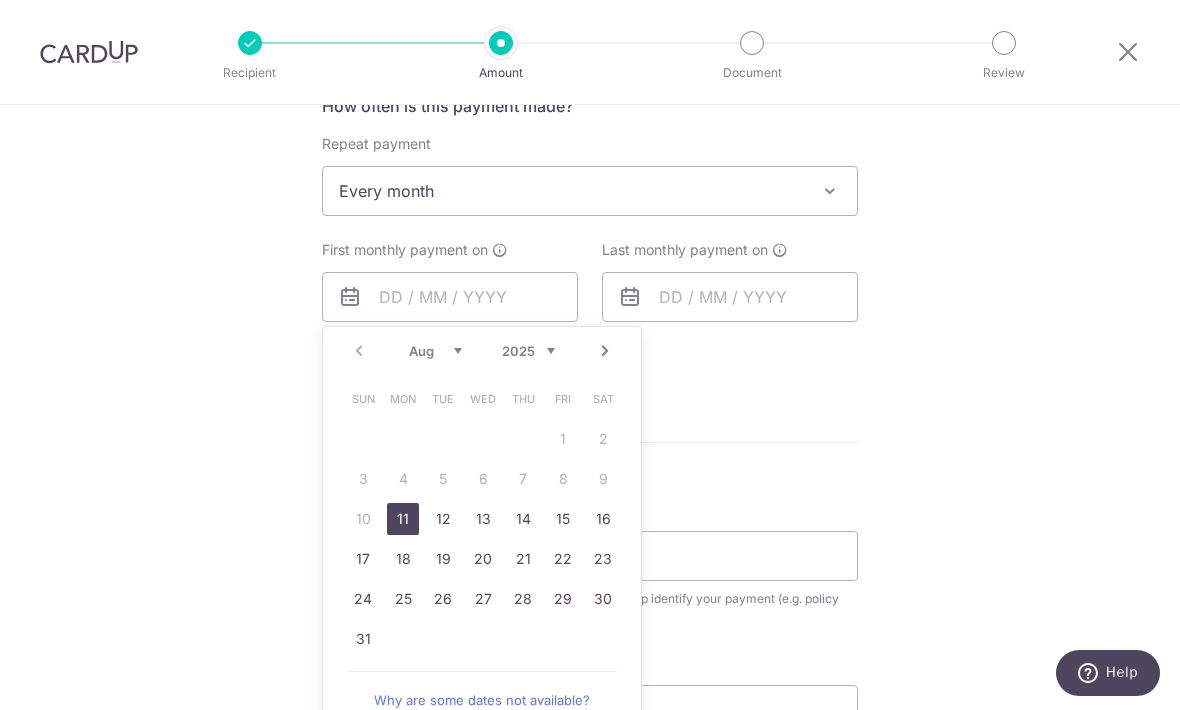 click on "Next" at bounding box center (605, 351) 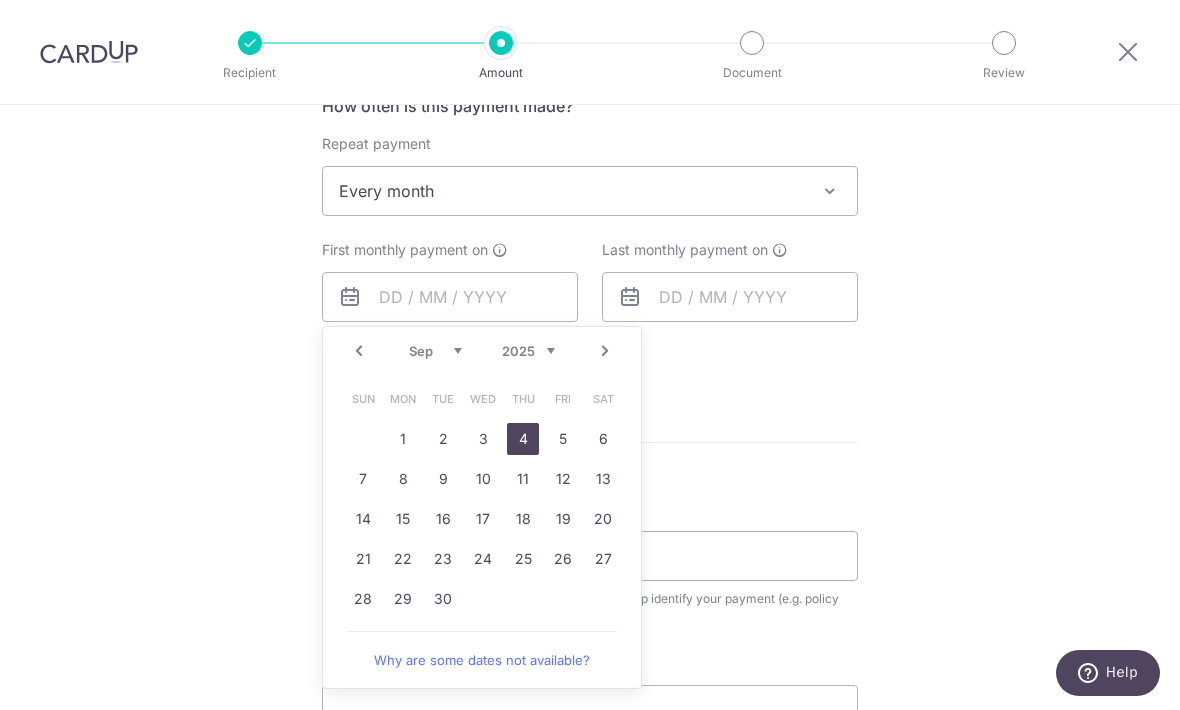 click on "4" at bounding box center [523, 439] 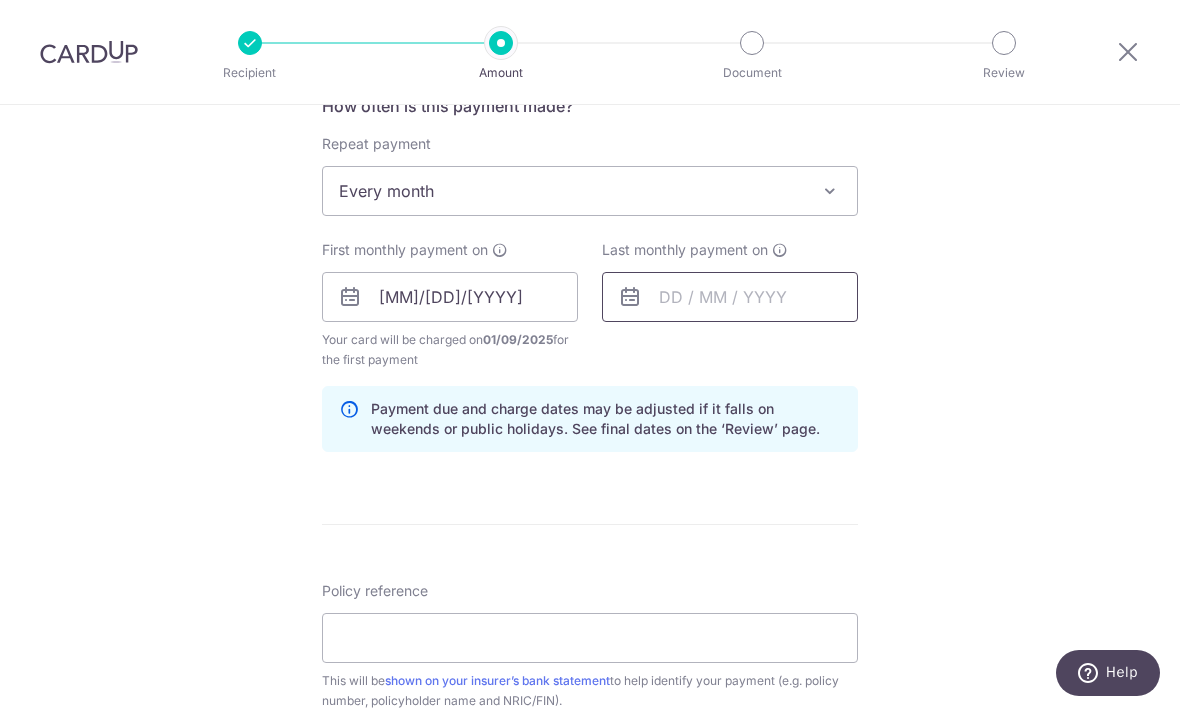 click at bounding box center (730, 297) 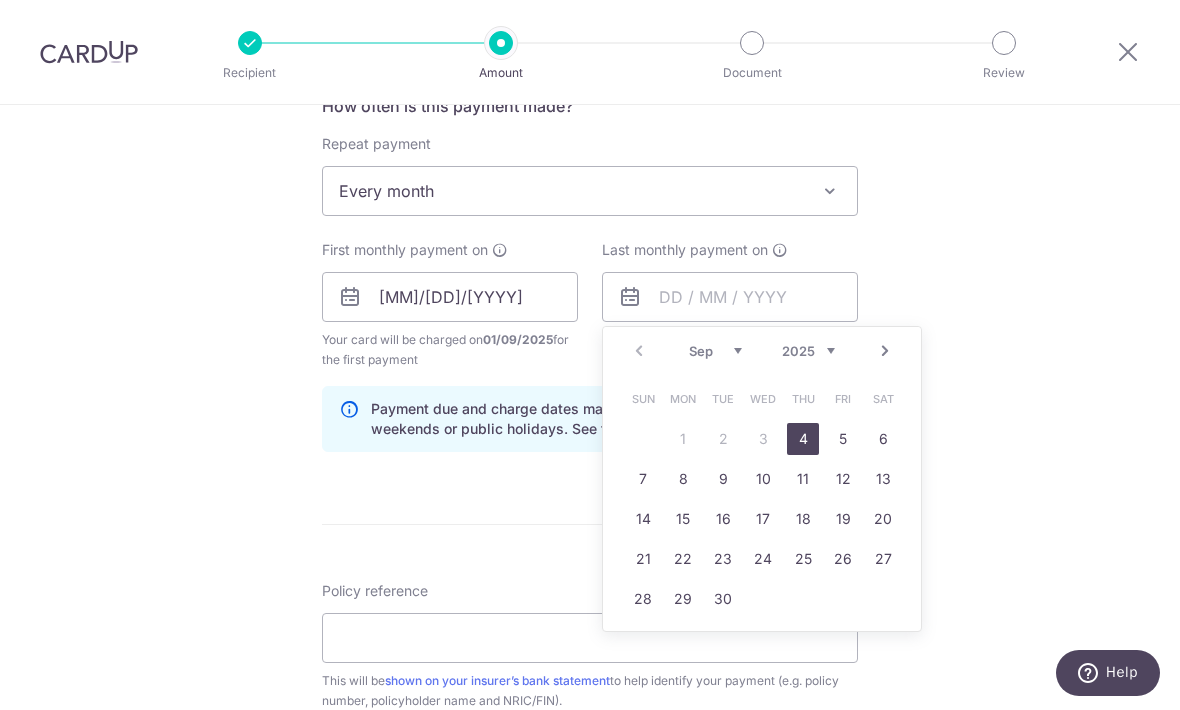 click on "2025 2026 2027 2028 2029 2030 2031 2032 2033 2034 2035" at bounding box center (808, 351) 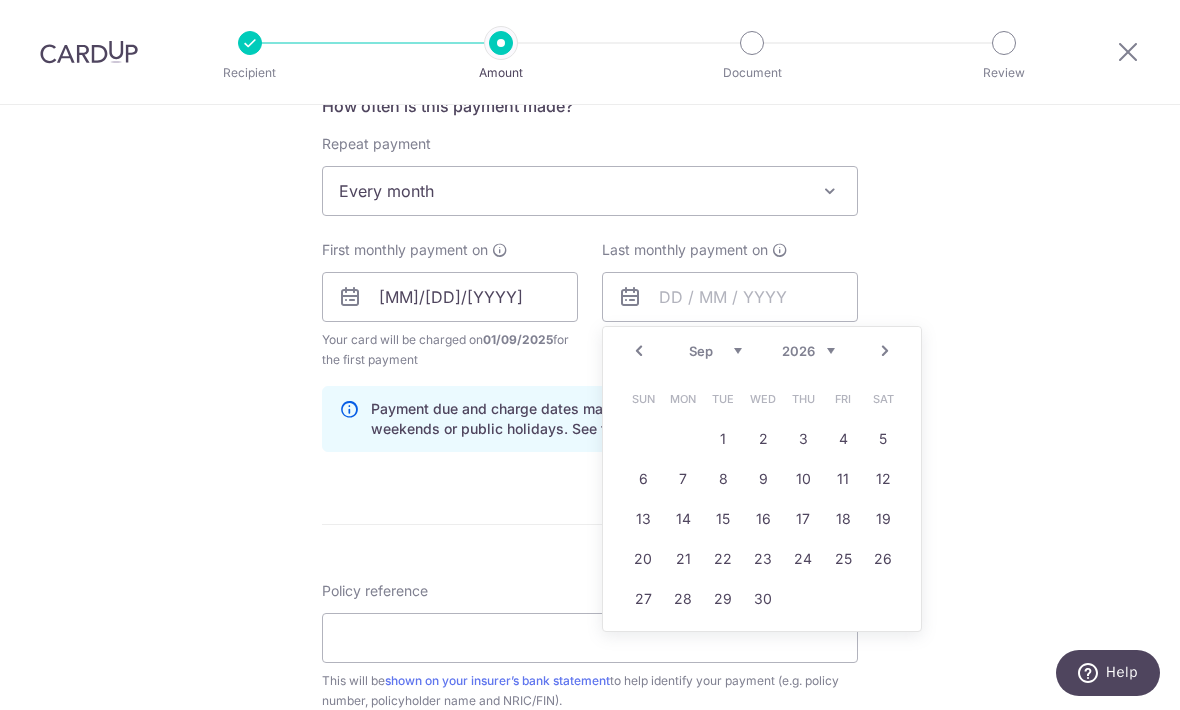 click on "Jan Feb Mar Apr May Jun Jul Aug Sep Oct Nov Dec" at bounding box center [715, 351] 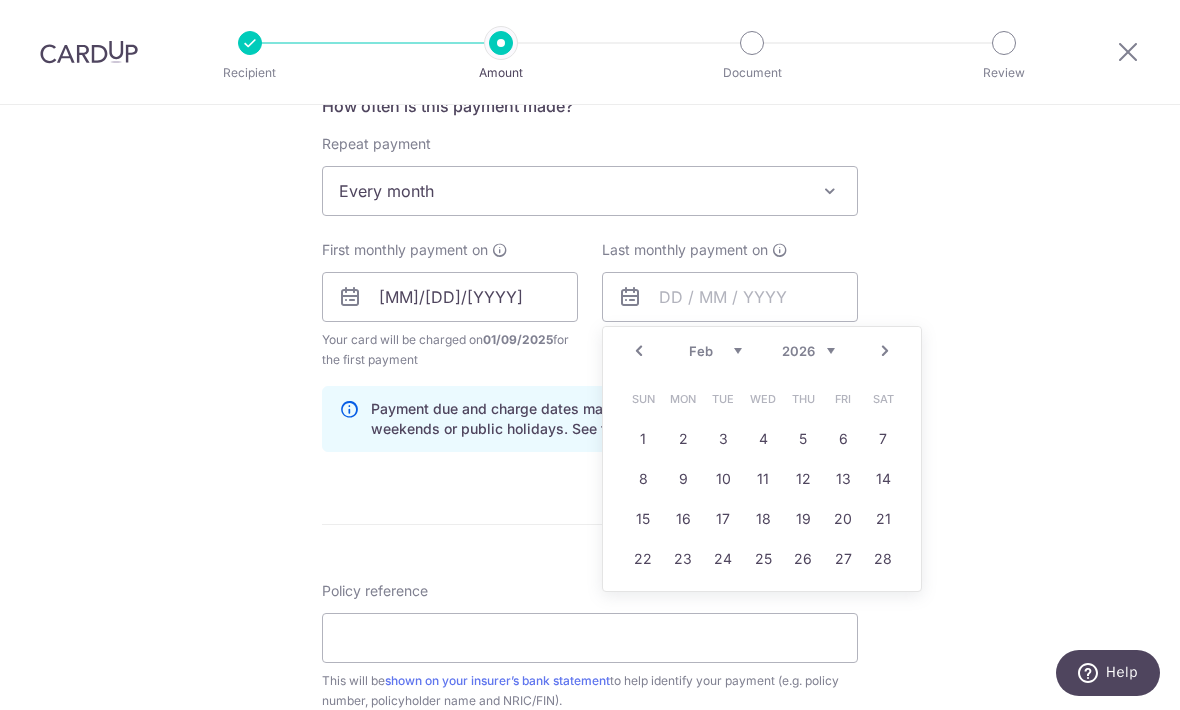 click on "4" at bounding box center (763, 439) 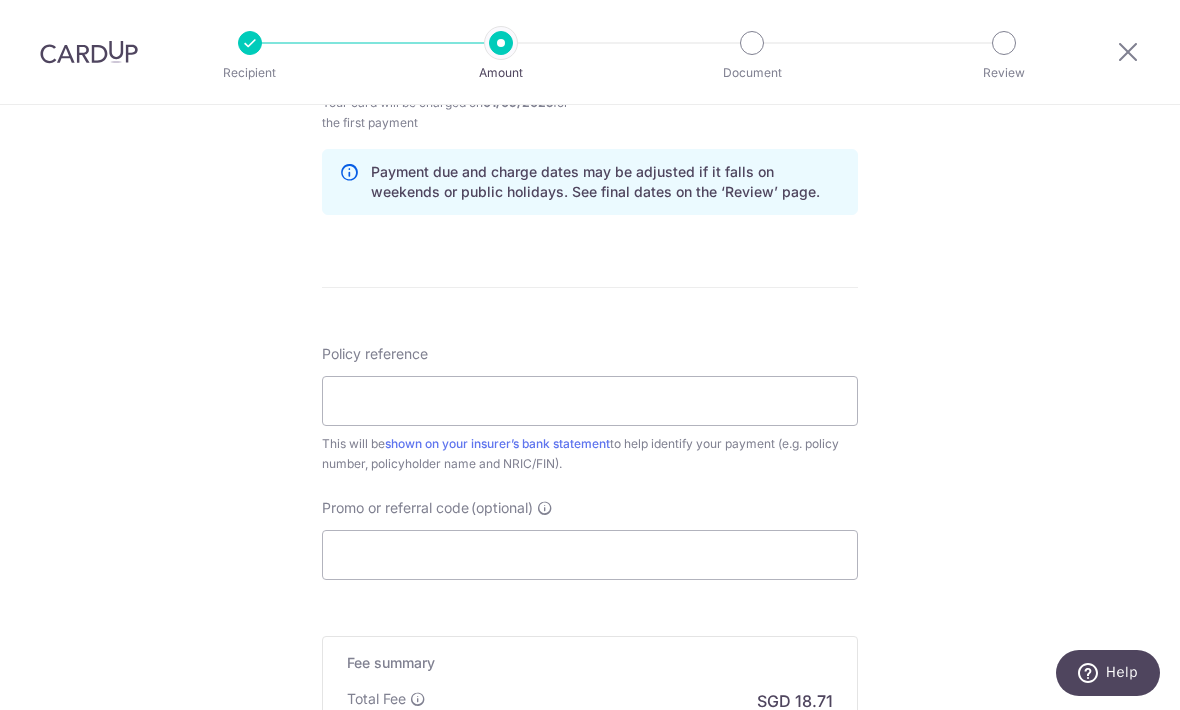 scroll, scrollTop: 1027, scrollLeft: 0, axis: vertical 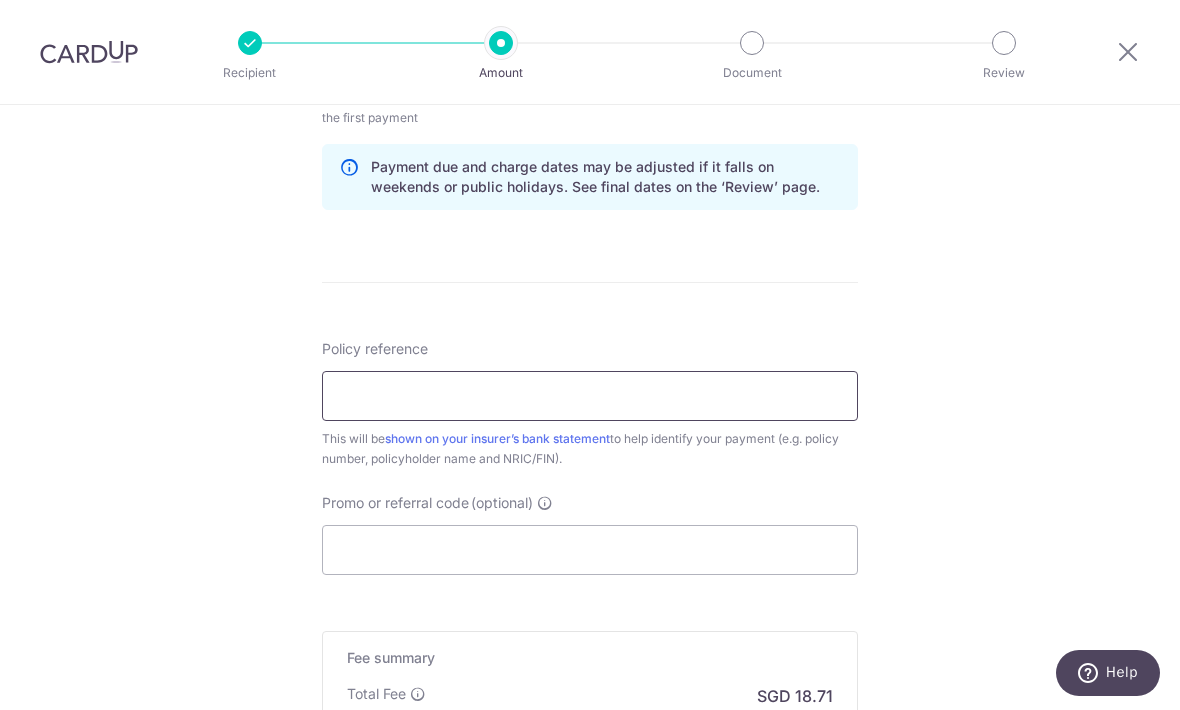 click on "Policy reference" at bounding box center [590, 396] 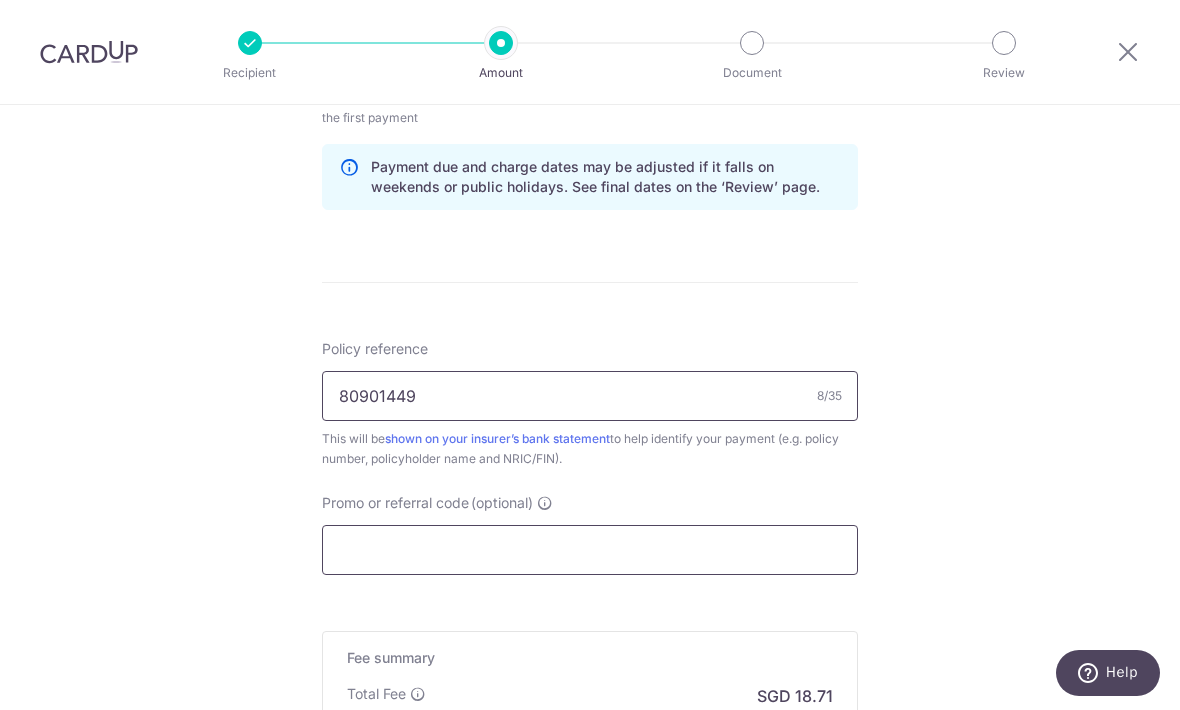 type on "80901449" 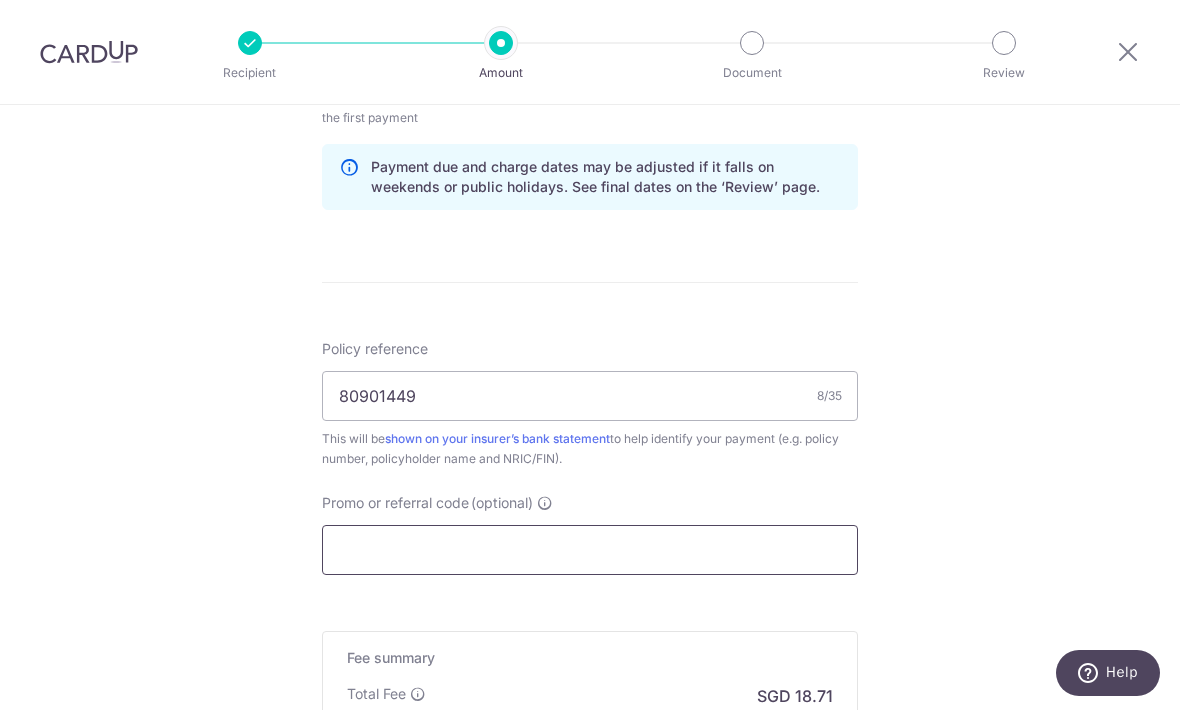 click on "Promo or referral code
(optional)" at bounding box center (590, 550) 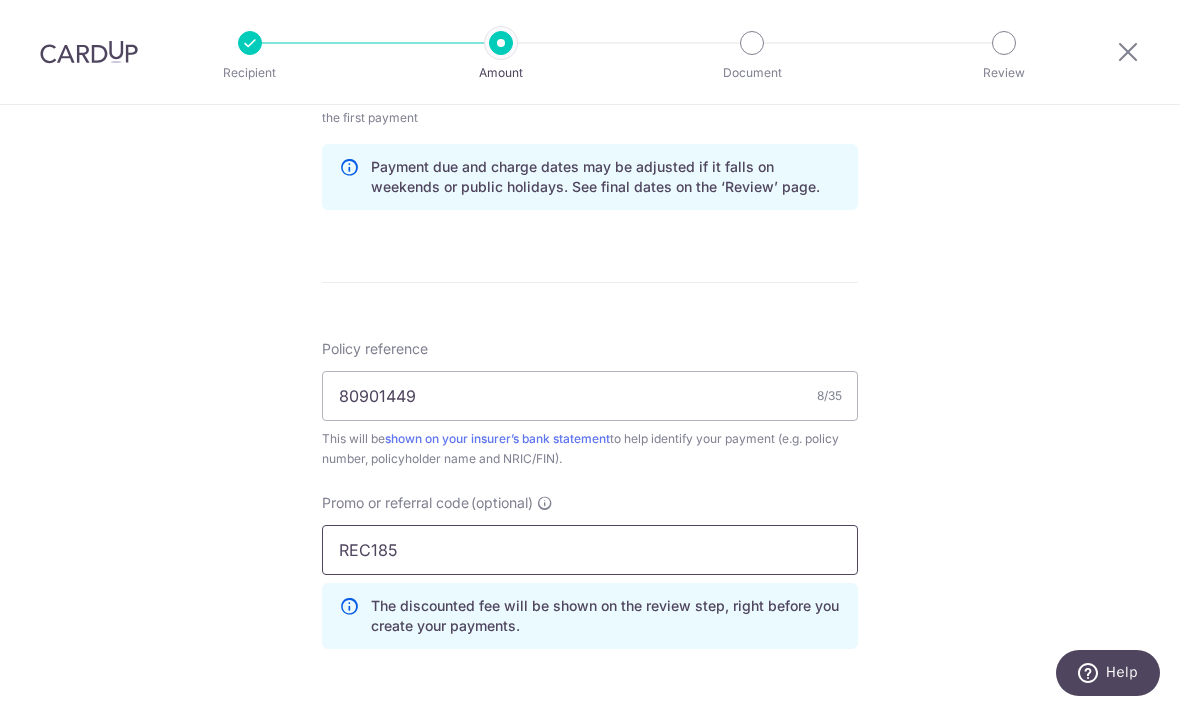 type on "REC185" 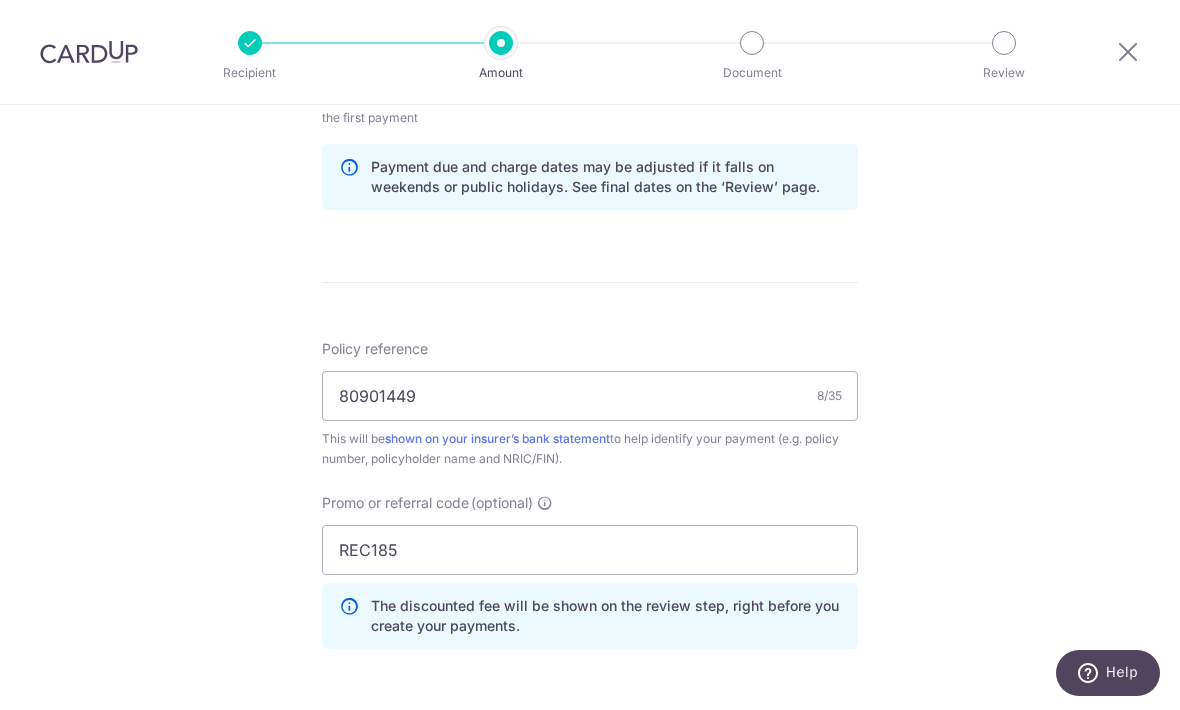 click on "Tell us more about your payment
Enter payment amount
SGD
719.58
719.58
Select Card
**** 3415
Add credit card
Your Cards
**** 1515
**** 2770
**** 3415
Secure 256-bit SSL
Text
New card details
Card" at bounding box center [590, 78] 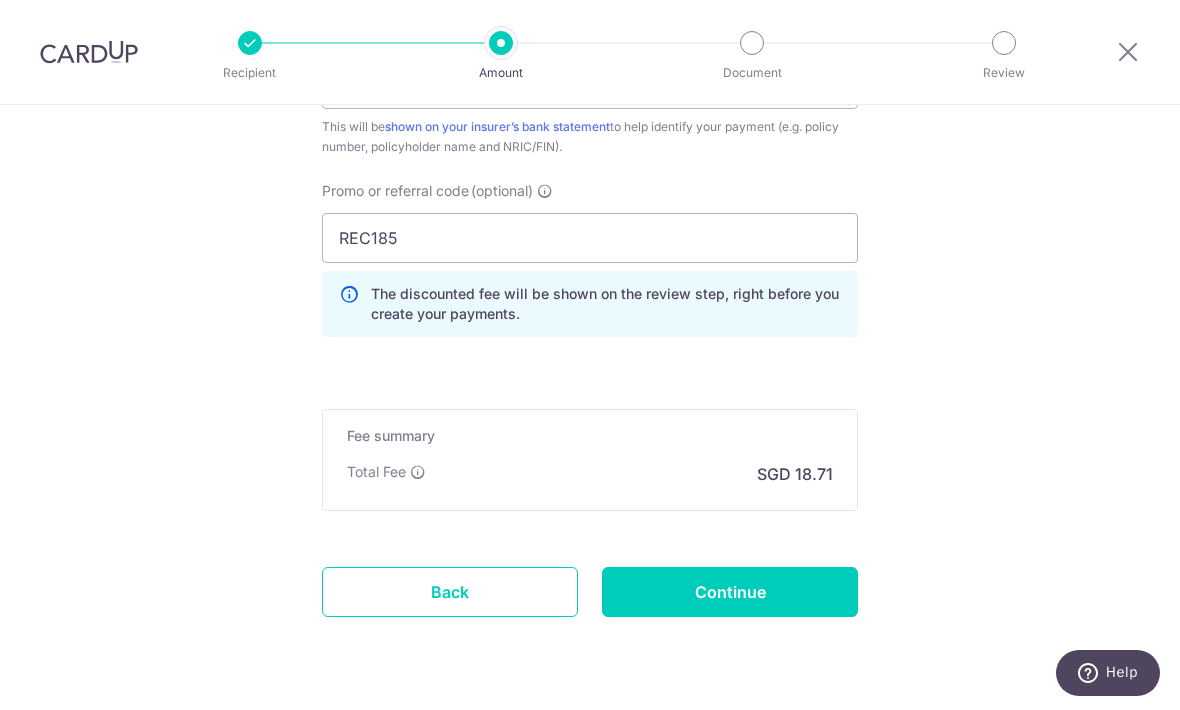 scroll, scrollTop: 1338, scrollLeft: 0, axis: vertical 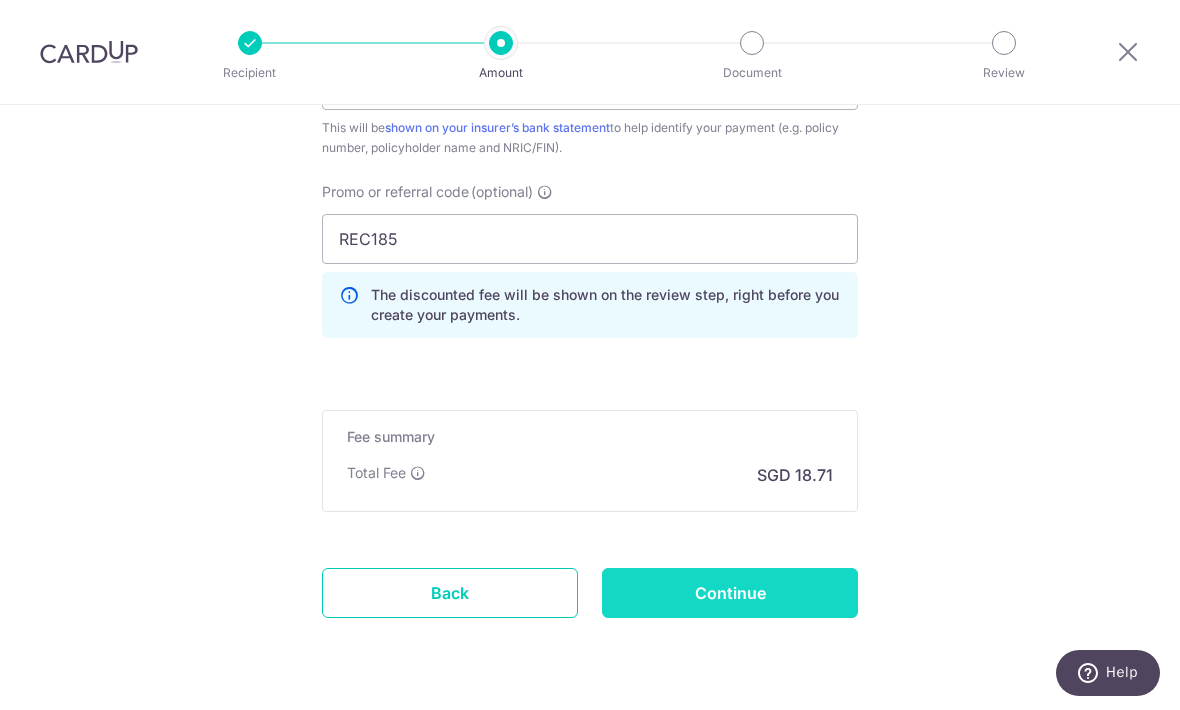 click on "Continue" at bounding box center (730, 593) 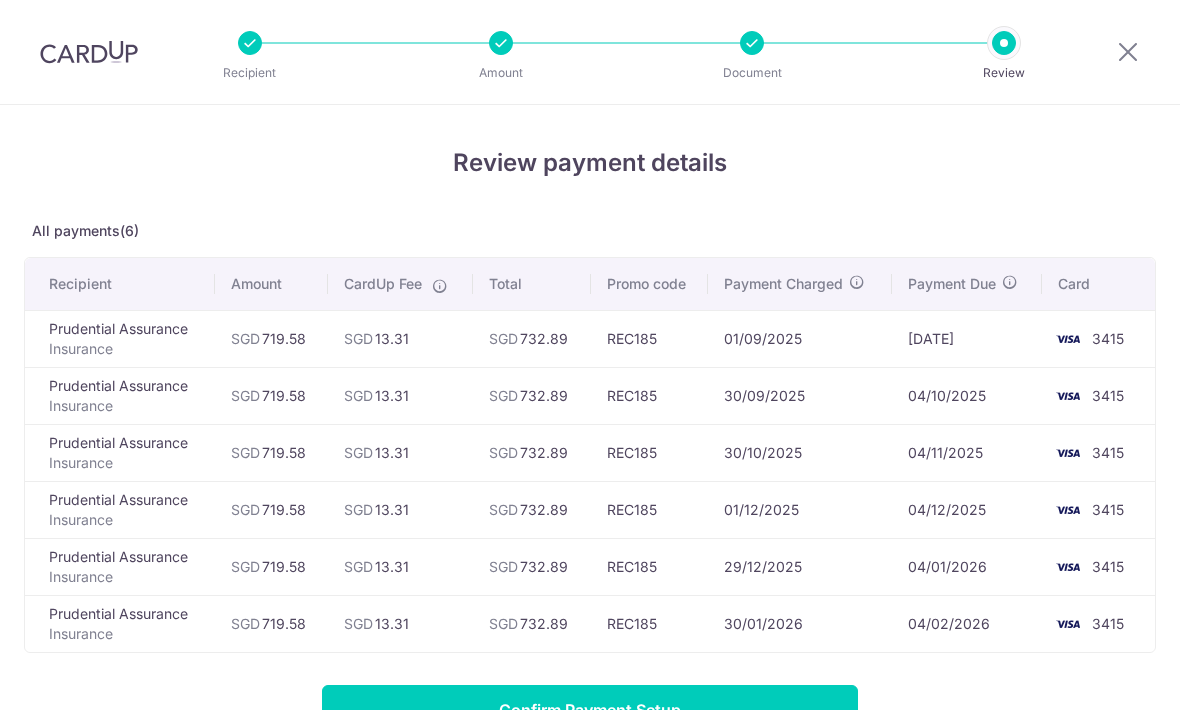 scroll, scrollTop: 0, scrollLeft: 0, axis: both 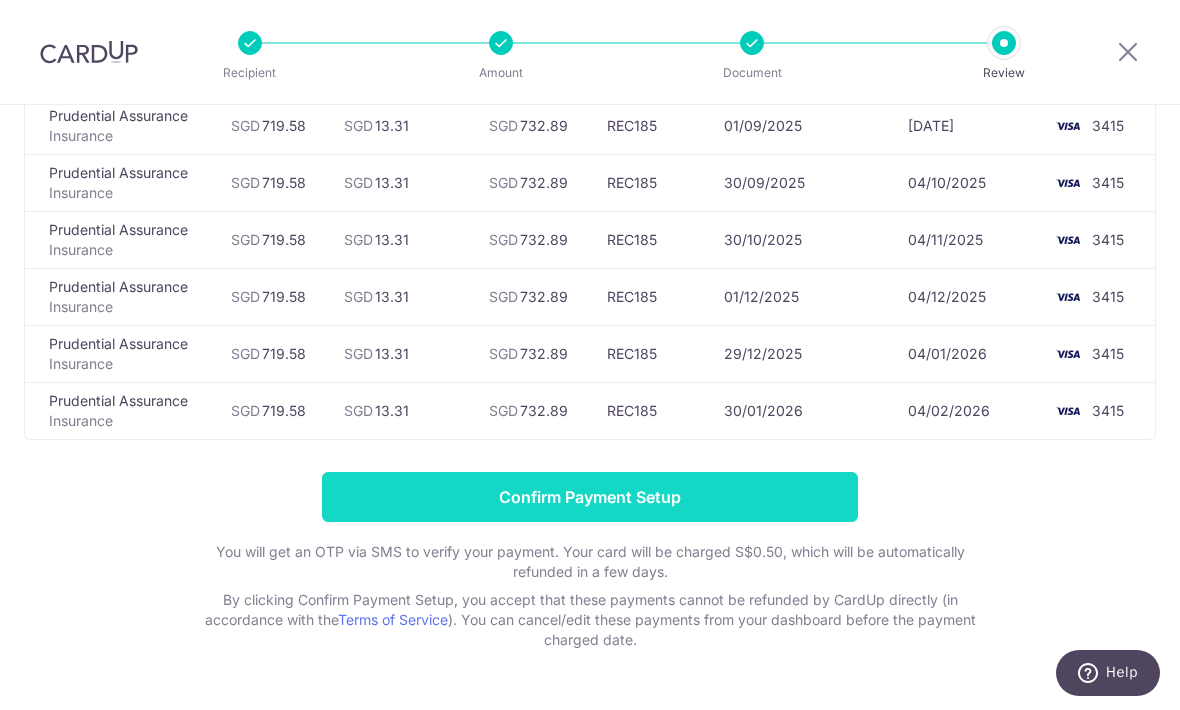 click on "Confirm Payment Setup" at bounding box center (590, 497) 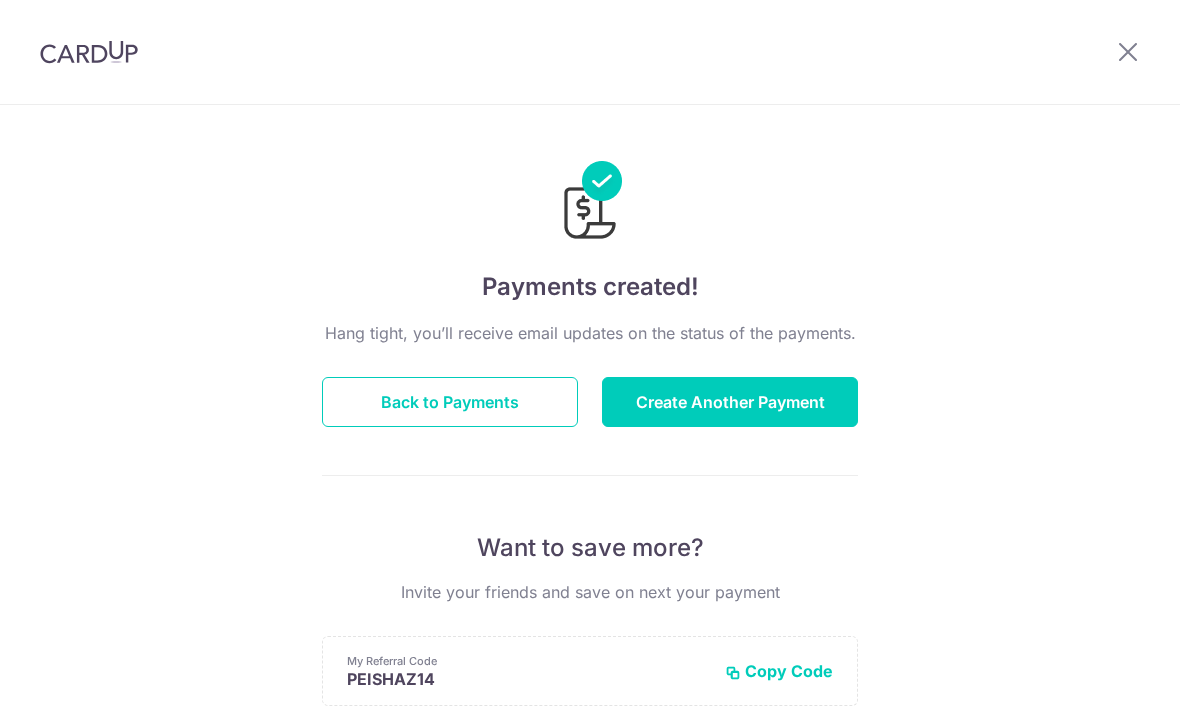 scroll, scrollTop: 0, scrollLeft: 0, axis: both 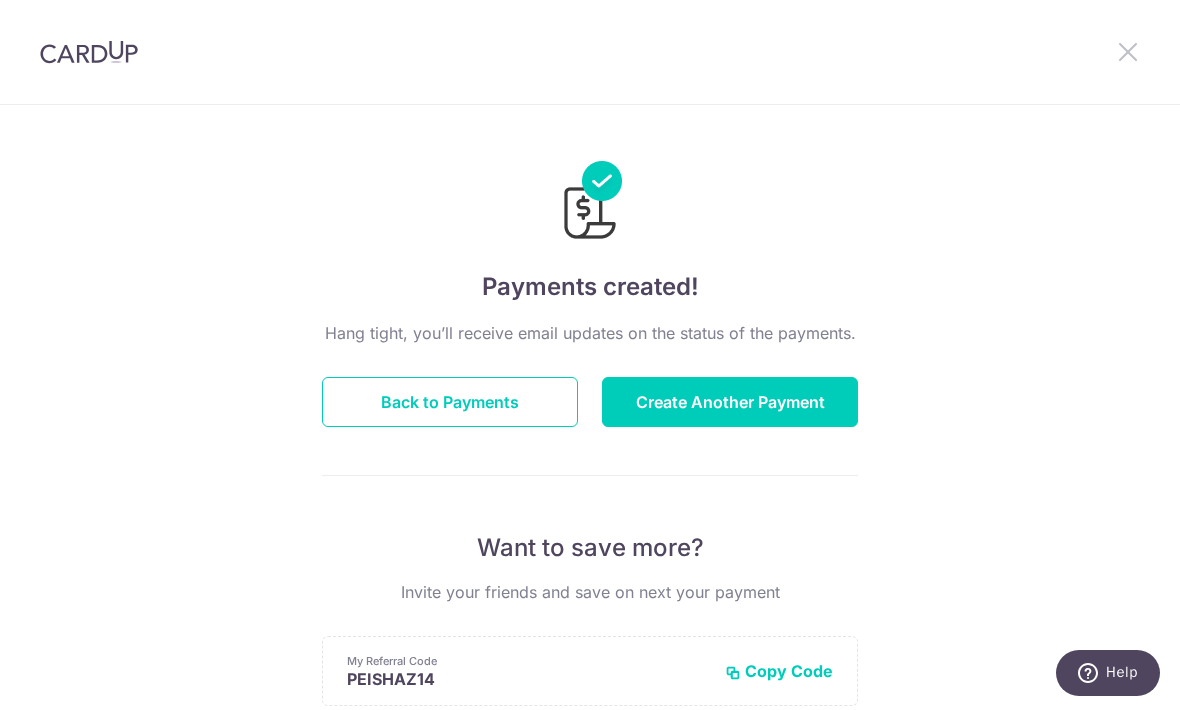 click at bounding box center [1128, 51] 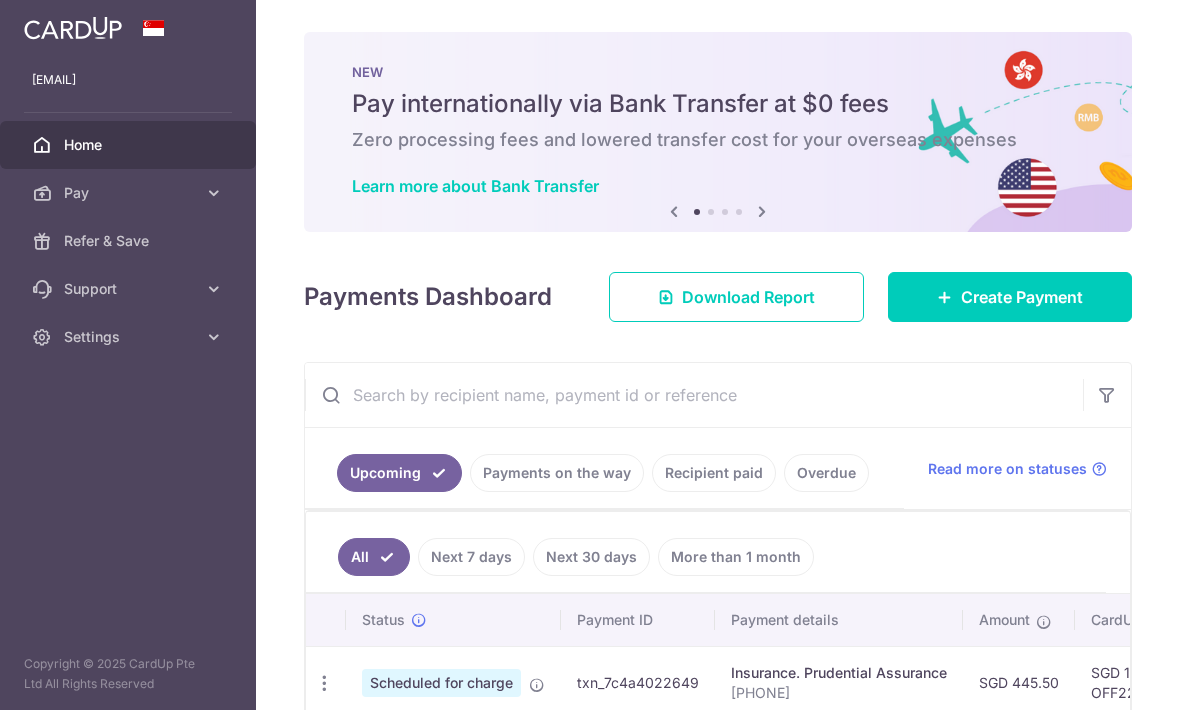 scroll, scrollTop: 0, scrollLeft: 0, axis: both 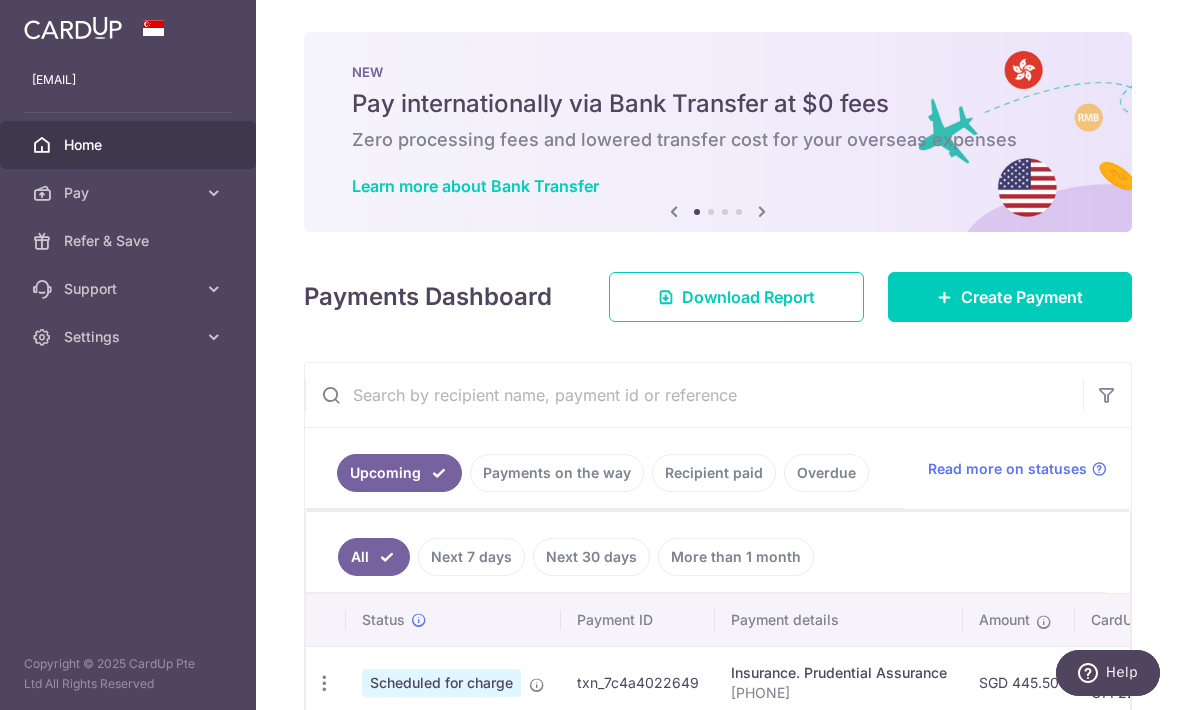 click at bounding box center [0, 0] 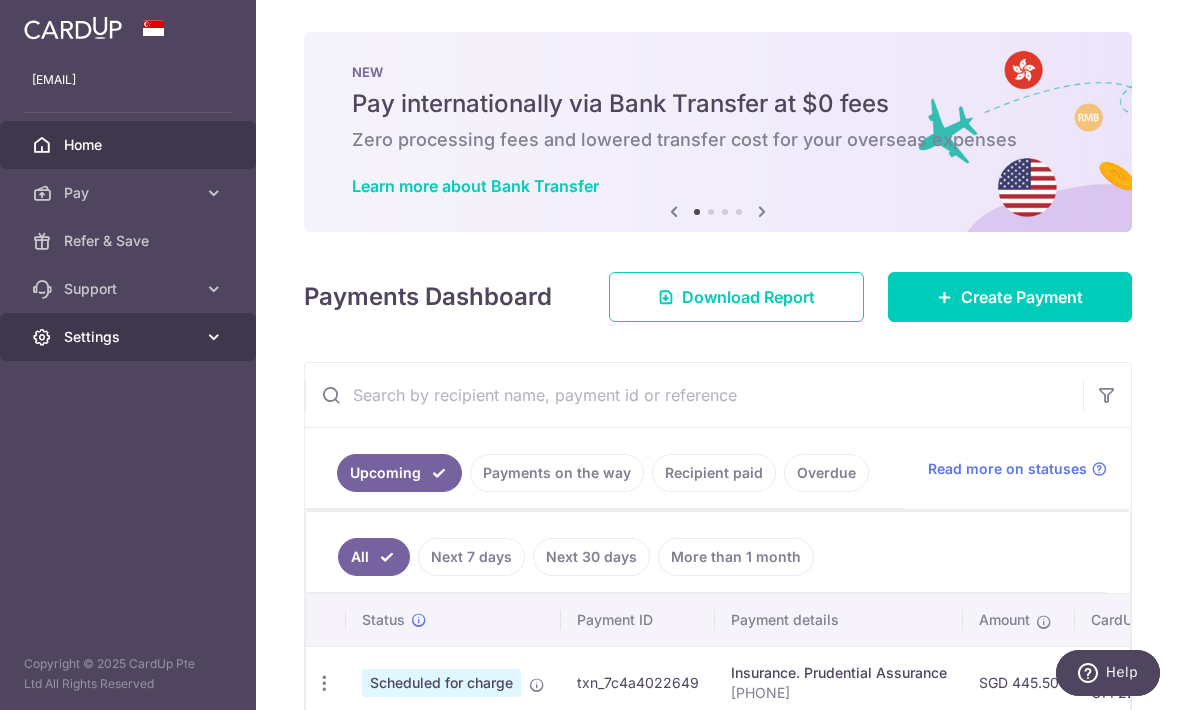 click on "Settings" at bounding box center [130, 337] 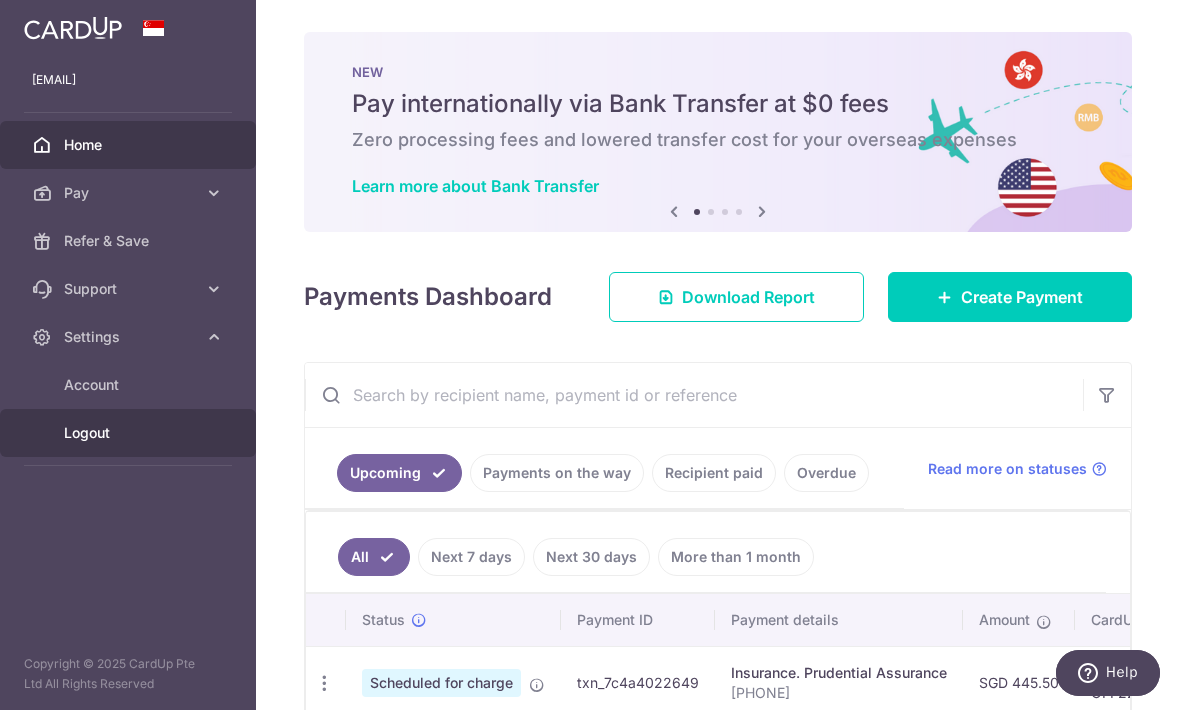 click on "Logout" at bounding box center (130, 433) 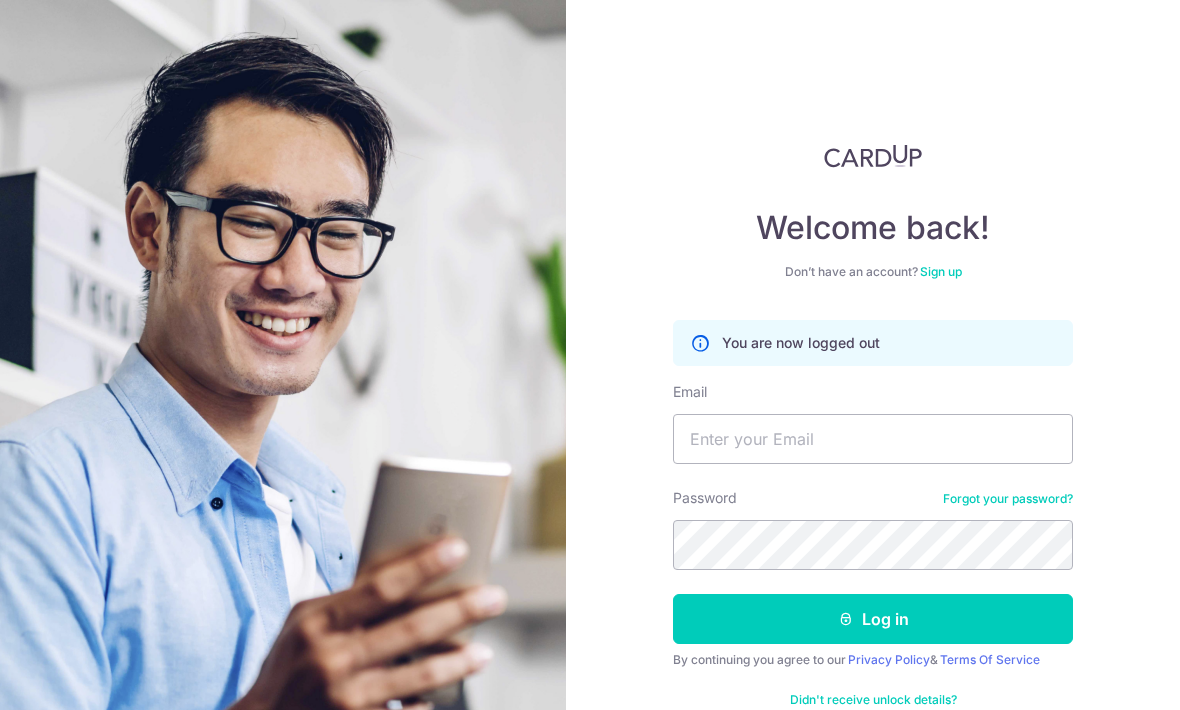 scroll, scrollTop: 0, scrollLeft: 0, axis: both 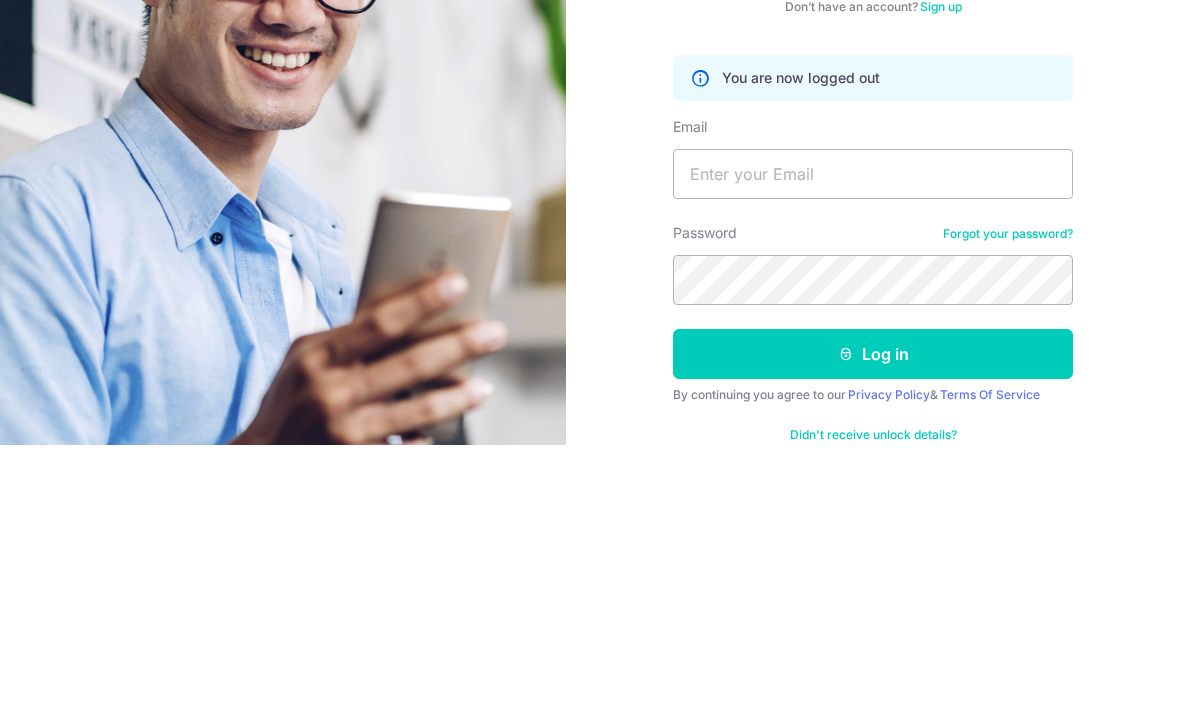 click on "Welcome back!
Don’t have an account?  Sign up
You are now logged out
Email
Password
Forgot your password?
Log in
By continuing you agree to our
Privacy Policy
&  Terms Of Service
Didn't receive unlock details?
Haven't confirmed your email?" at bounding box center [873, 355] 